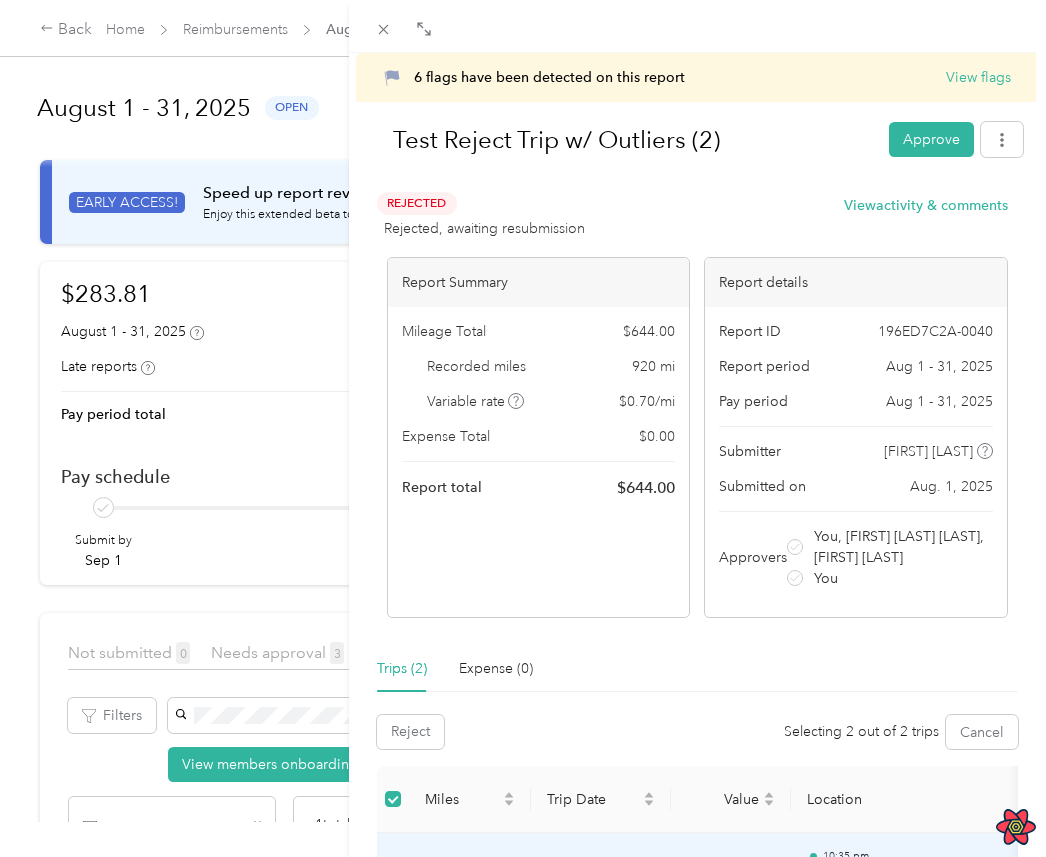 scroll, scrollTop: 0, scrollLeft: 0, axis: both 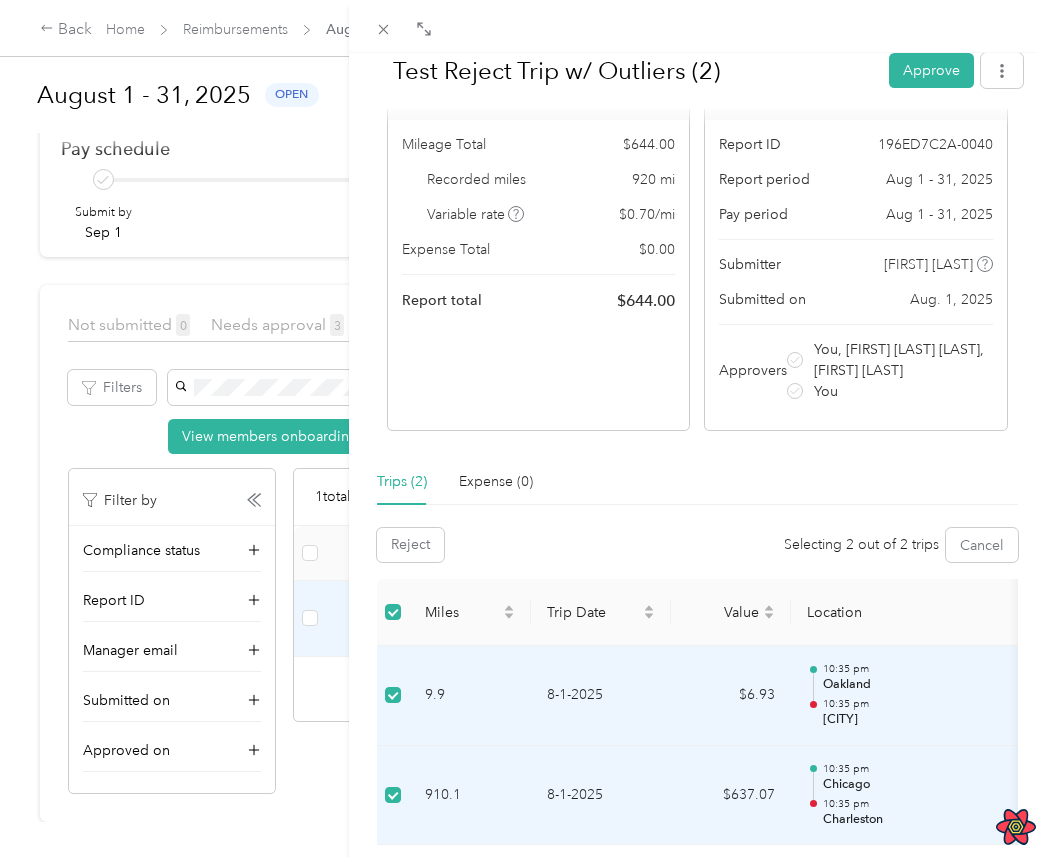click on "6   flags have   been detected on this report View flags Test Reject Trip w/ Outliers (2) Approve Rejected Rejected, awaiting resubmission View  activity & comments Report Summary Mileage Total $ 644.00 Recorded miles 920   mi Variable rate   $ 0.70 / mi Expense Total $ 0.00 Report total $ 644.00 Report details Report ID 196ED7C2A-0040 Report period Aug 1 - 31, 2025 Pay period Aug 1 - 31, 2025 Submitter Joe Montana Submitted on Aug. 1, 2025 Approvers You, Barack Obama Sr., John Adams You Trips (2) Expense (0) Reject Selecting 2 out of 2 trips Cancel Miles Trip Date Value Location Track Method Purpose Notes Tags                     9.9 8-1-2025 $6.93 10:35 pm Oakland 10:35 pm San Leandro Manual Fleet Co. - 910.1 8-1-2025 $637.07 10:35 pm Chicago 10:35 pm Charleston Manual Fleet Co. - Showing  2  total trips" at bounding box center (523, 428) 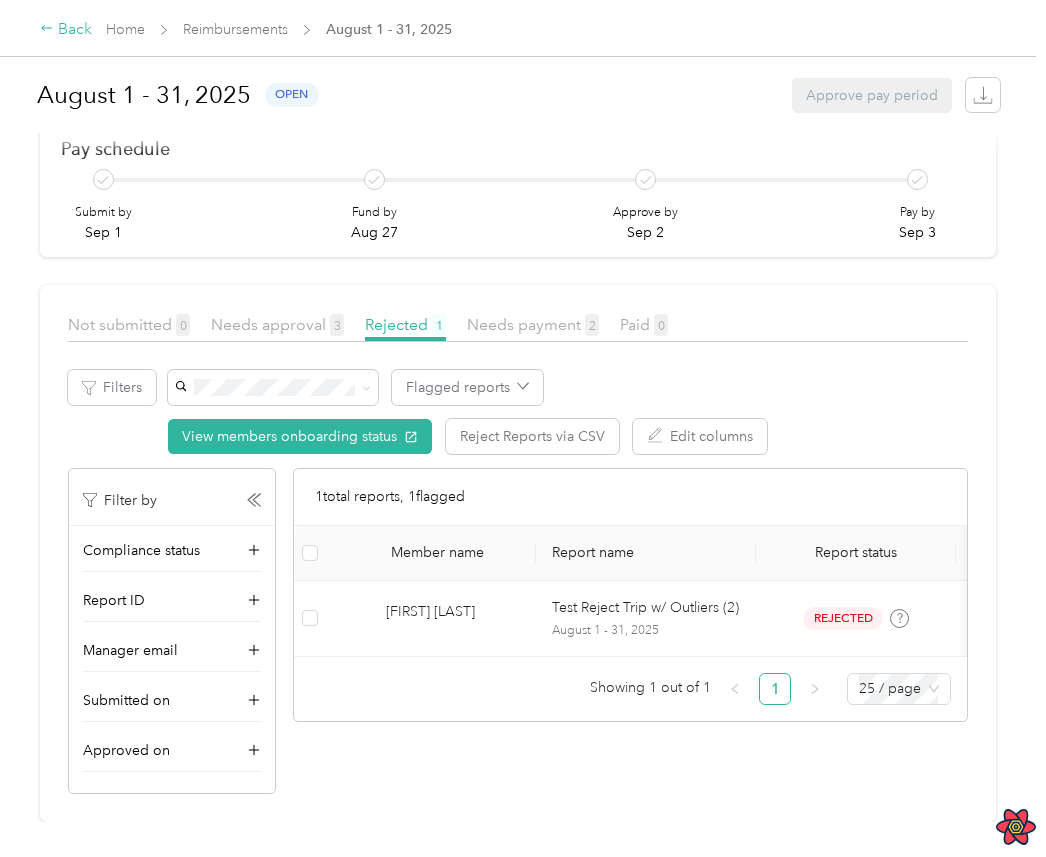 click on "Back" at bounding box center (66, 30) 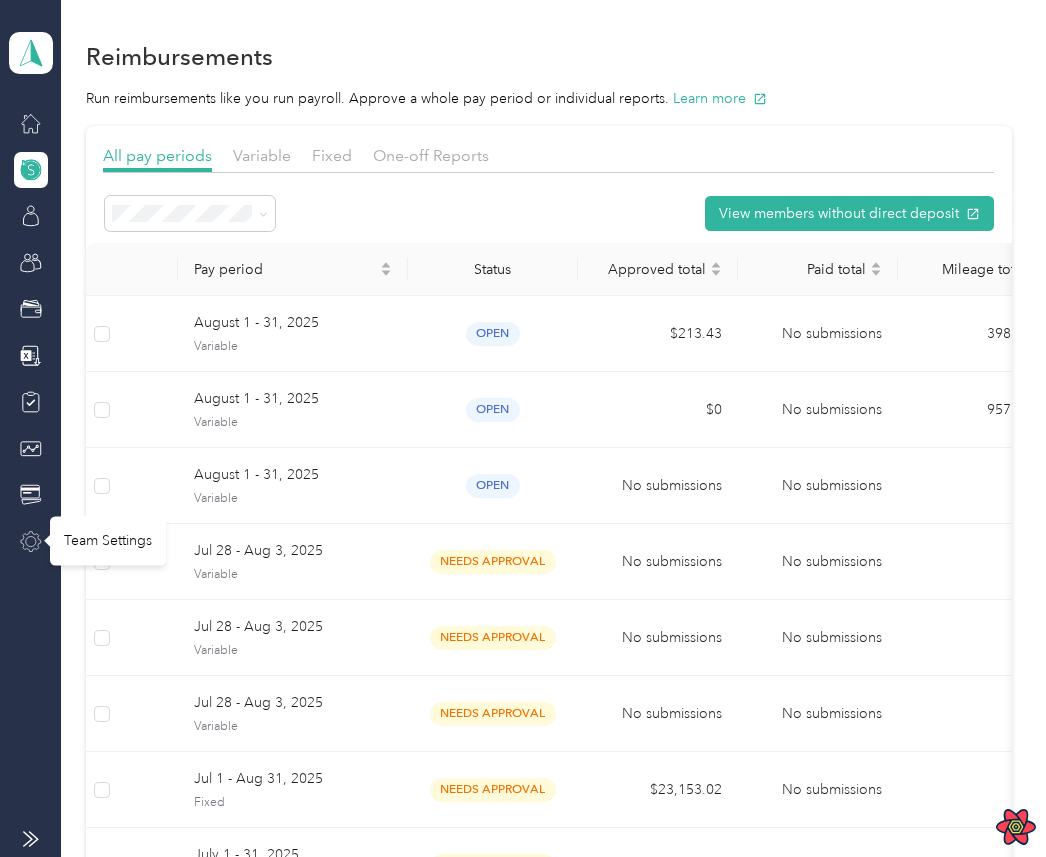 click 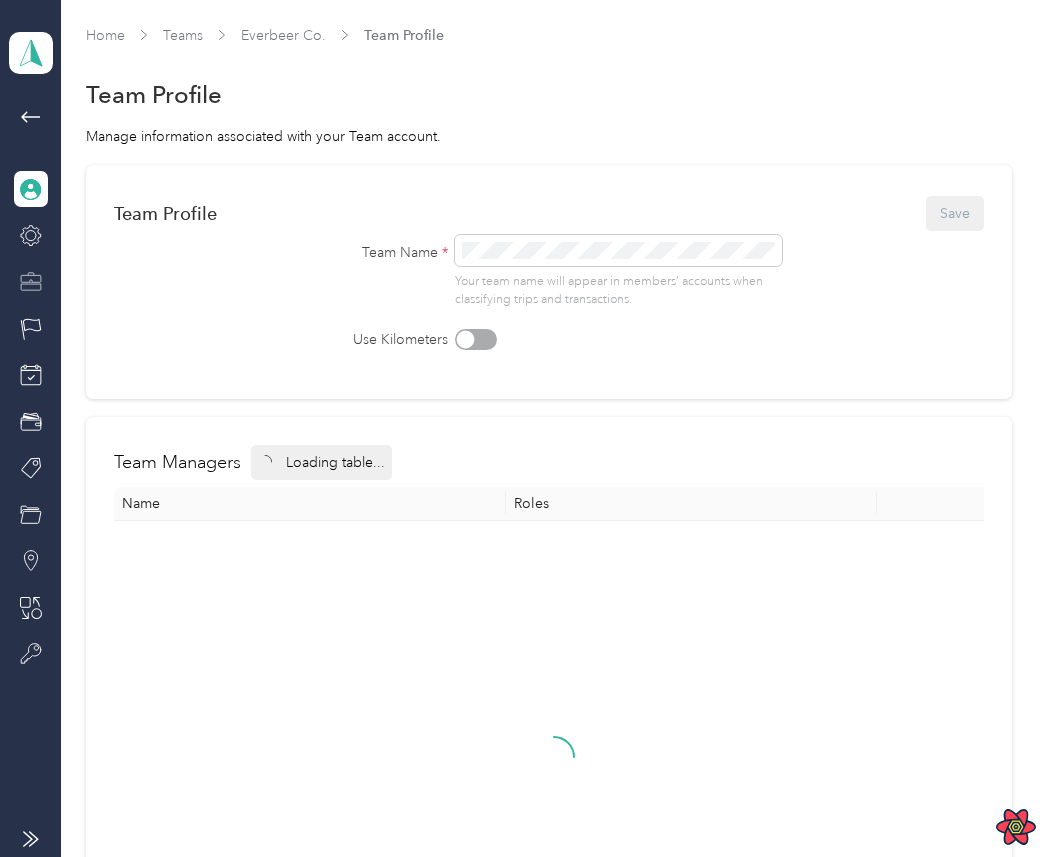 click 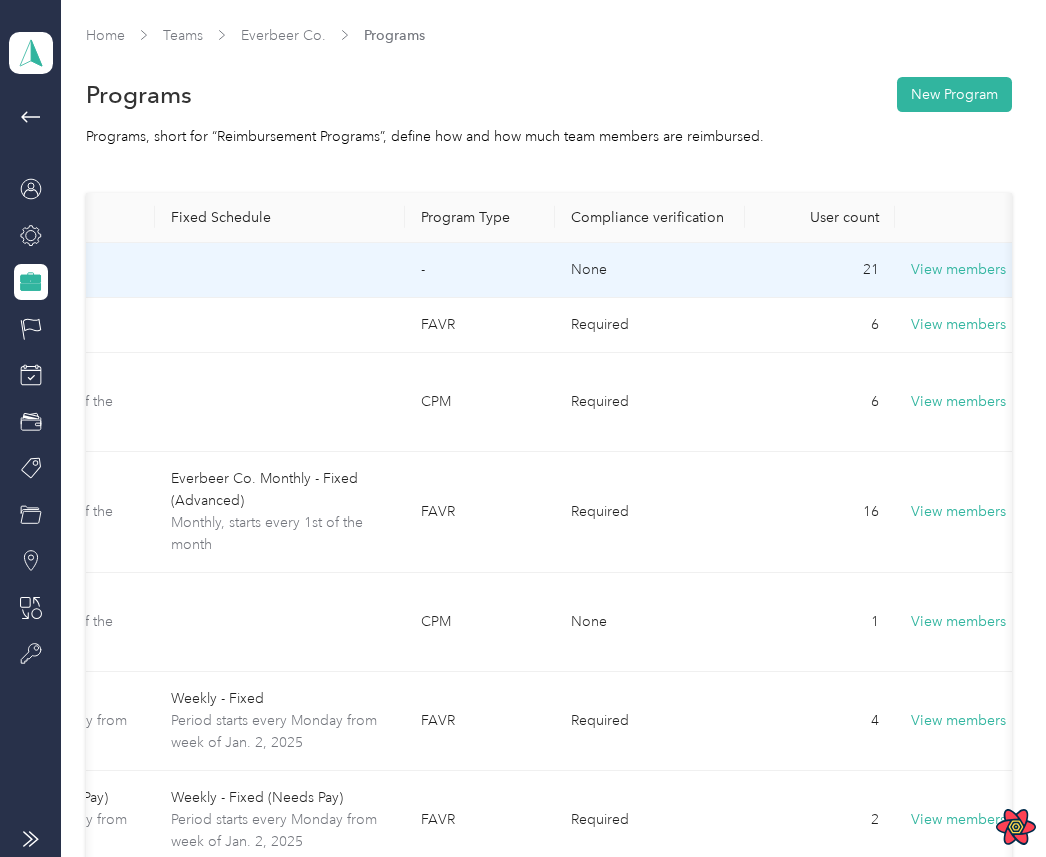 scroll, scrollTop: 0, scrollLeft: 0, axis: both 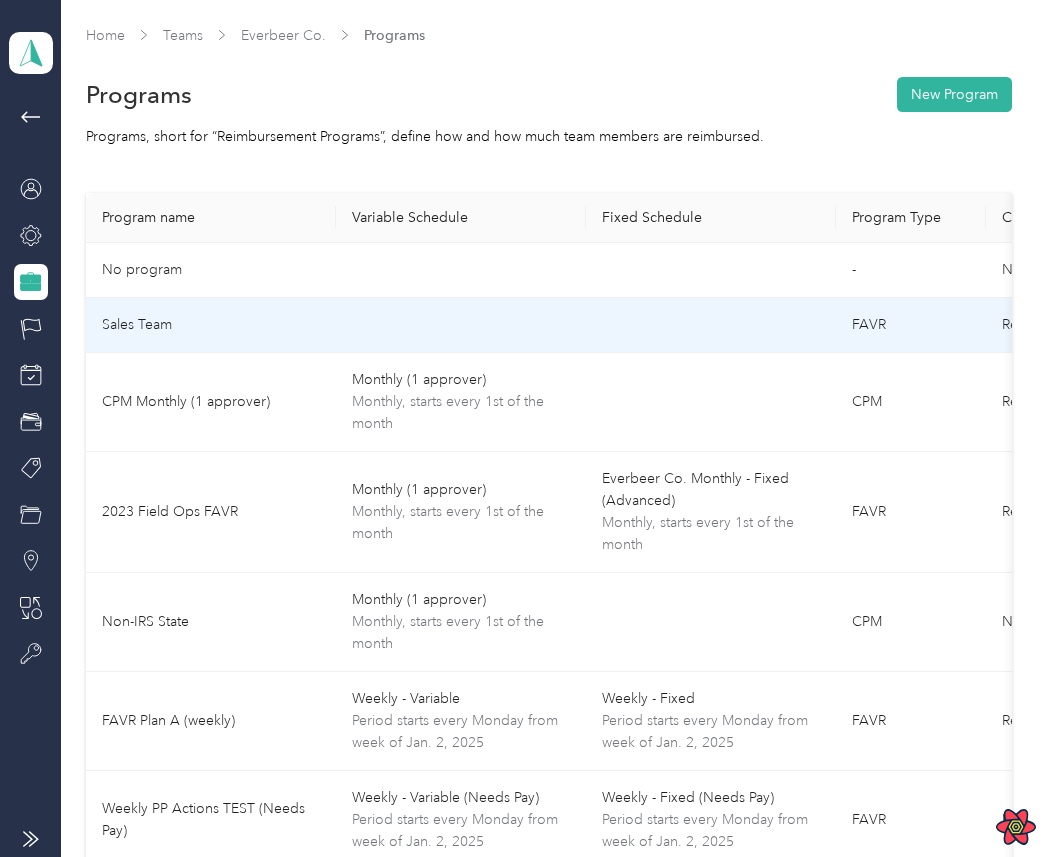 click at bounding box center [461, 325] 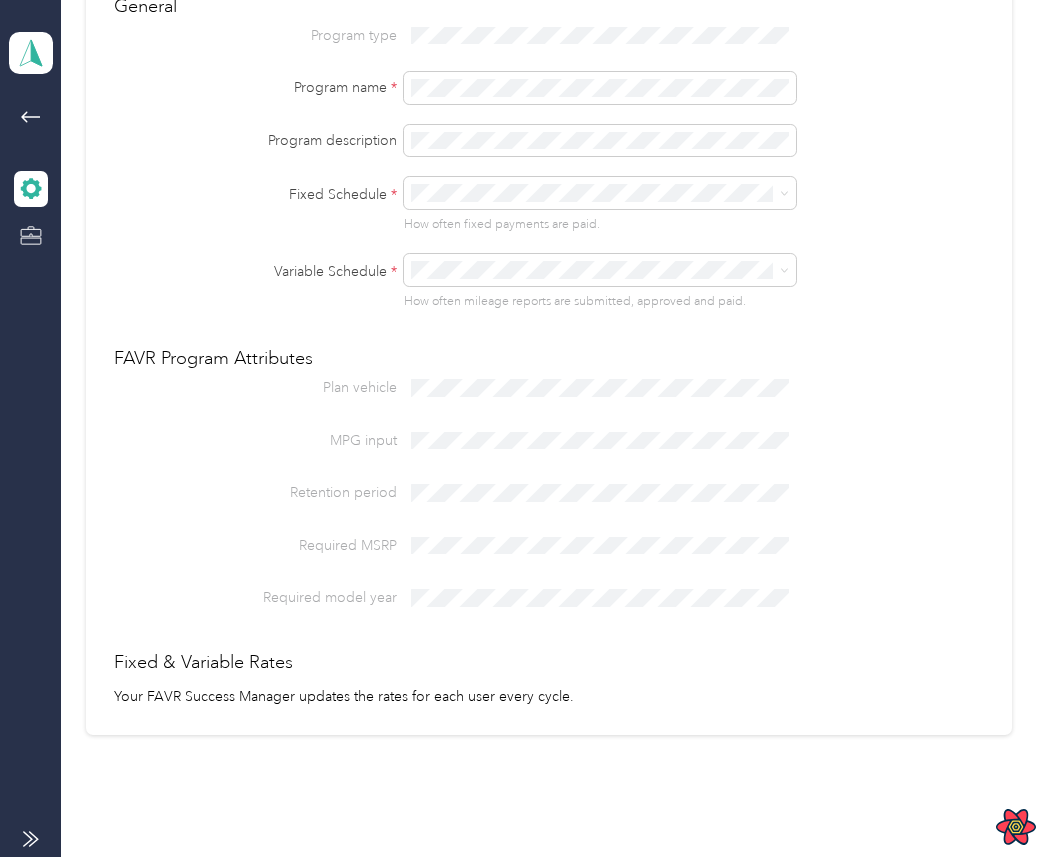 scroll, scrollTop: 0, scrollLeft: 0, axis: both 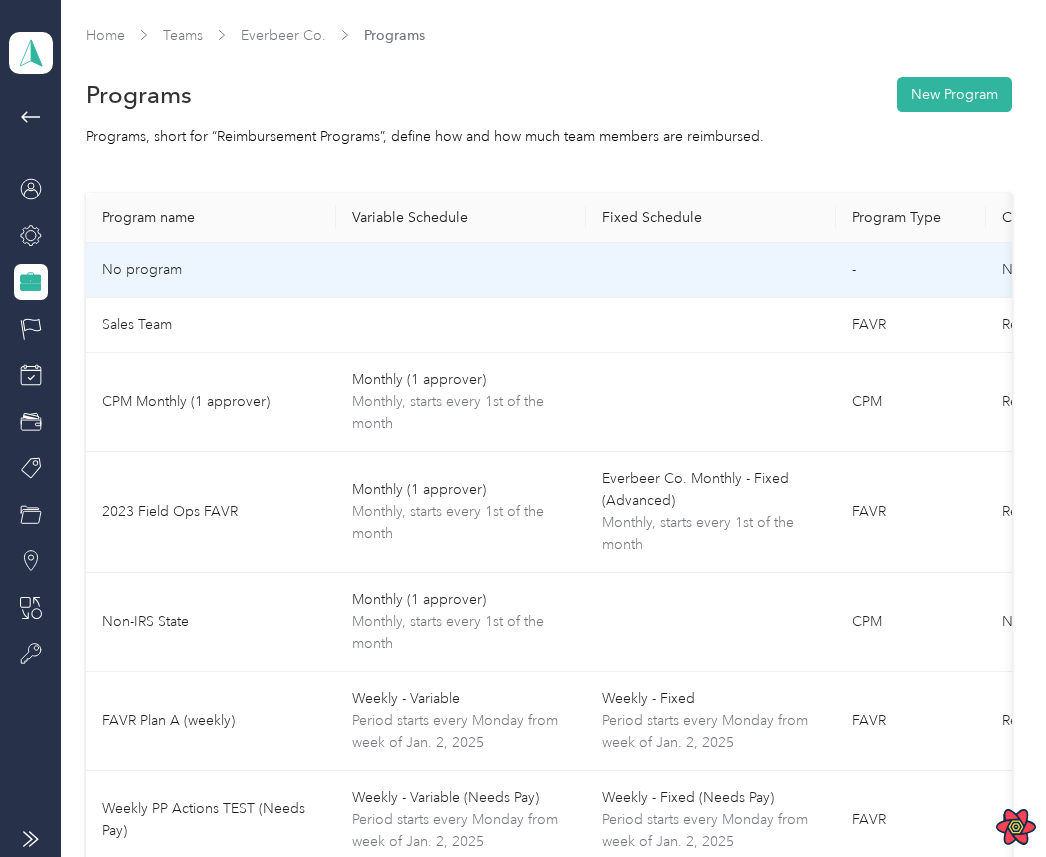 click at bounding box center (461, 270) 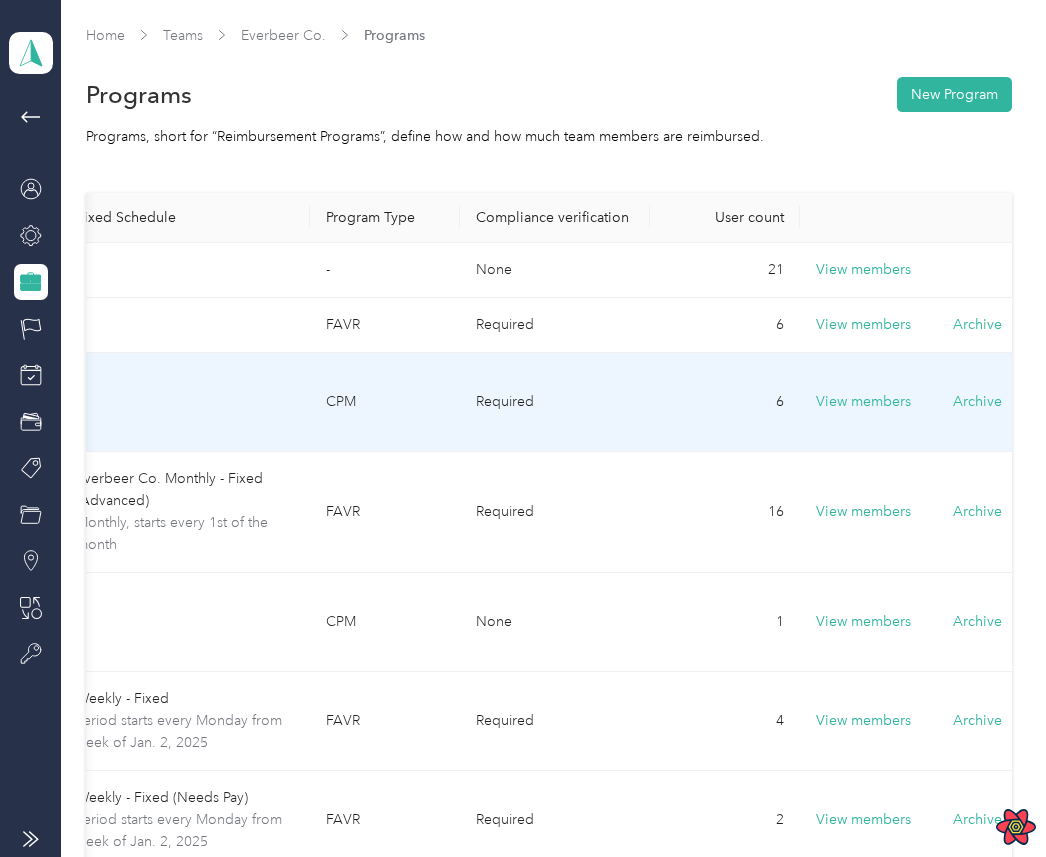 scroll, scrollTop: 0, scrollLeft: 554, axis: horizontal 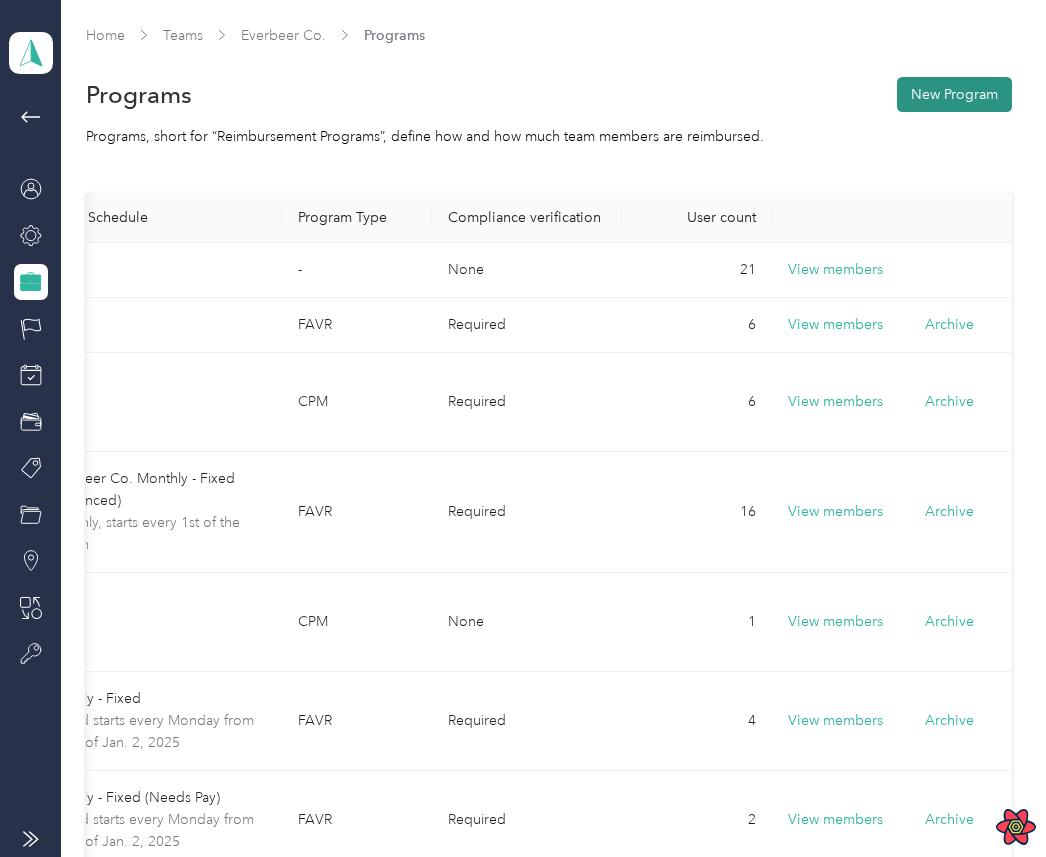 click on "New Program" at bounding box center (954, 94) 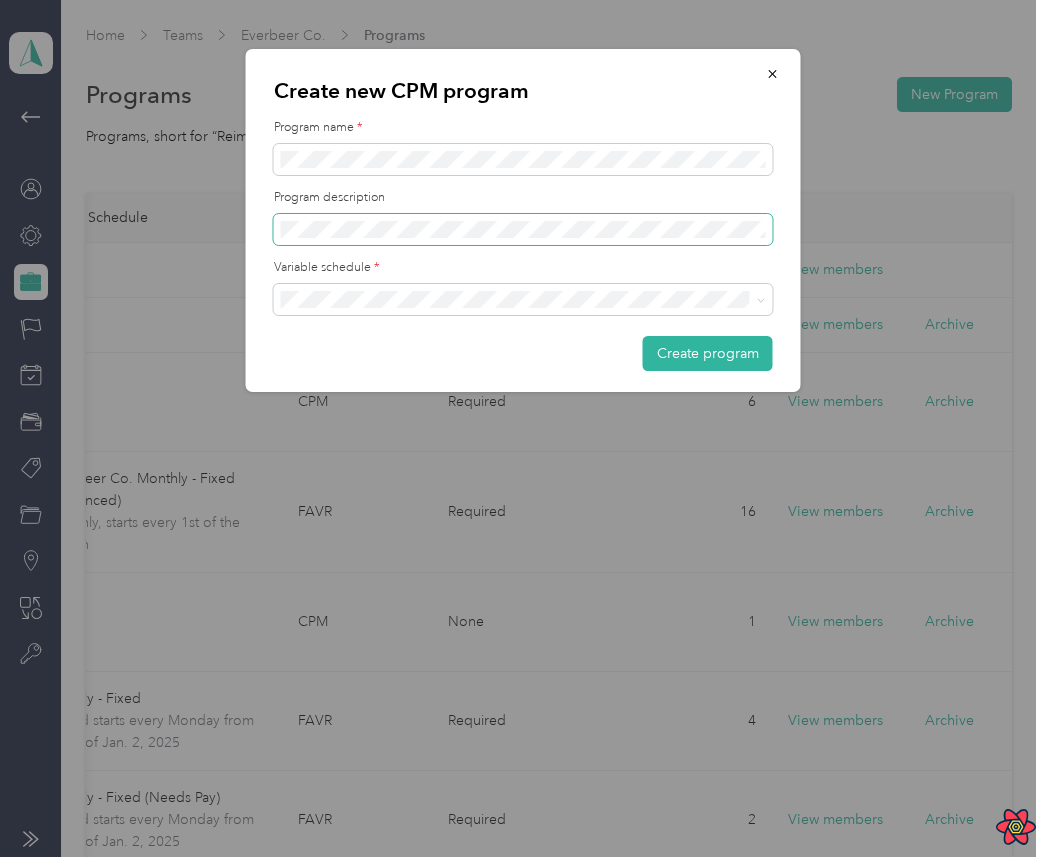 click at bounding box center (523, 230) 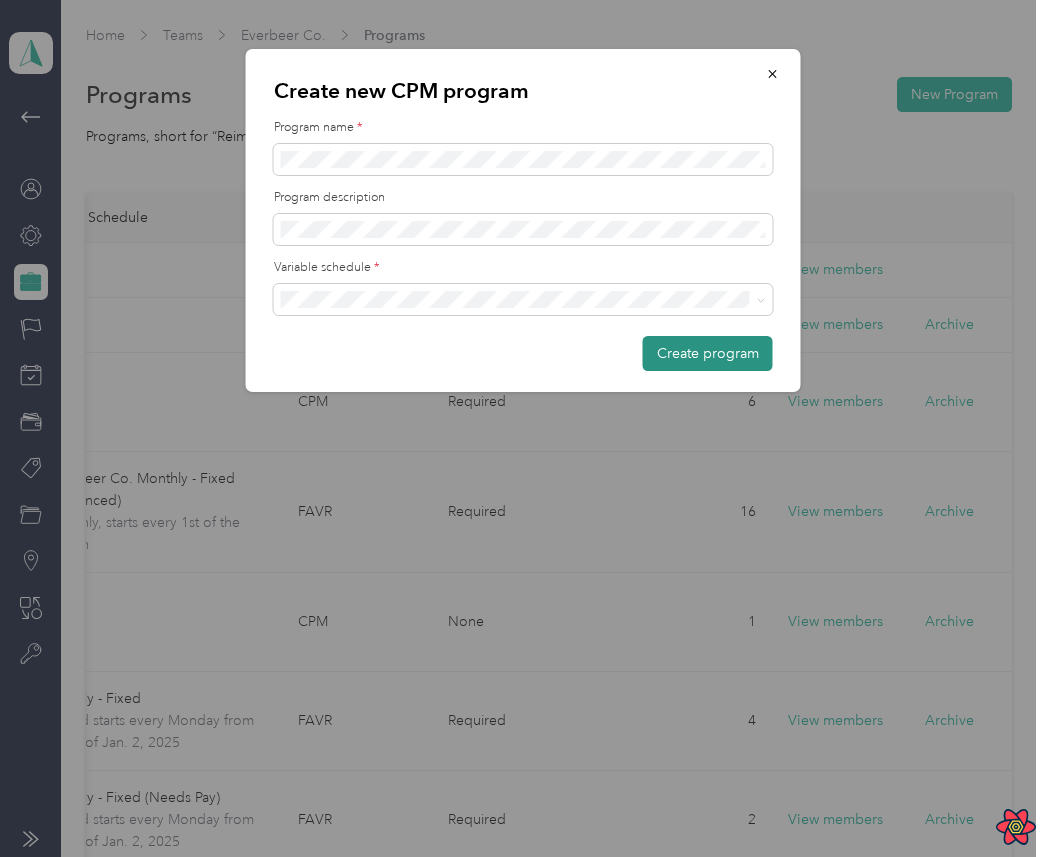 click on "Create program" at bounding box center [708, 353] 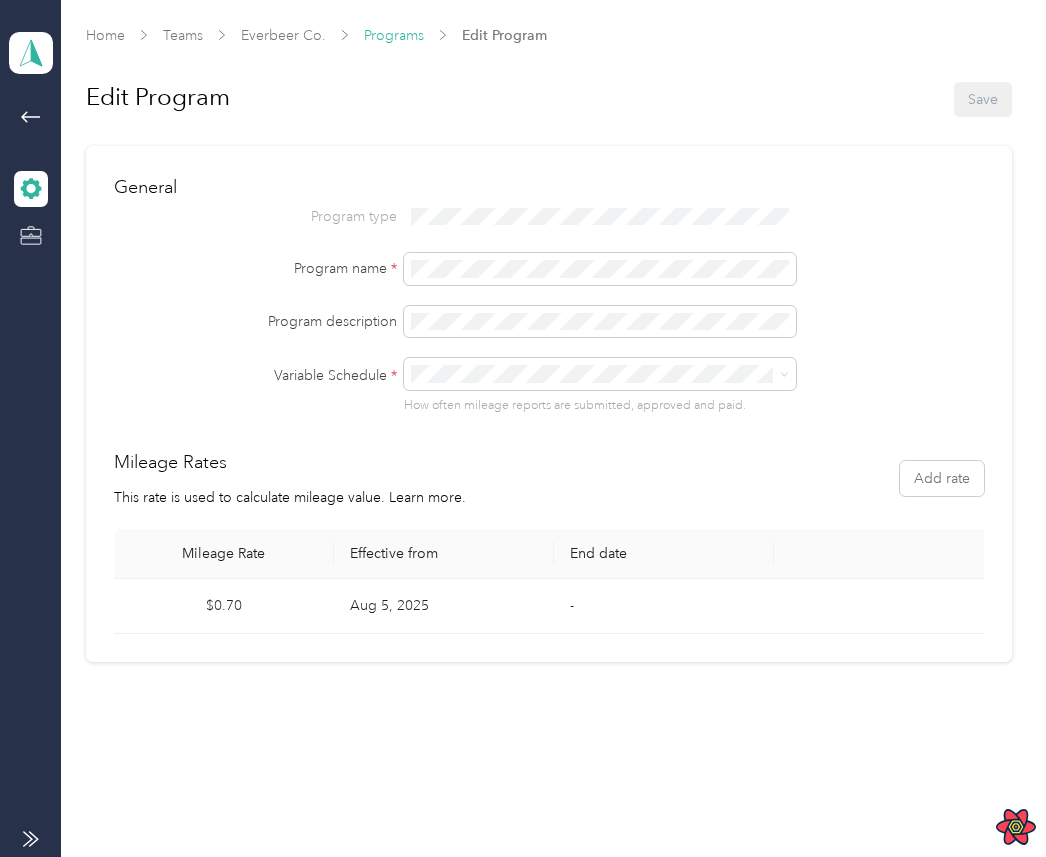 click on "Programs" at bounding box center (394, 35) 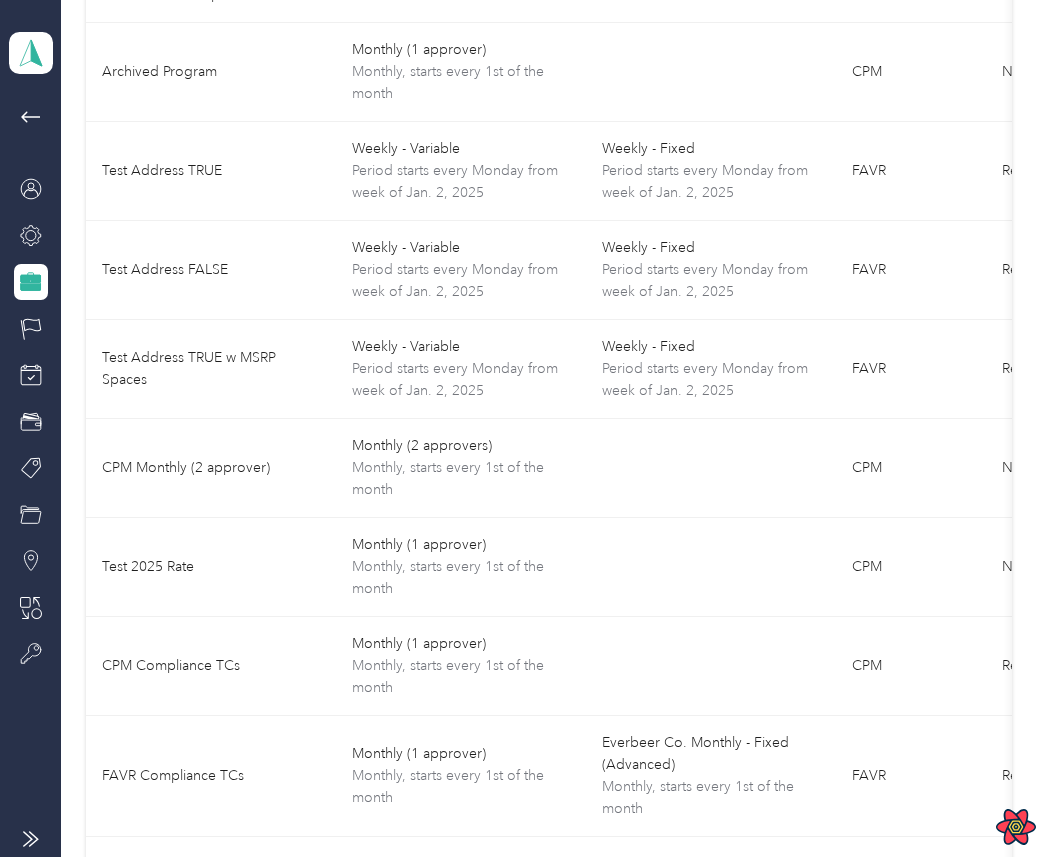 scroll, scrollTop: 1844, scrollLeft: 0, axis: vertical 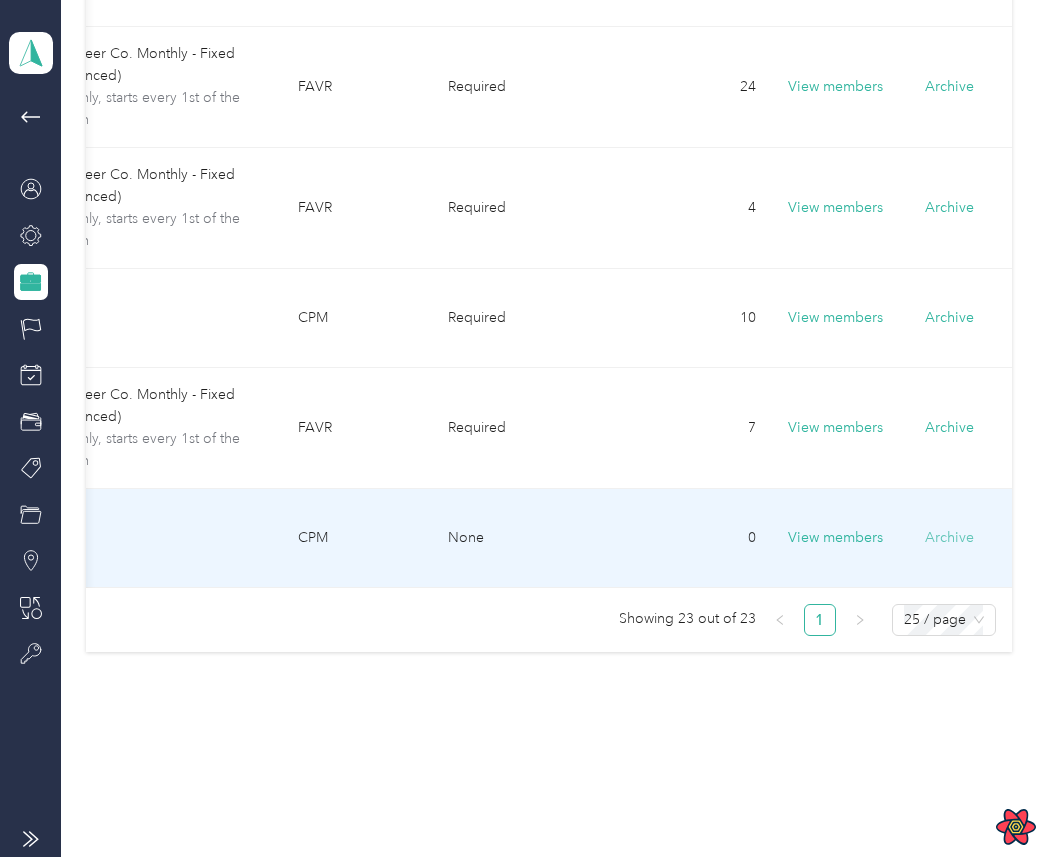 click on "Archive" at bounding box center [949, 537] 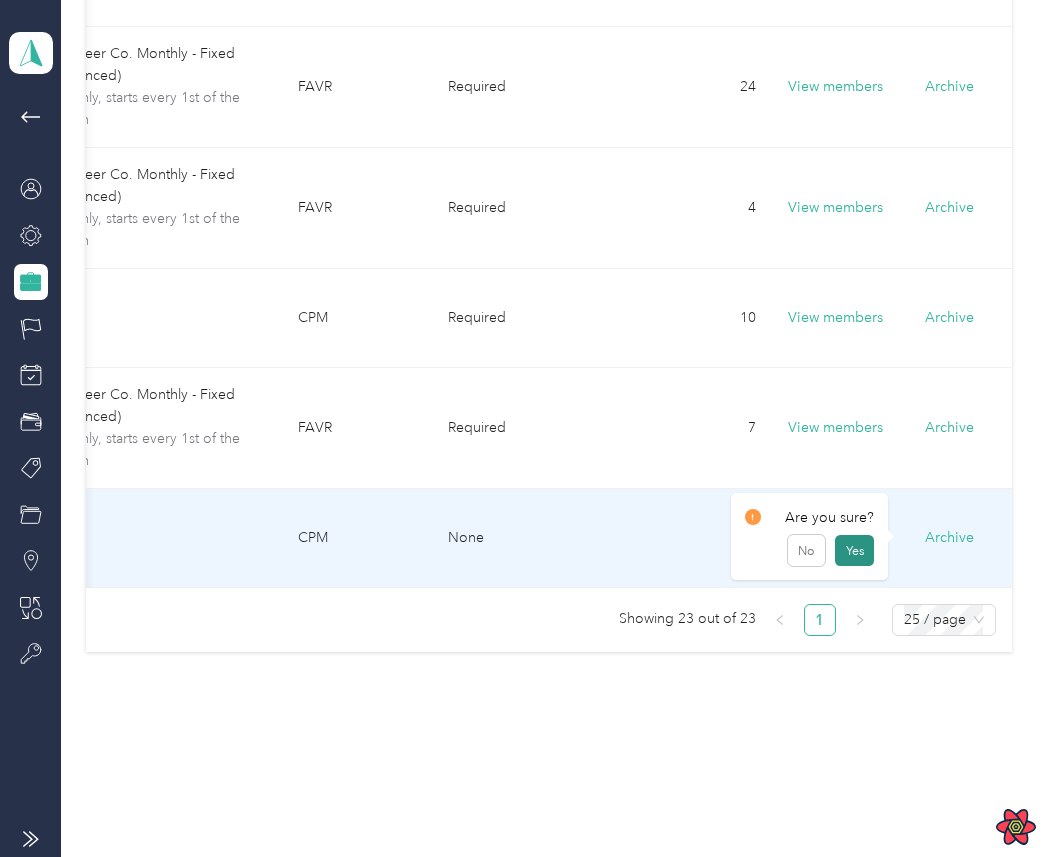 click on "Yes" at bounding box center [854, 551] 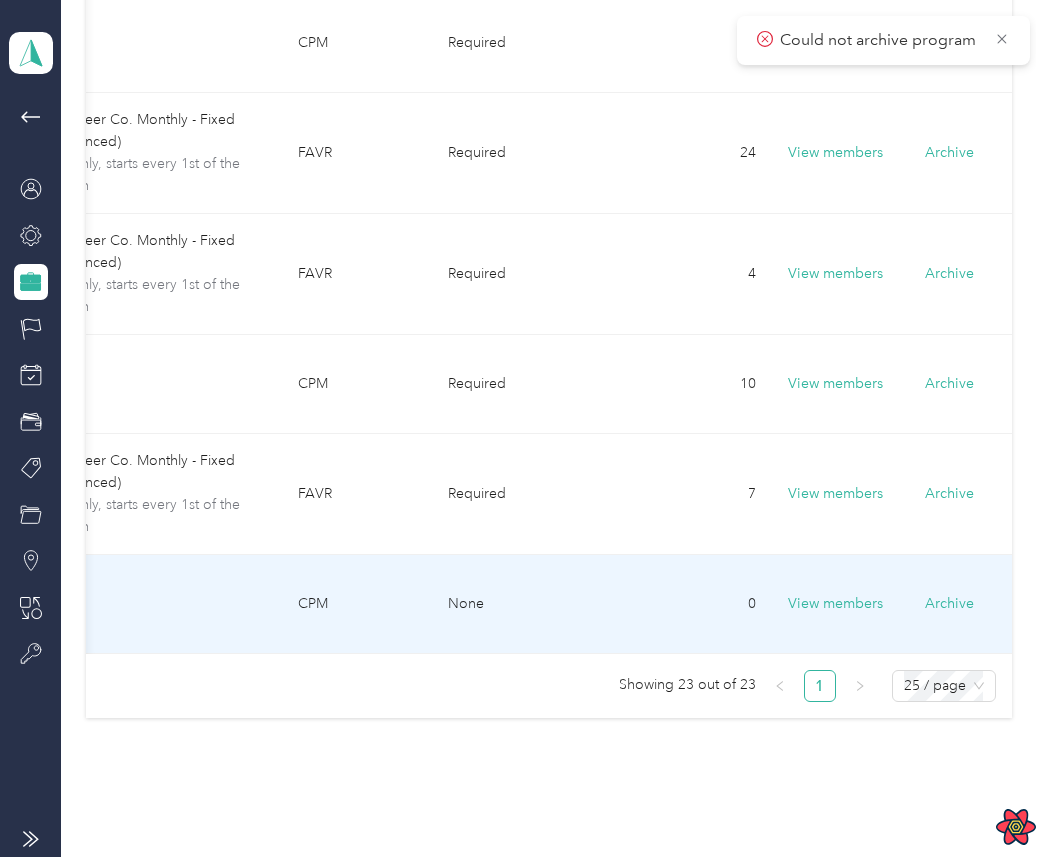 scroll, scrollTop: 1780, scrollLeft: 0, axis: vertical 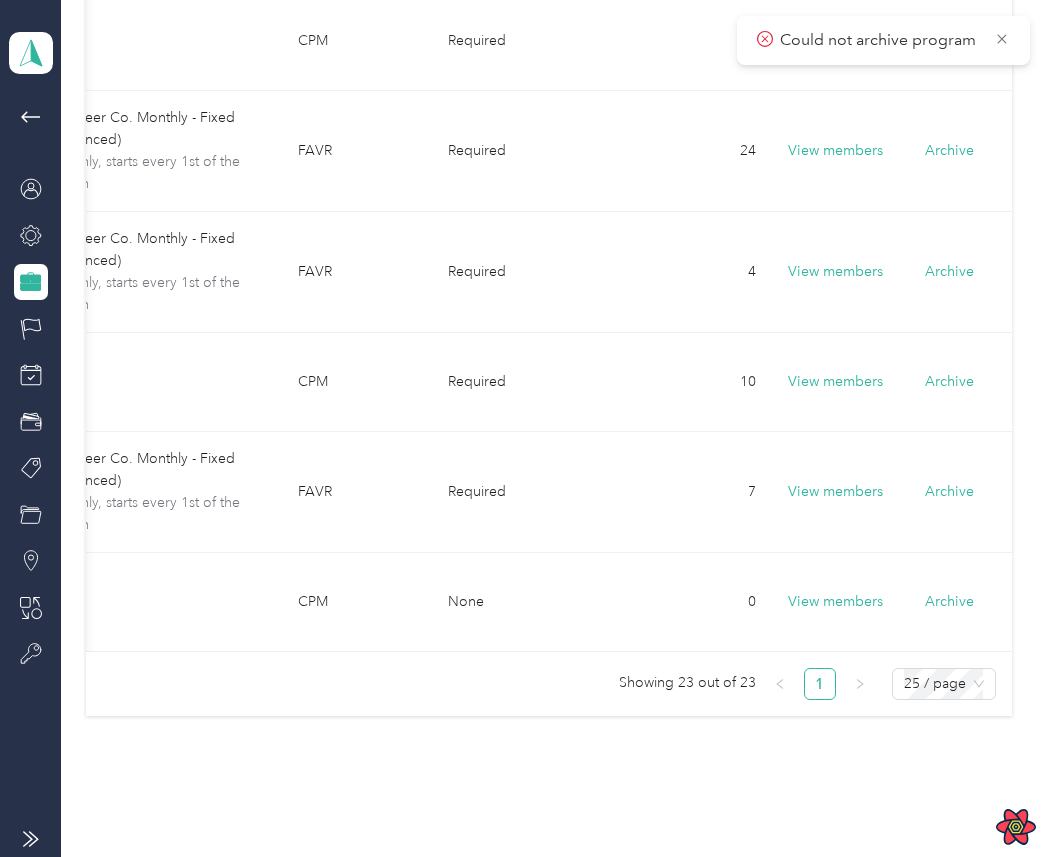 click on "Could not archive program" at bounding box center (883, 40) 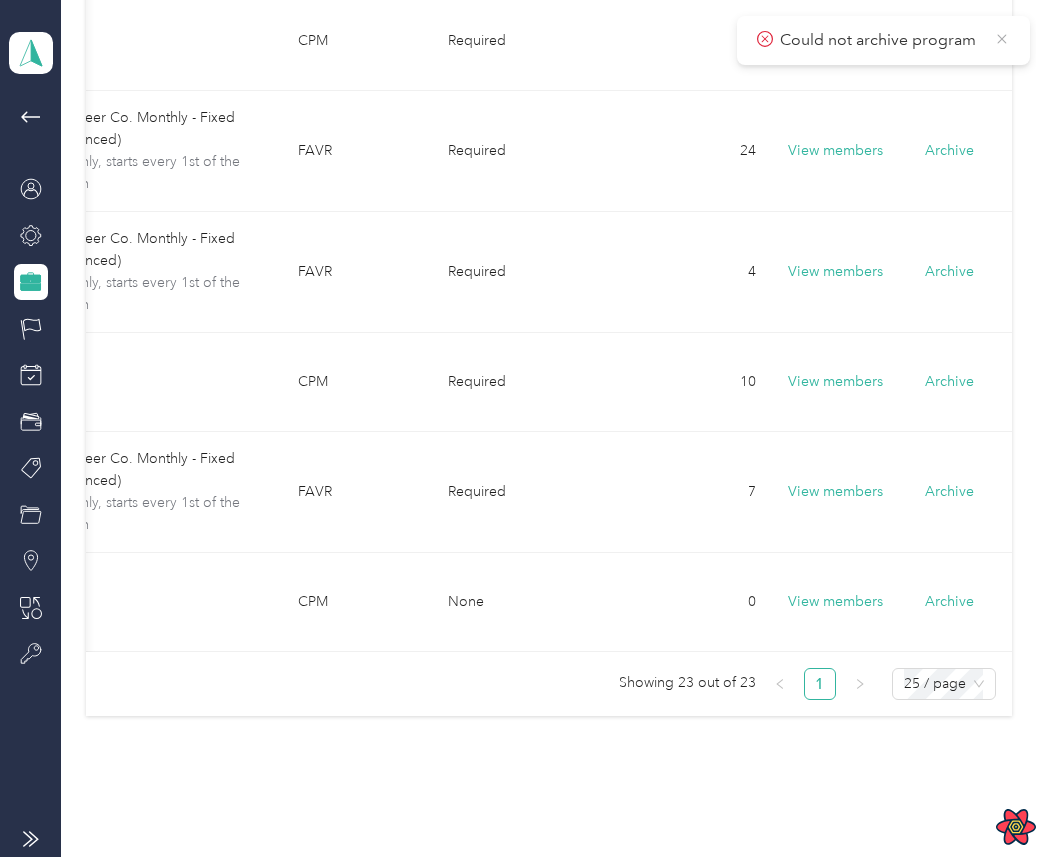 click 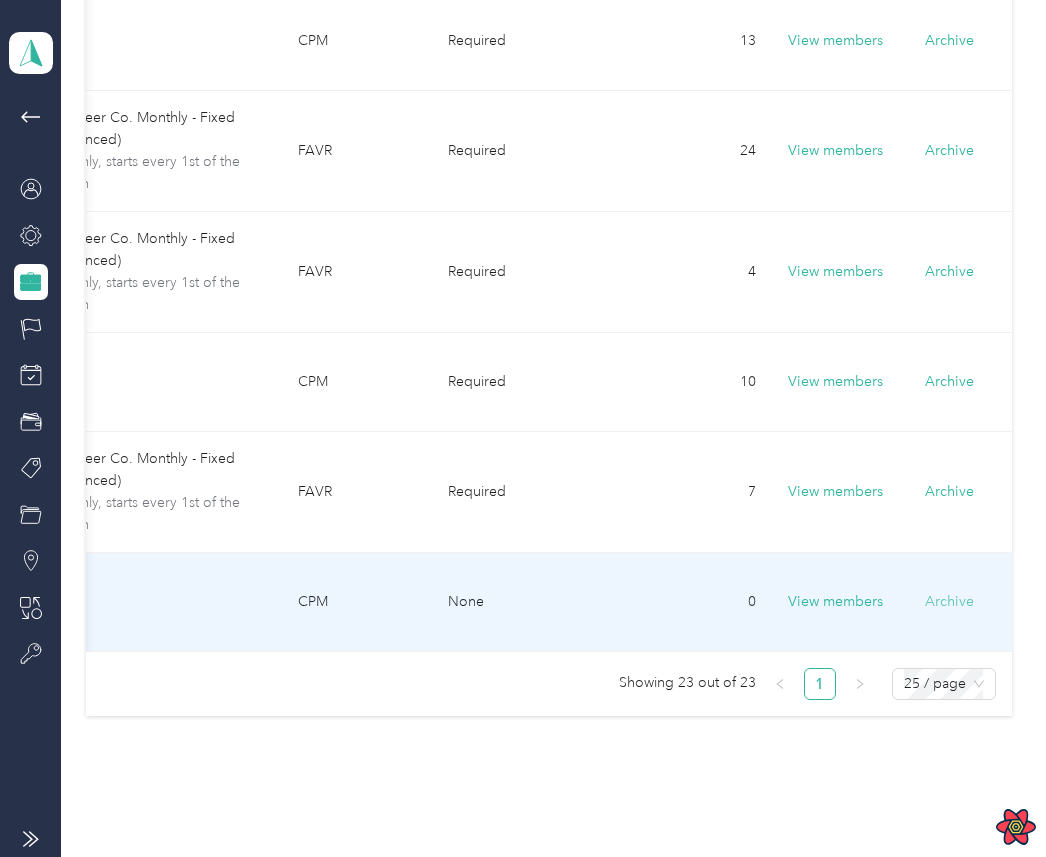click on "Archive" at bounding box center (949, 601) 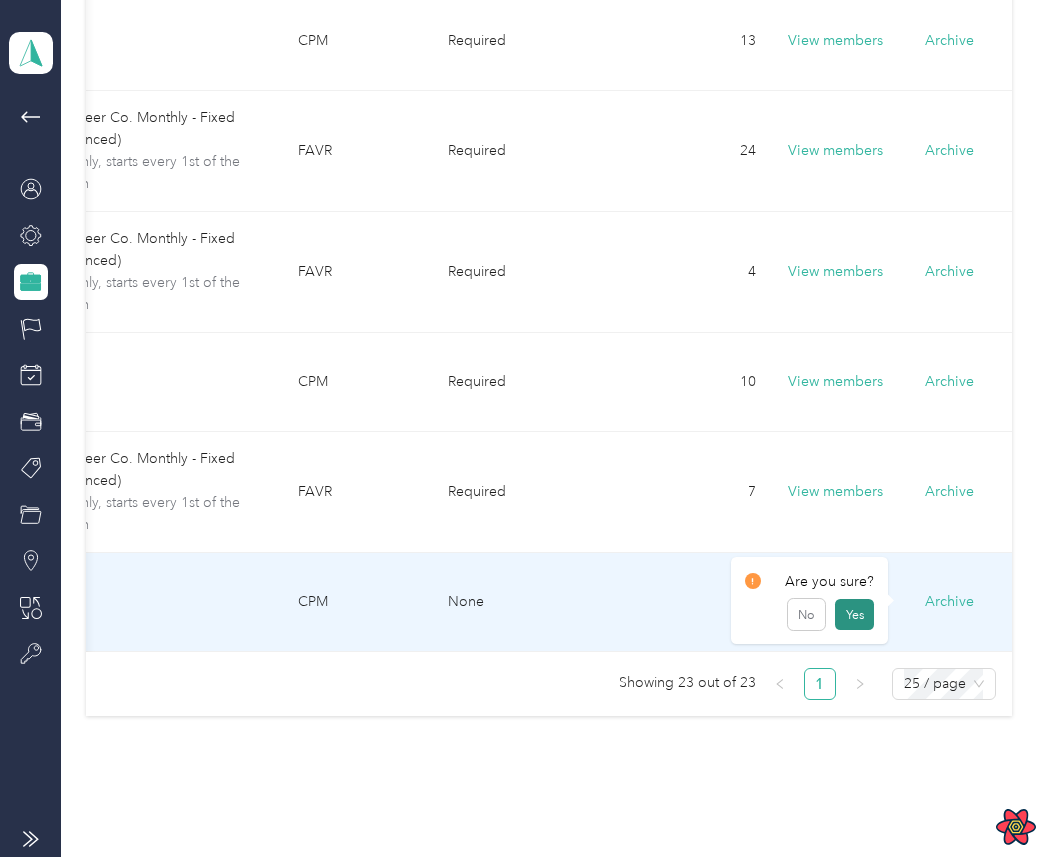 click on "Yes" at bounding box center [854, 615] 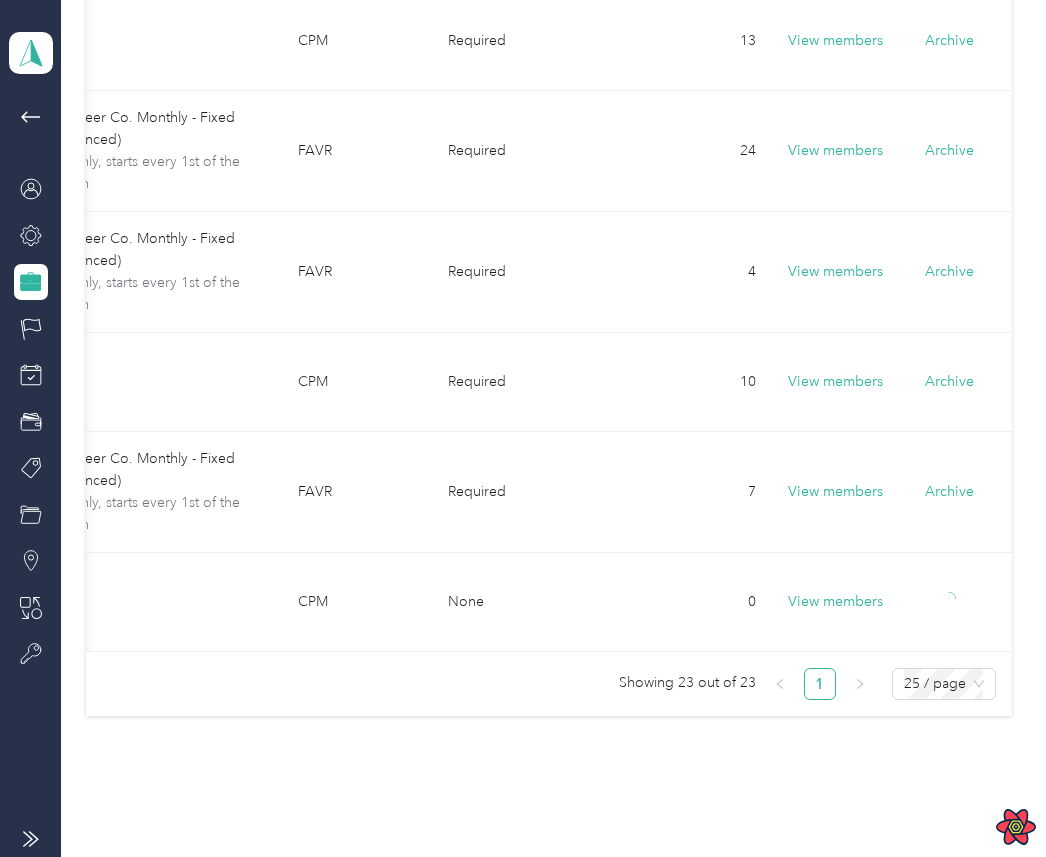 click on "Home Teams Everbeer Co. Programs Programs New Program Programs, short for “Reimbursement Programs”, define how and how much team members are reimbursed. Program name Variable Schedule Fixed Schedule Program Type Compliance verification User count               No program - None 21 View members Sales Team FAVR Required 6 View members Archive CPM Monthly (1 approver) Monthly (1 approver) Monthly, starts every 1st of the month CPM Required 6 View members Archive 2023 Field Ops FAVR Monthly (1 approver) Monthly, starts every 1st of the month Everbeer Co. Monthly - Fixed (Advanced) Monthly, starts every 1st of the month FAVR Required 16 View members Archive Non-IRS State Monthly (1 approver) Monthly, starts every 1st of the month CPM None 1 View members Archive FAVR Plan A (weekly) Weekly - Variable Period starts every Monday from week of Jan. 2, 2025 Weekly - Fixed Period starts every Monday from week of Jan. 2, 2025 FAVR Required 4 View members Archive Weekly PP Actions TEST (Needs Pay) FAVR Required" at bounding box center (548, -478) 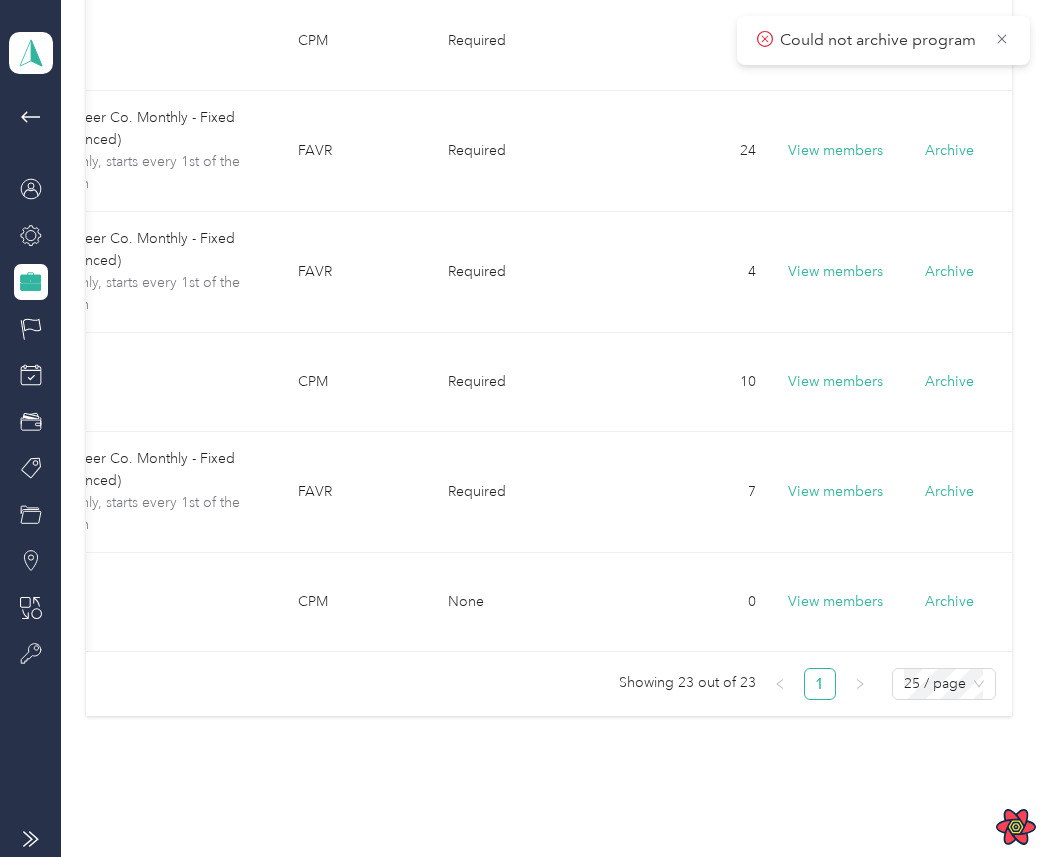click on "Could not archive program" at bounding box center [883, 40] 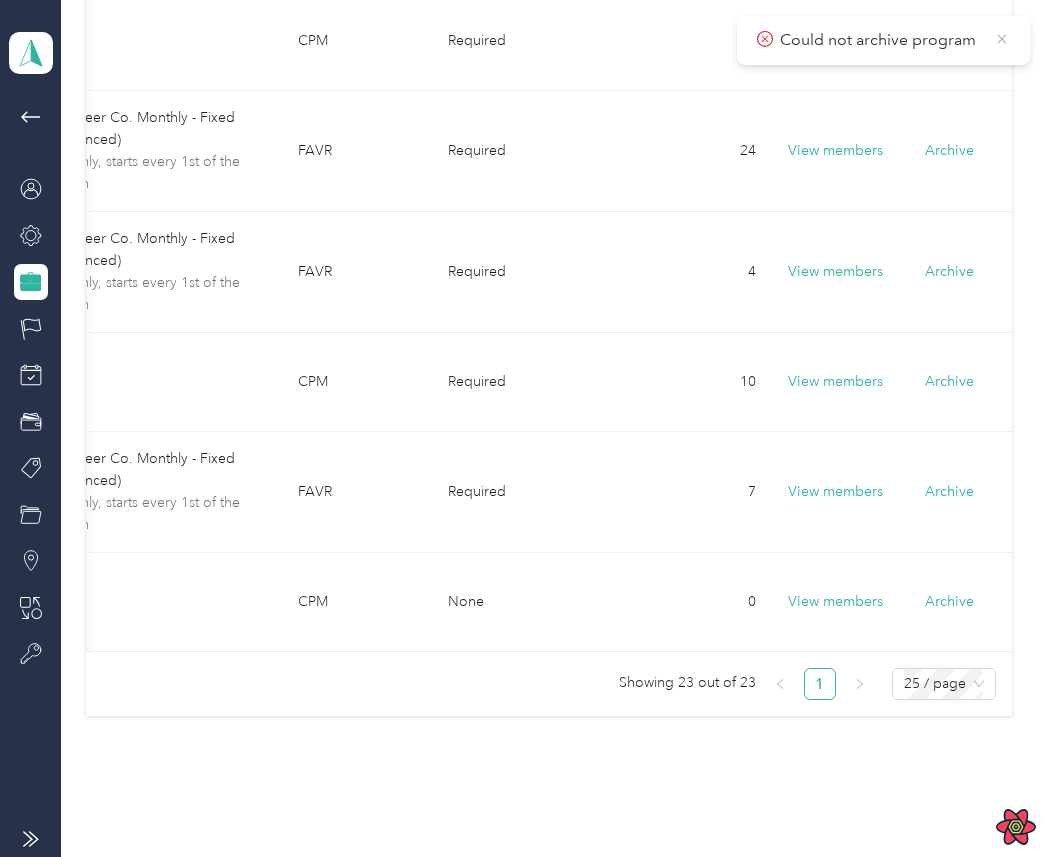 click 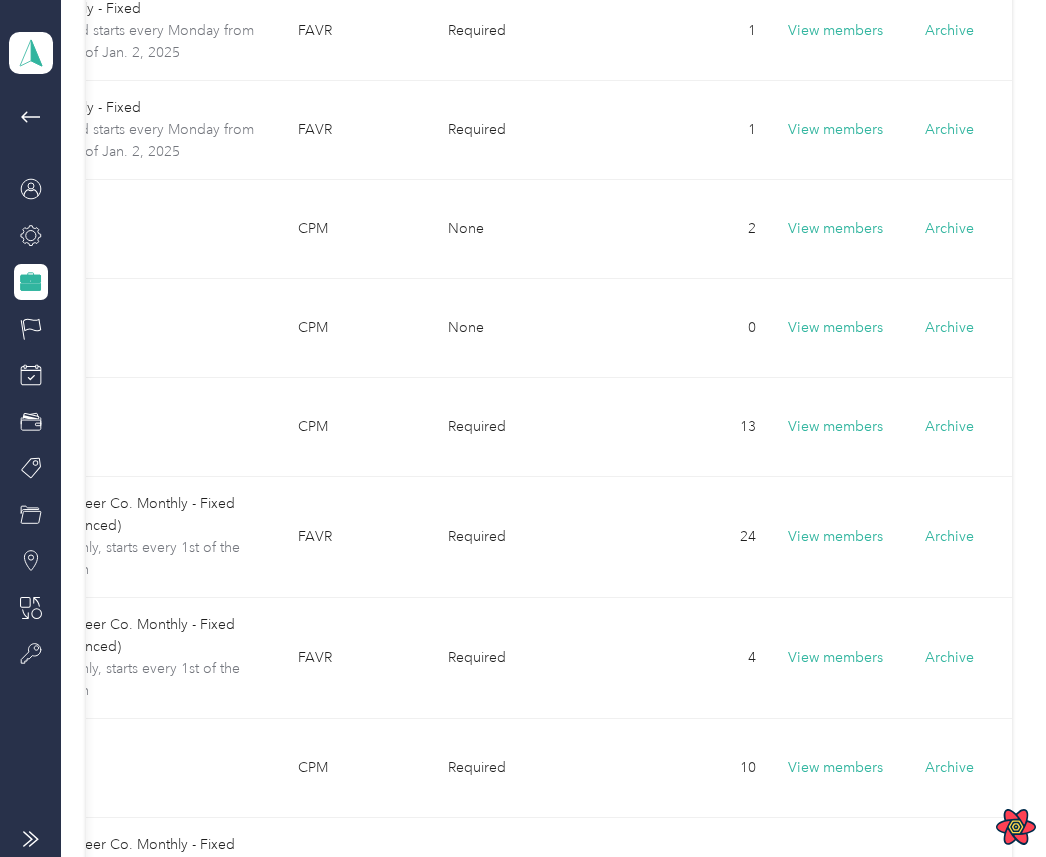 scroll, scrollTop: 1745, scrollLeft: 0, axis: vertical 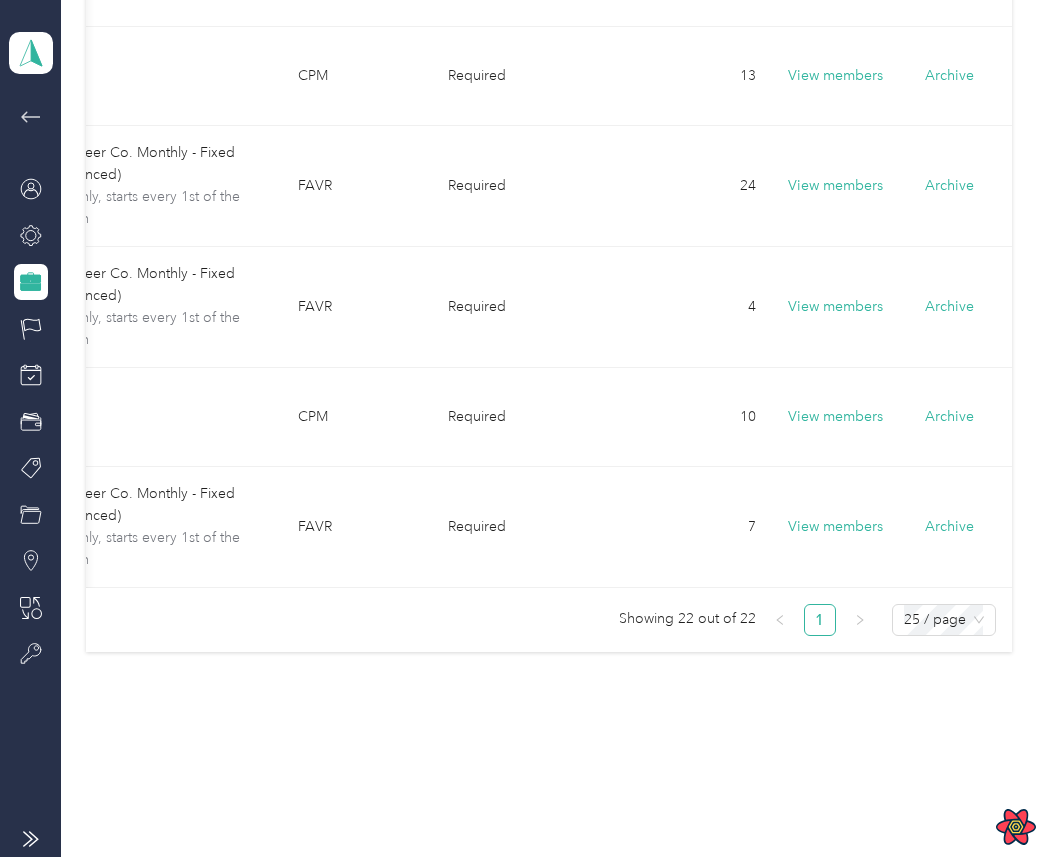 click 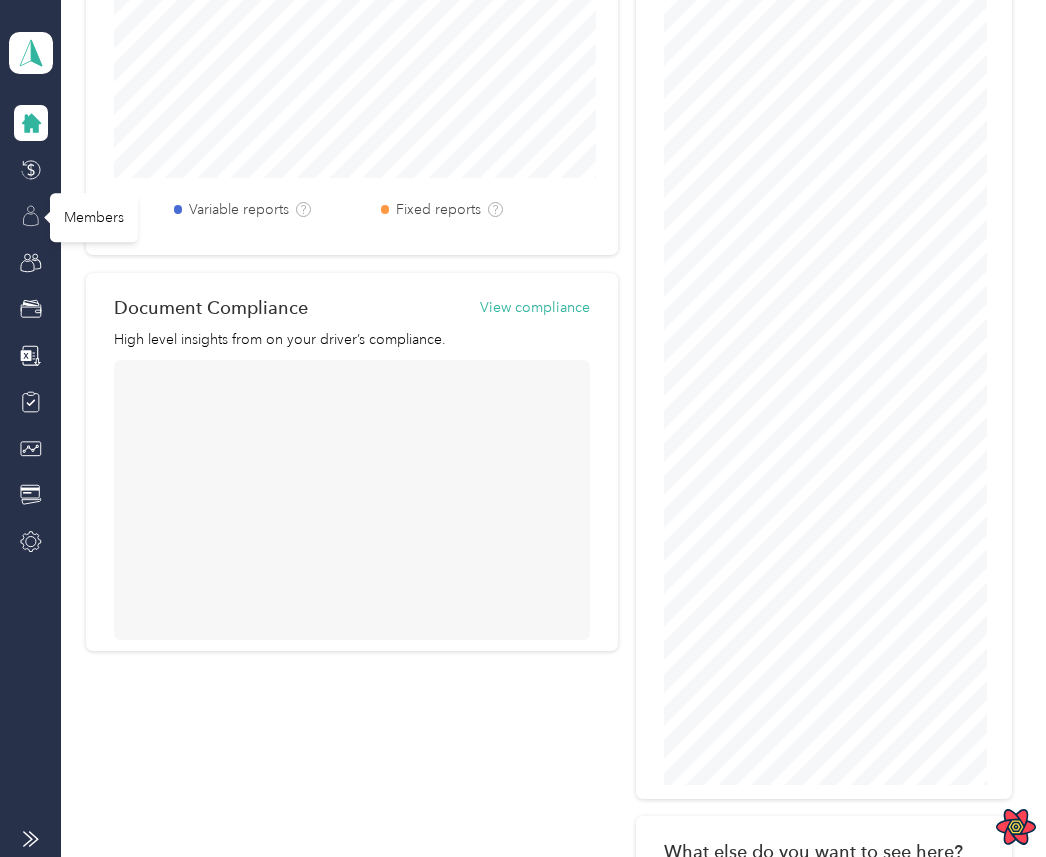 scroll, scrollTop: 1232, scrollLeft: 0, axis: vertical 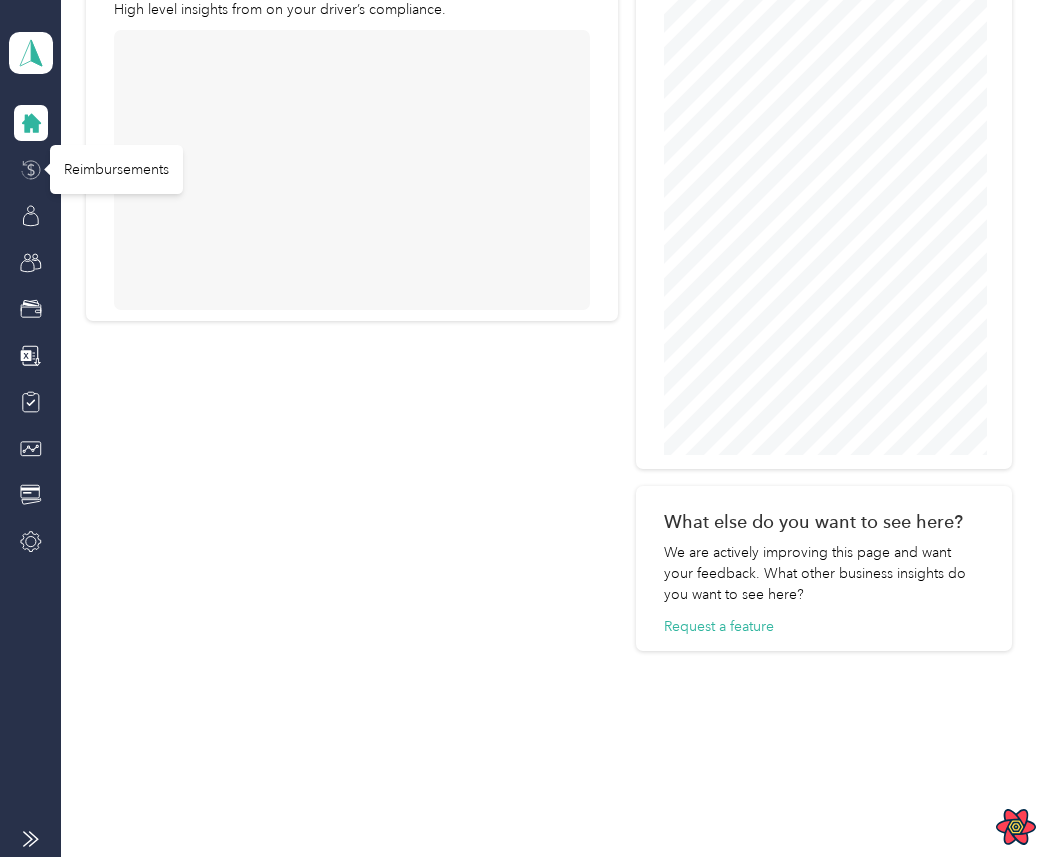 click 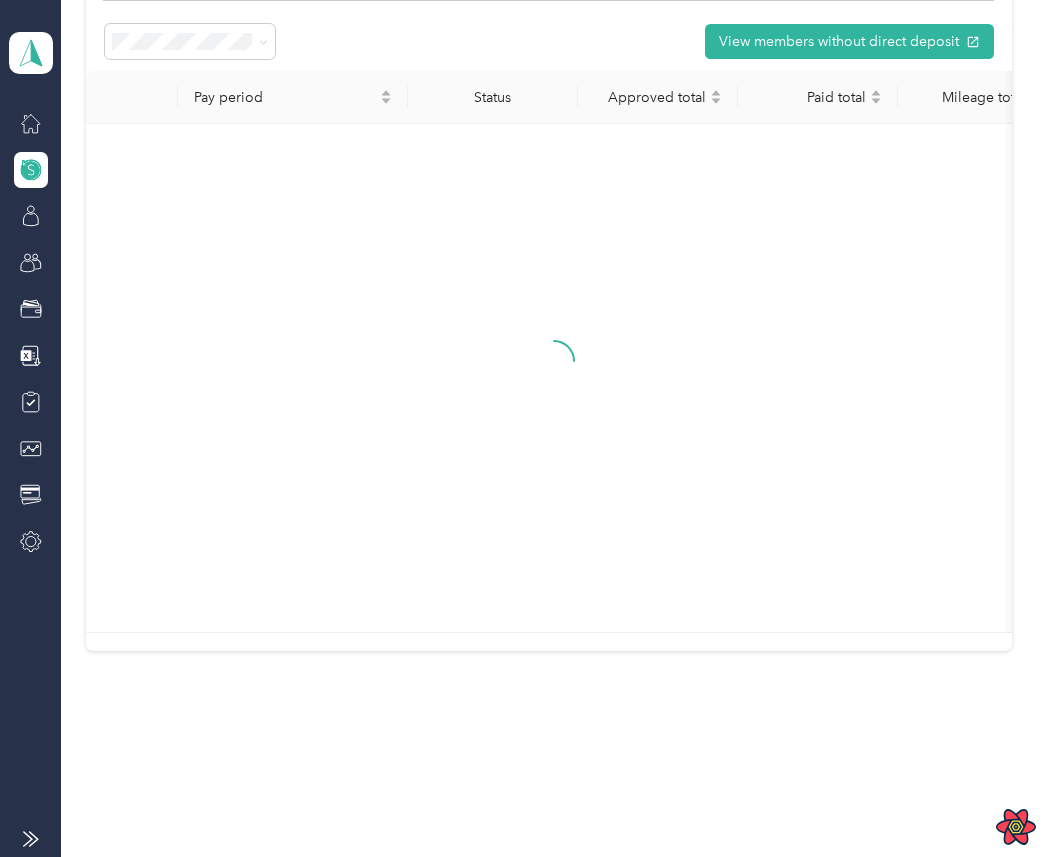 scroll, scrollTop: 487, scrollLeft: 0, axis: vertical 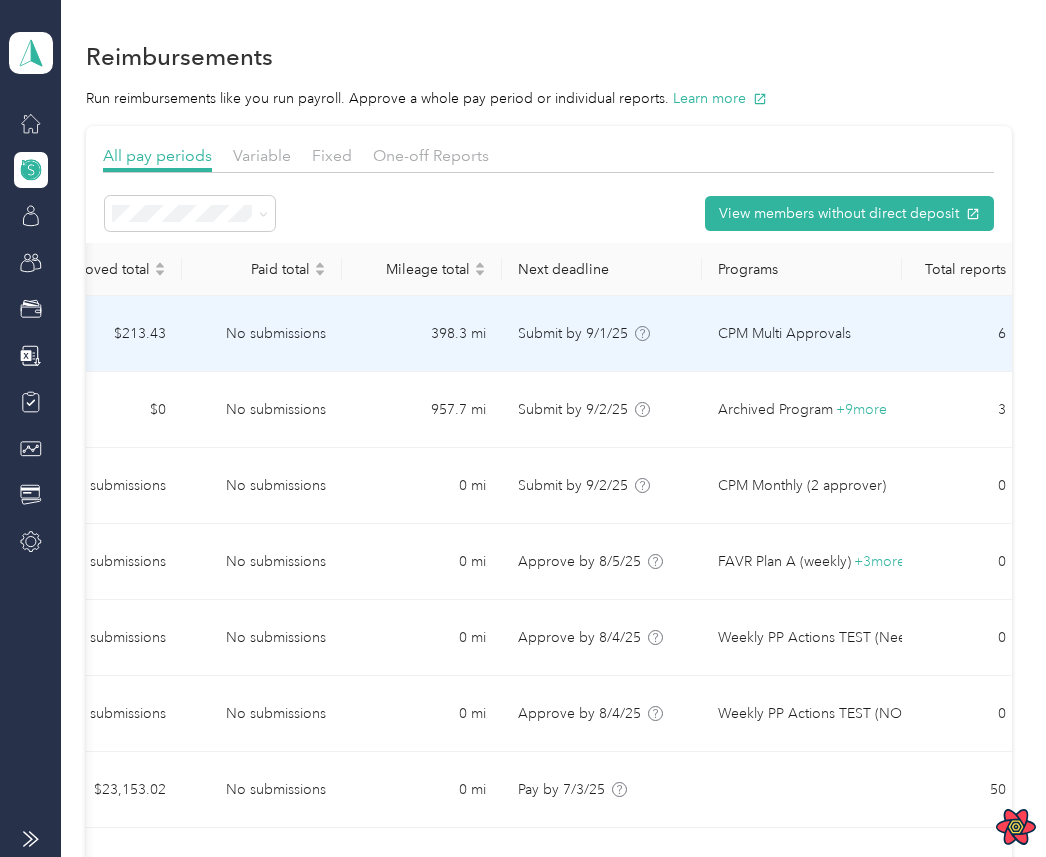 click on "CPM Multi Approvals" at bounding box center (784, 334) 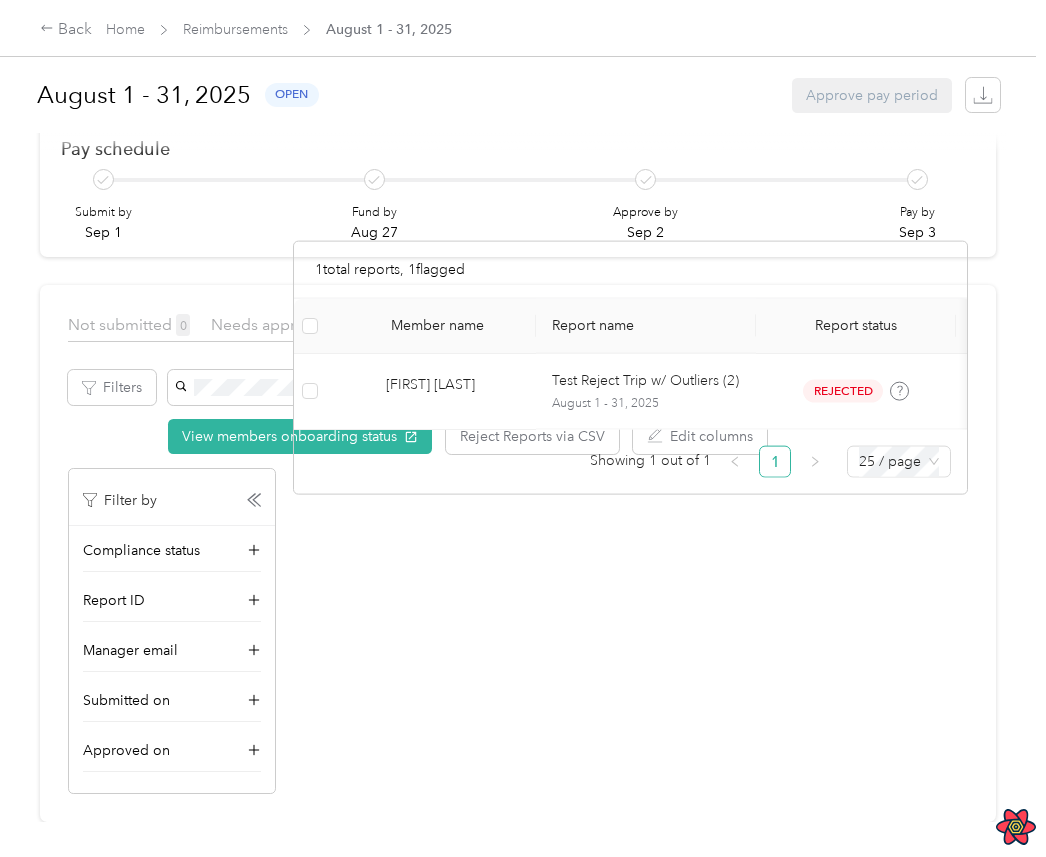 scroll, scrollTop: 328, scrollLeft: 0, axis: vertical 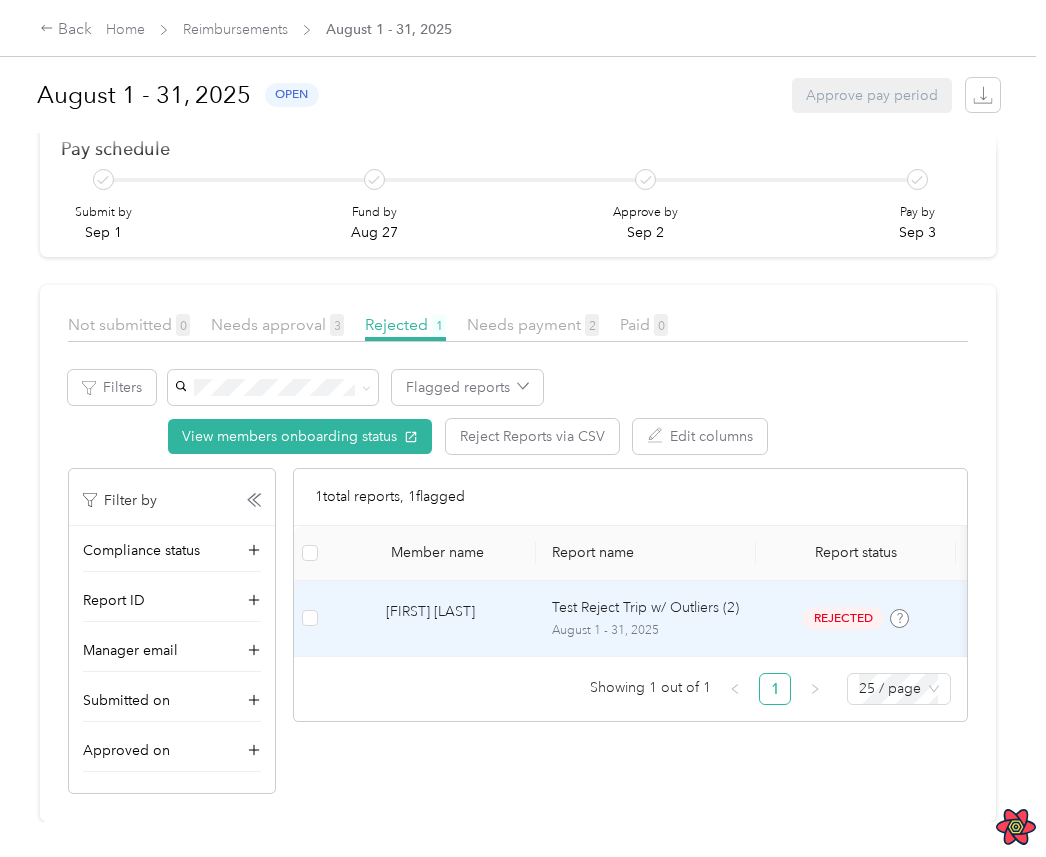 click on "Joe Montana" at bounding box center (453, 618) 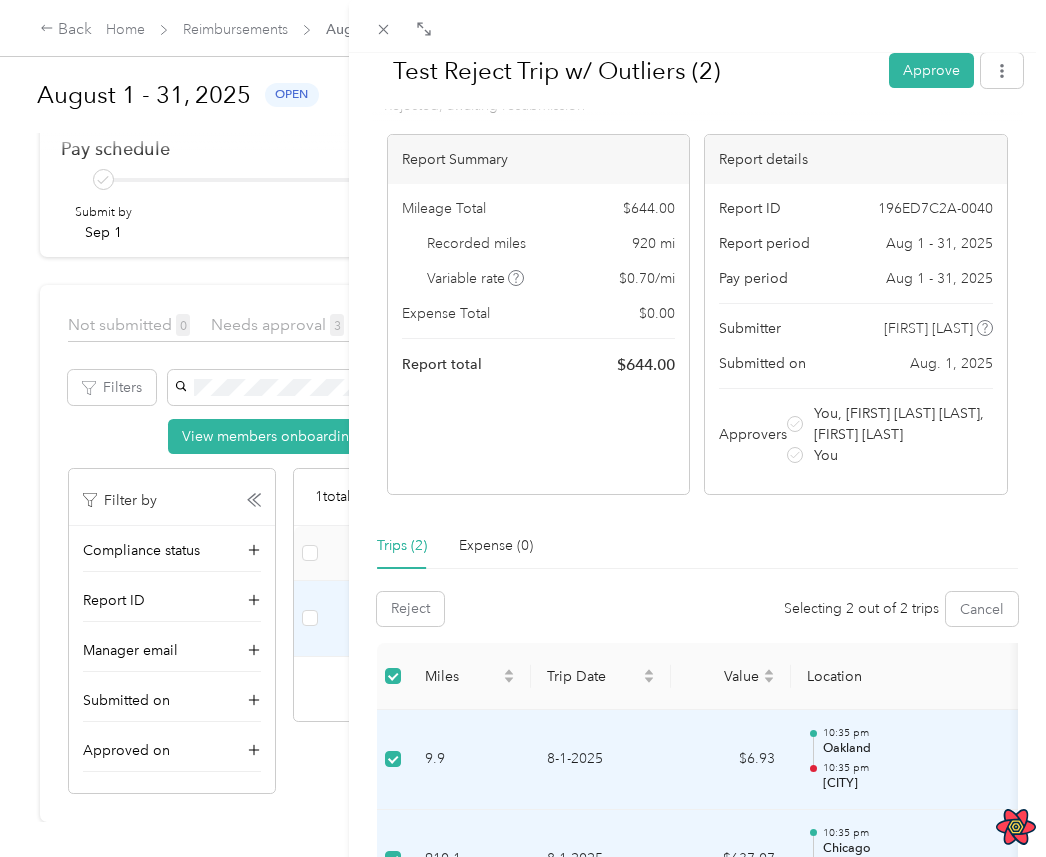 scroll, scrollTop: 297, scrollLeft: 0, axis: vertical 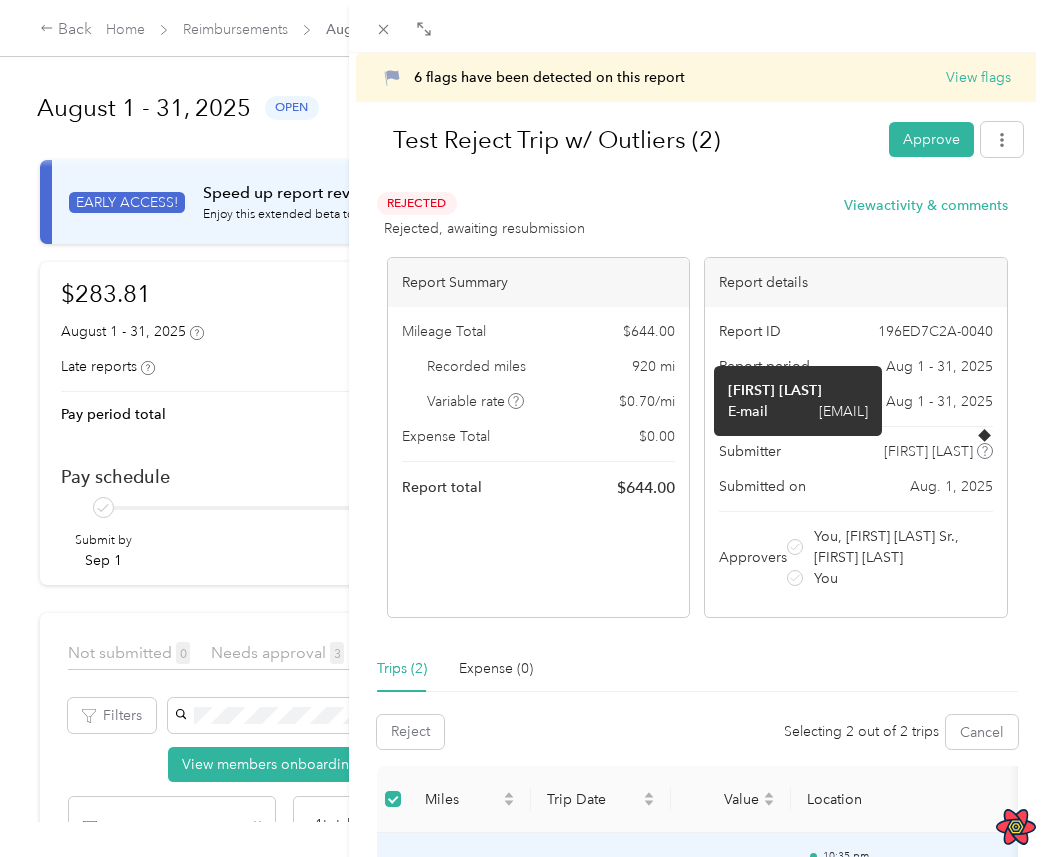 click on "[EMAIL]" at bounding box center [843, 411] 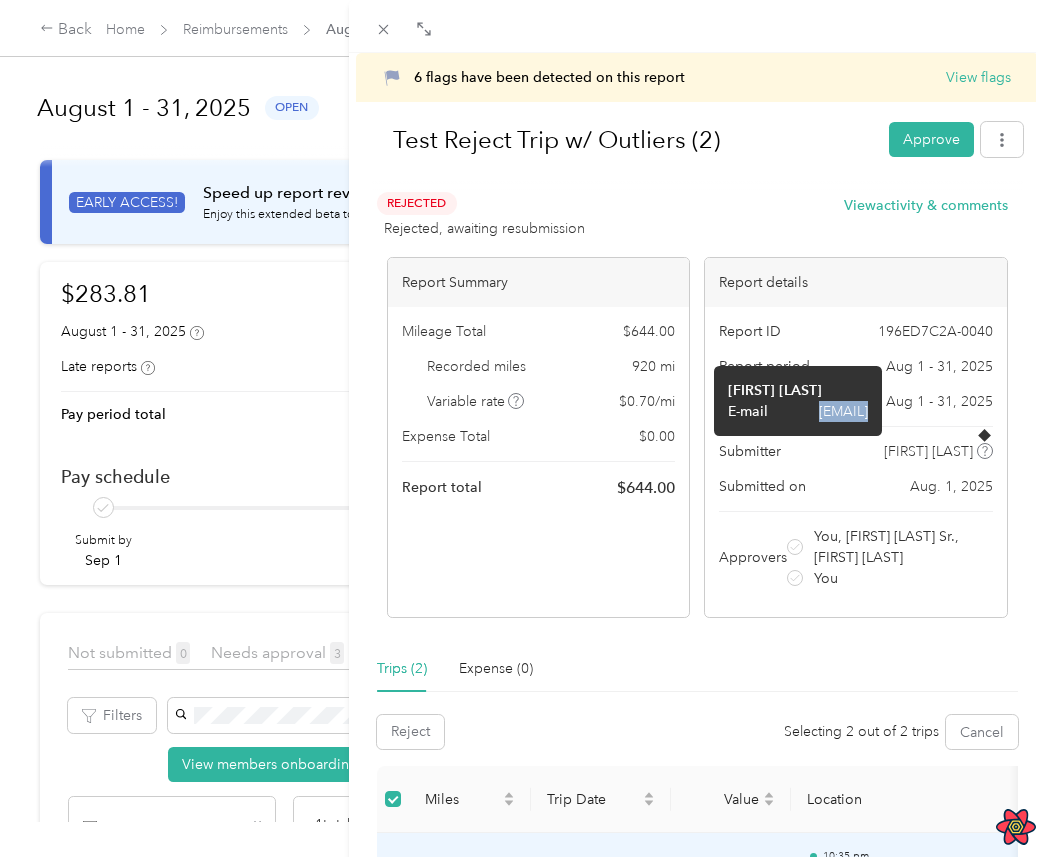 copy on "[EMAIL]" 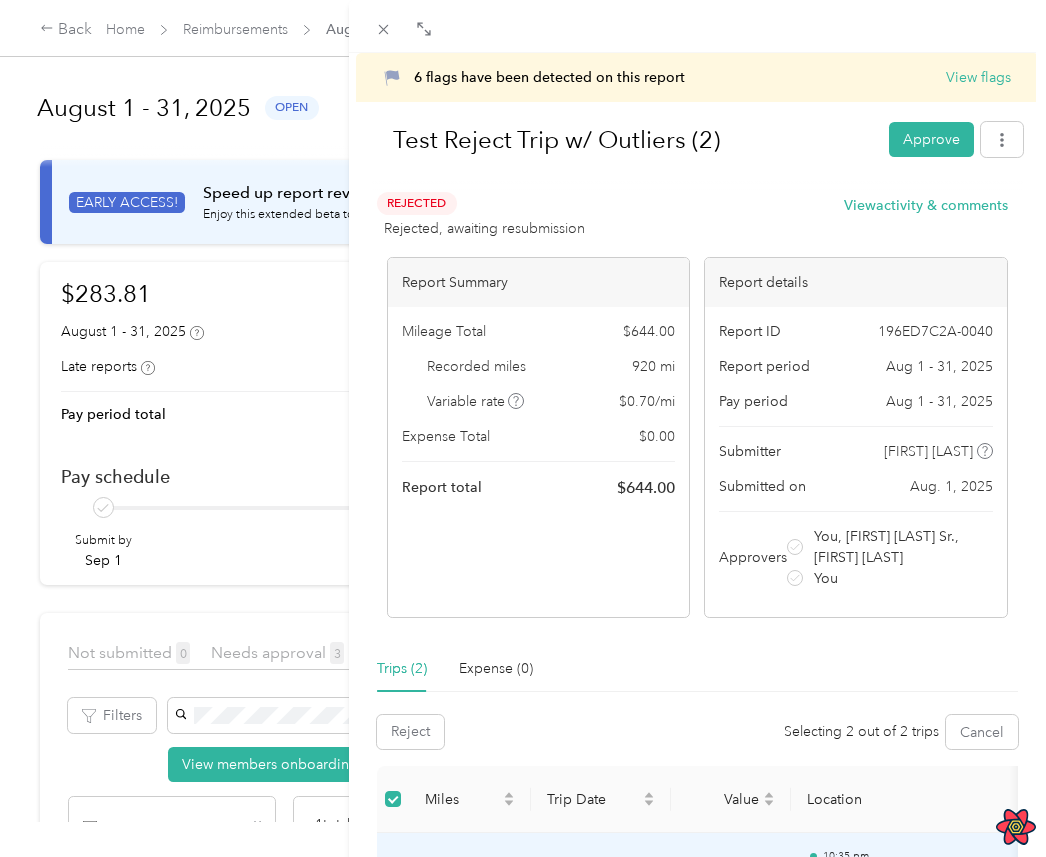 click on "Report ID 196ED7C2A-0040 Report period Aug 1 - 31, 2025 Pay period Aug 1 - 31, 2025 Submitter [FIRST] [LAST] Submitted on Aug. 1, 2025 Approvers You, [FIRST] [LAST] Sr., [FIRST] [LAST] You" at bounding box center (855, 462) 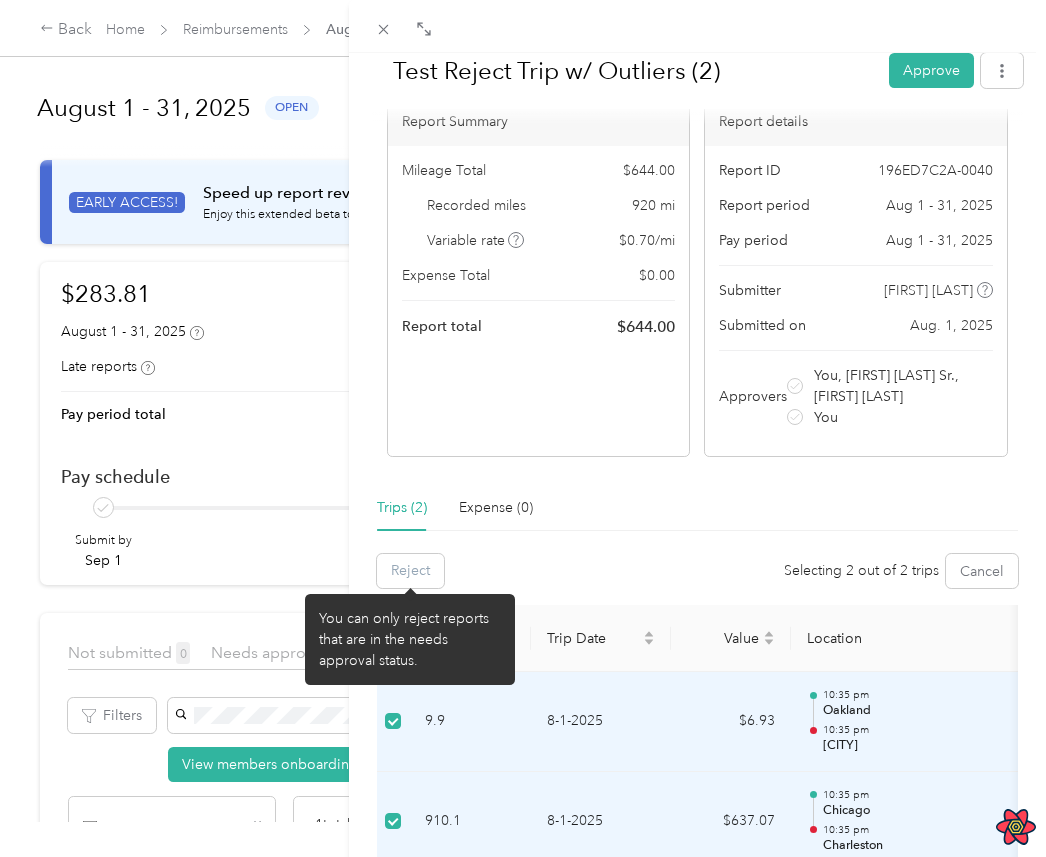 scroll, scrollTop: 163, scrollLeft: 0, axis: vertical 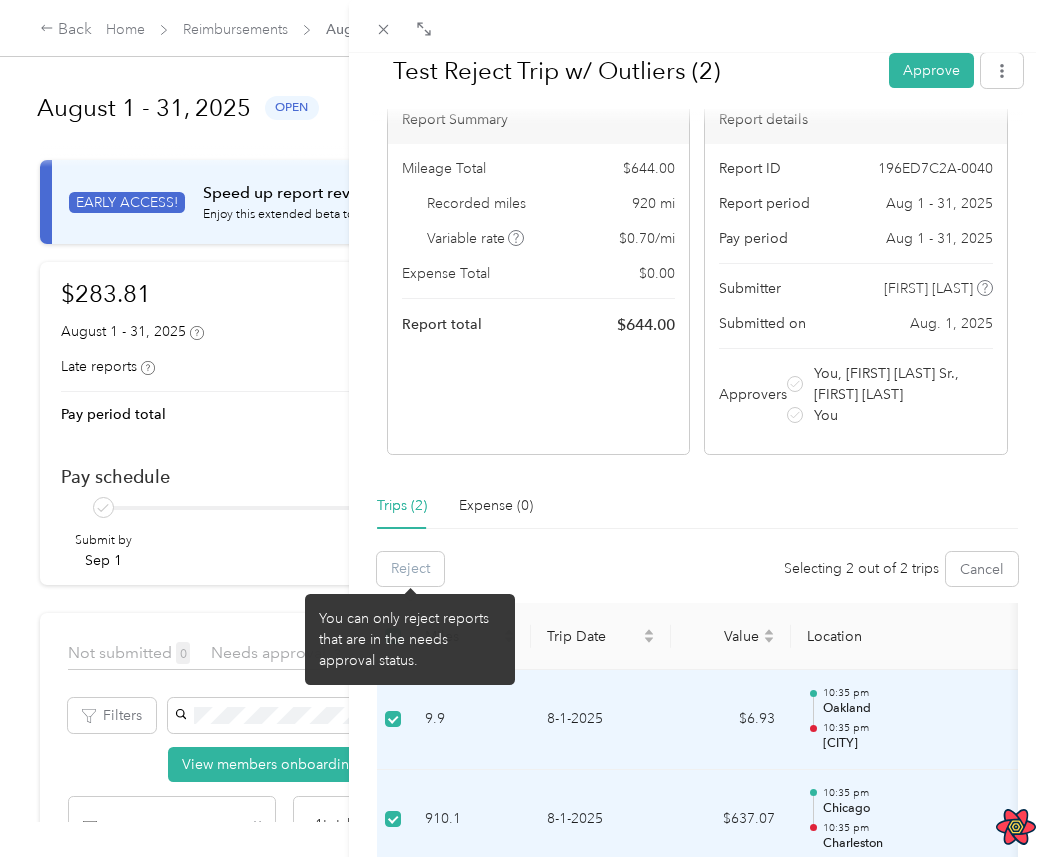 click on "Reject" at bounding box center (410, 569) 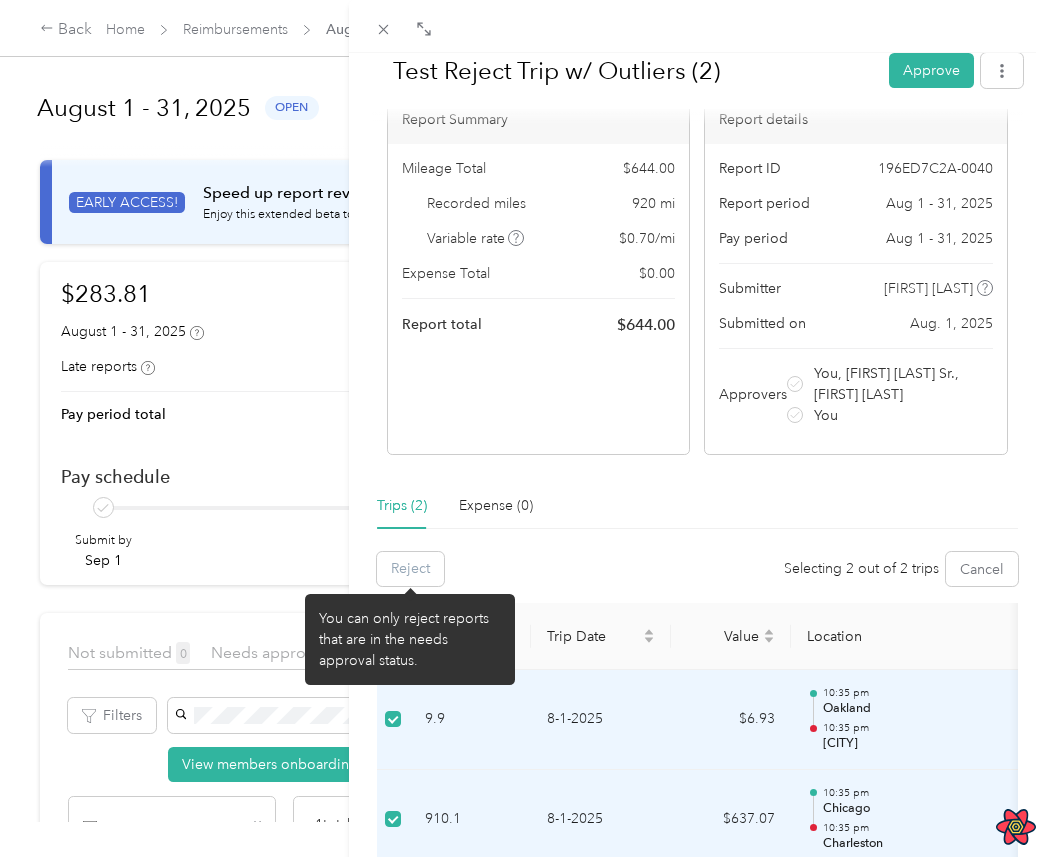 click on "Reject" at bounding box center (410, 569) 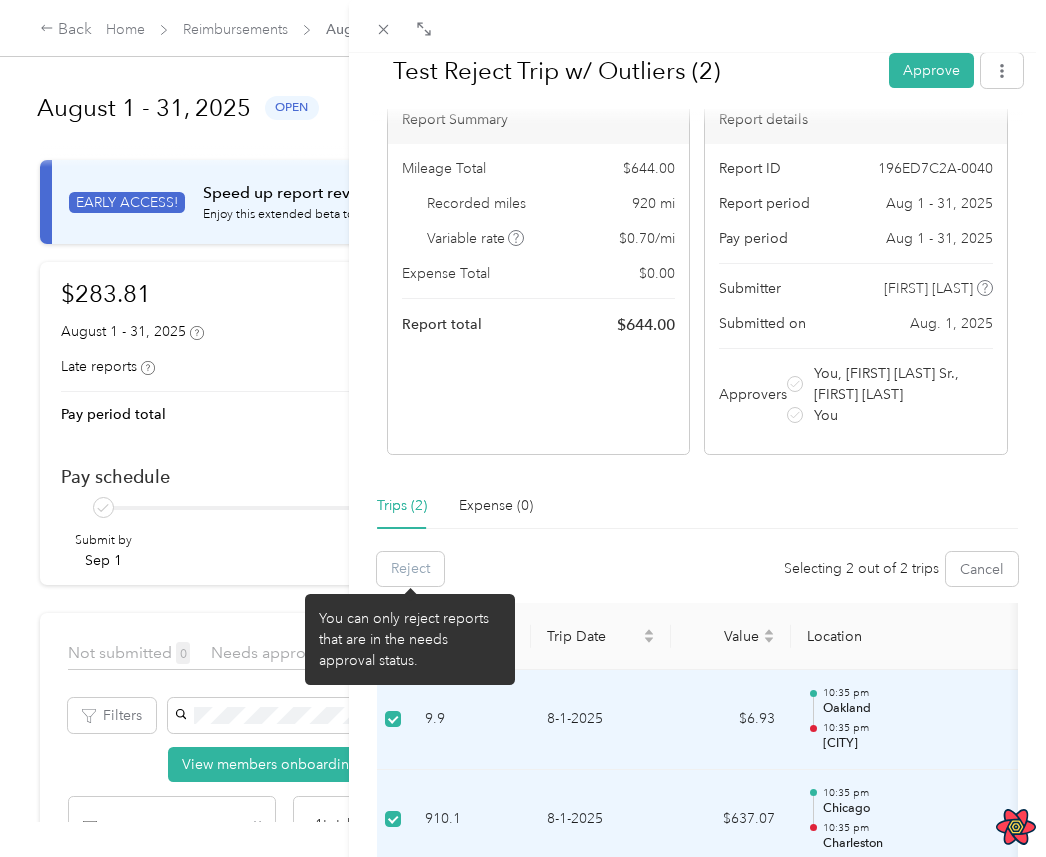 click on "Reject" at bounding box center [410, 569] 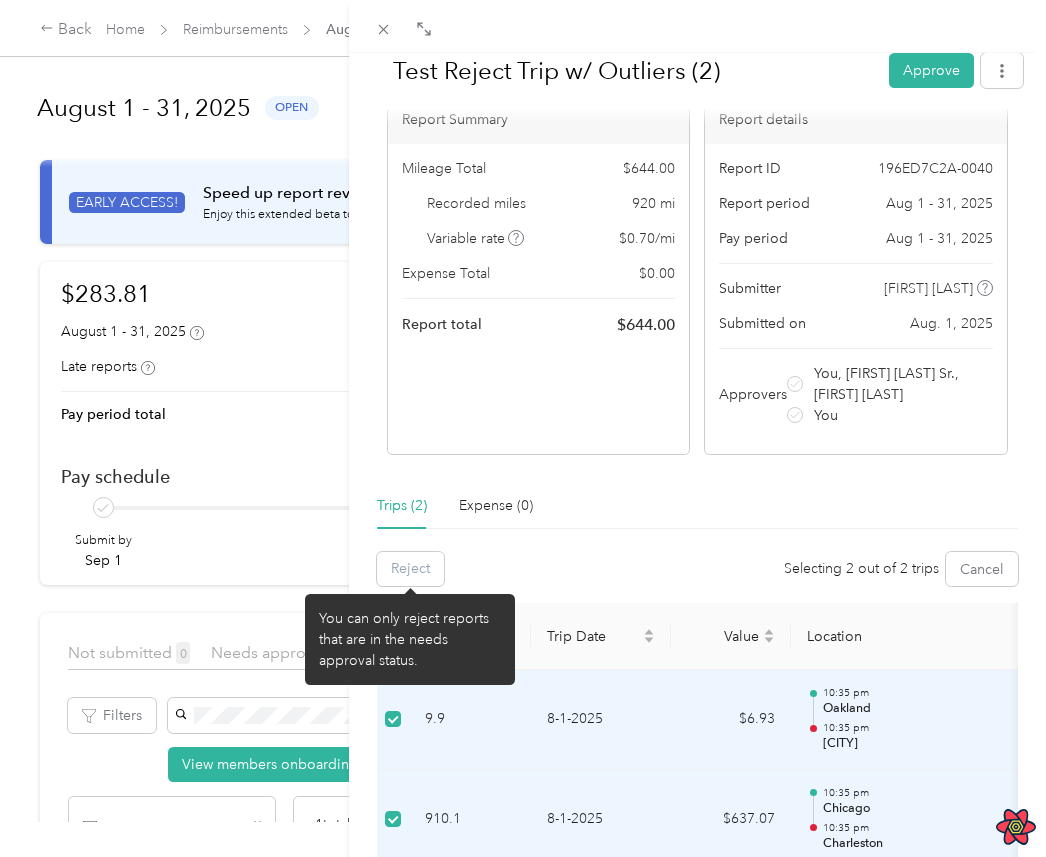 click on "Reject" at bounding box center [410, 569] 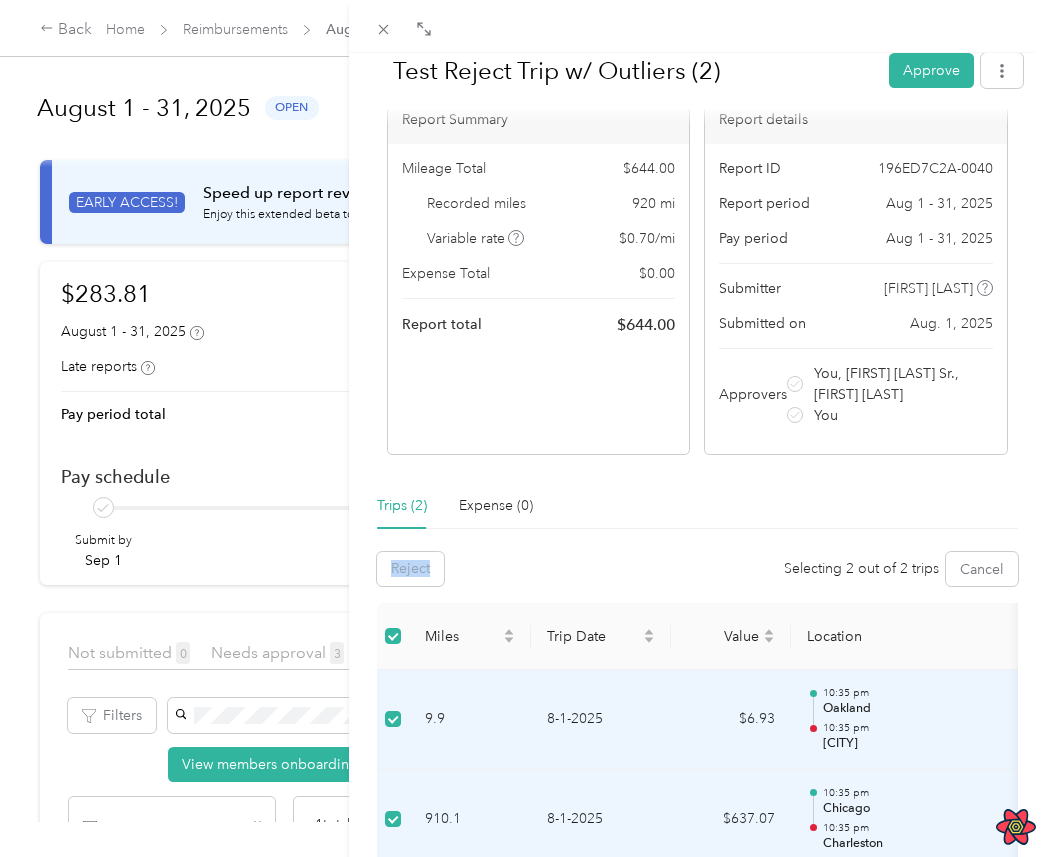 click on "Reject Selecting 2 out of 2 trips Cancel" at bounding box center [697, 569] 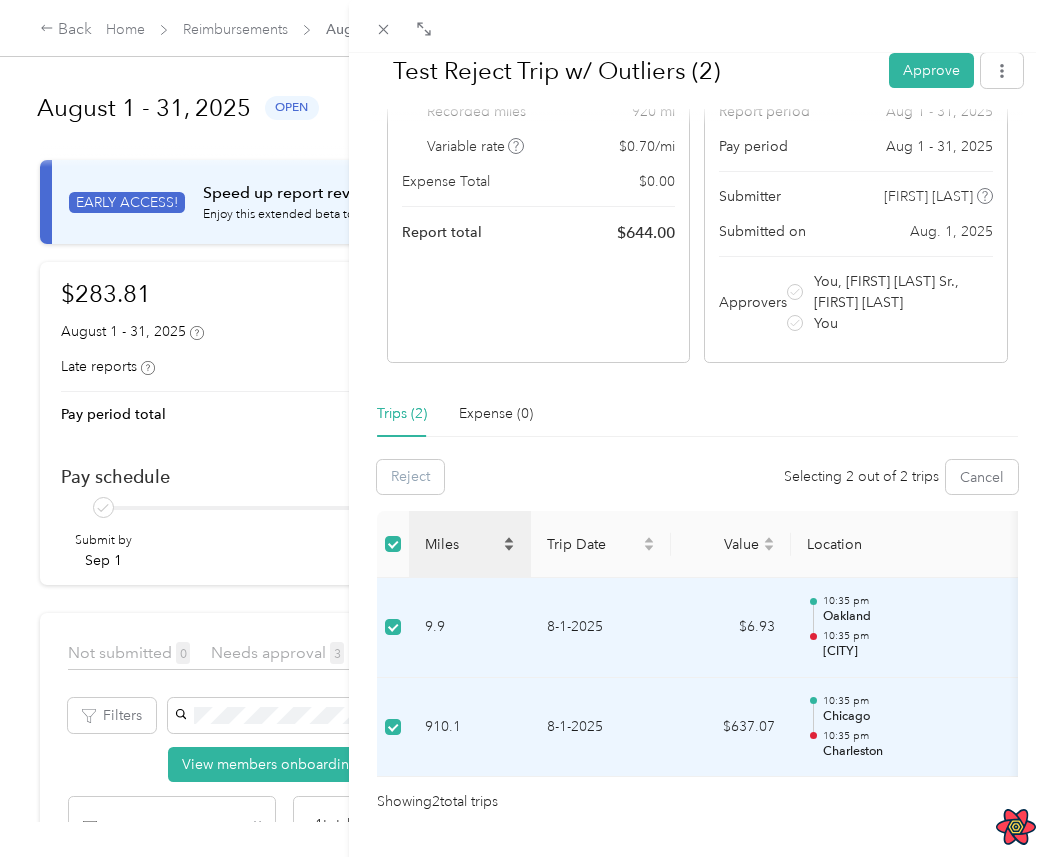 scroll, scrollTop: 256, scrollLeft: 0, axis: vertical 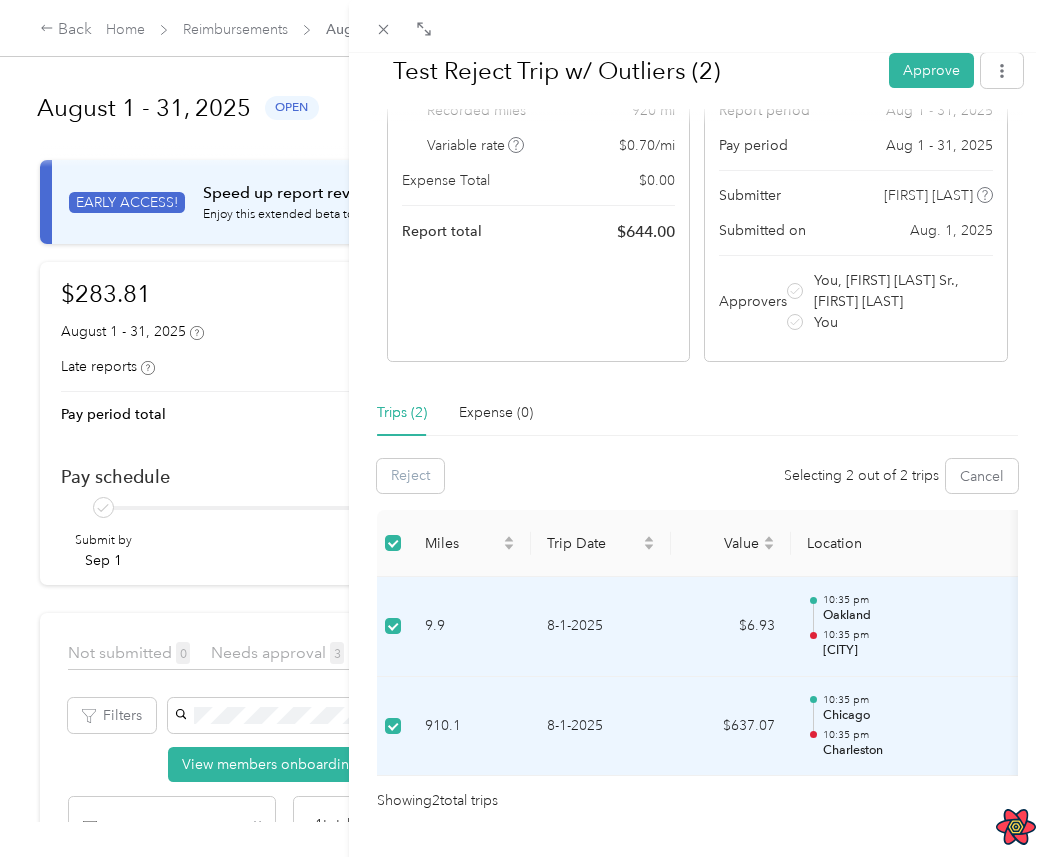 click on "6   flags have   been detected on this report View flags Test Reject Trip w/ Outliers (2) Approve Rejected Awaiting on resubmission View  activity & comments Report Summary Mileage Total $ 644.00 Recorded miles 920   mi Variable rate   $ 0.70 / mi Expense Total $ 0.00 Report total $ 644.00 Report details Report ID 196ED7C2A-0040 Report period Aug 1 - 31, 2025 Pay period Aug 1 - 31, 2025 Submitter Joe Montana Submitted on Aug. 1, 2025 Approvers You, Barack Obama Sr., John Adams You Trips (2) Expense (0) Reject Selecting 2 out of 2 trips Cancel Miles Trip Date Value Location Track Method Purpose Notes Tags                     9.9 8-1-2025 $6.93 10:35 pm Oakland 10:35 pm San Leandro Manual Fleet Co. - 910.1 8-1-2025 $637.07 10:35 pm Chicago 10:35 pm Charleston Manual Fleet Co. - Showing  2  total trips" at bounding box center [523, 428] 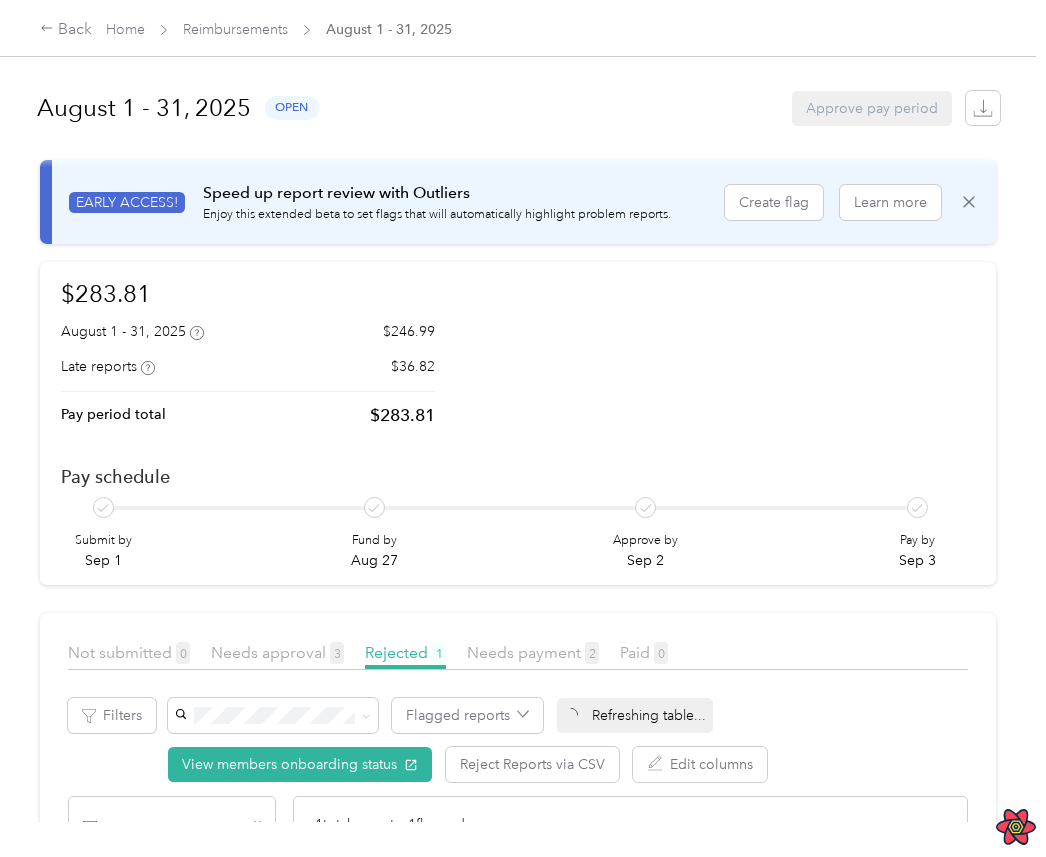 scroll, scrollTop: 246, scrollLeft: 0, axis: vertical 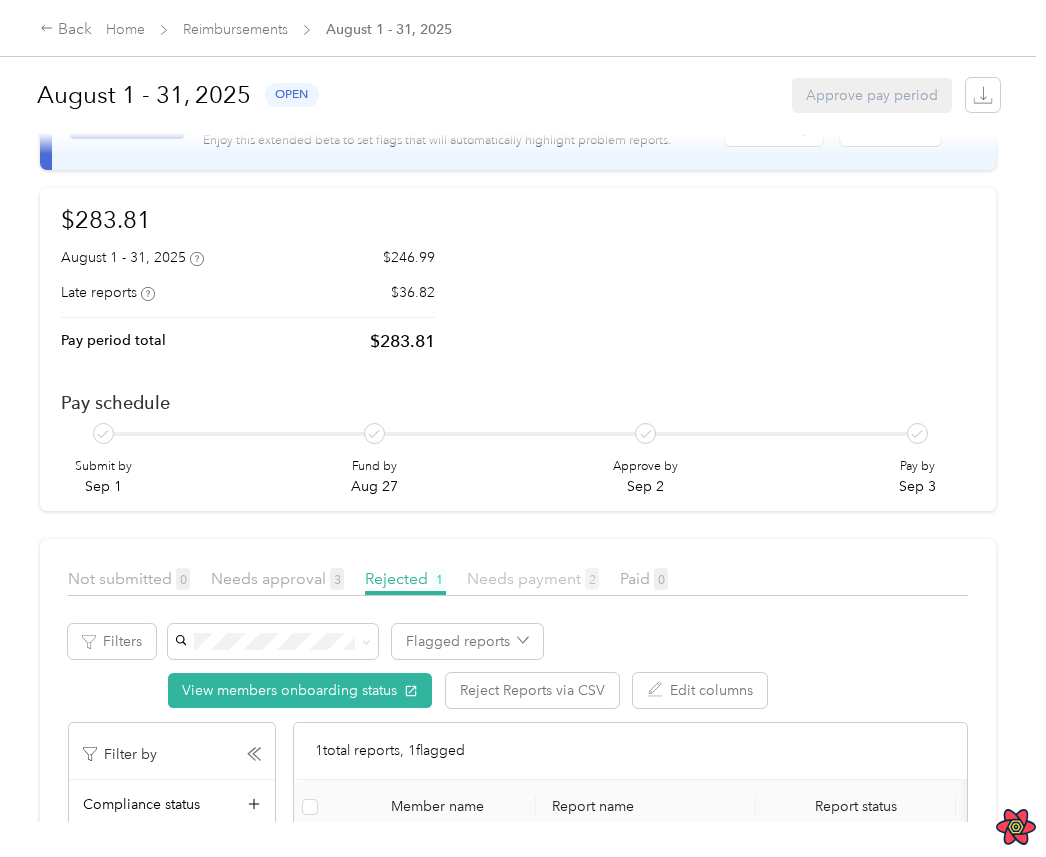 click on "Needs payment   2" at bounding box center (533, 578) 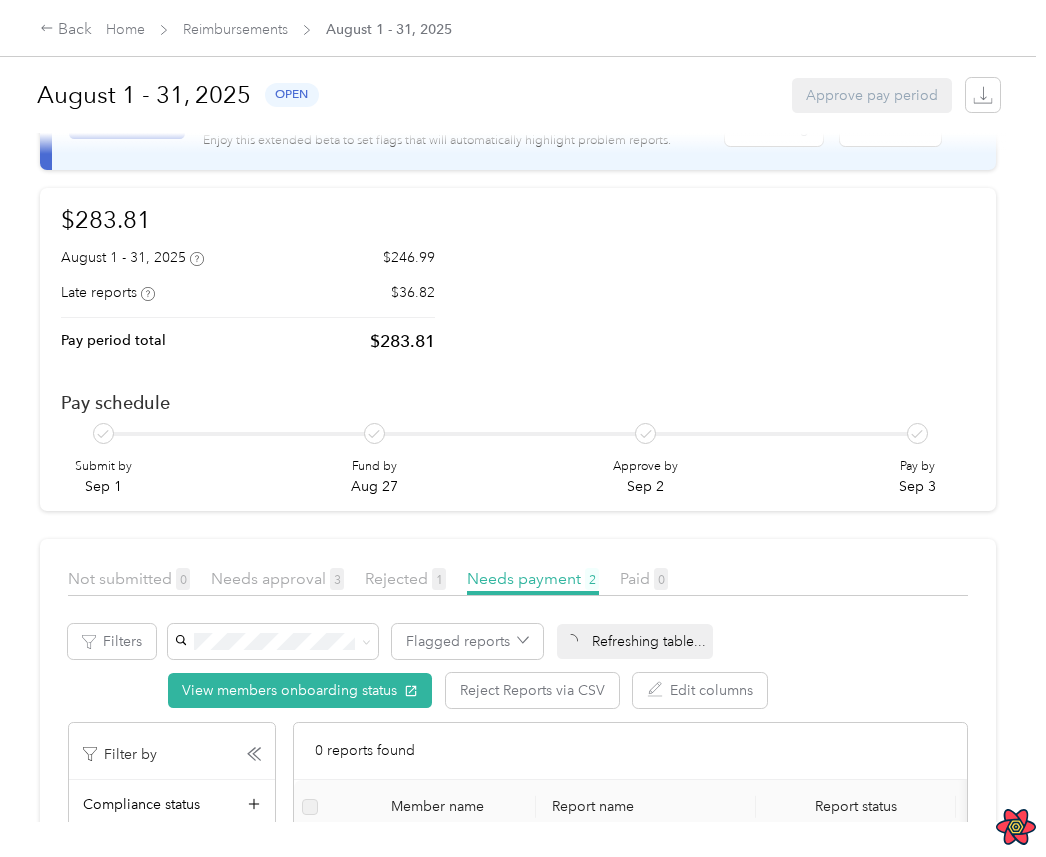 click on "Not submitted   0 Needs approval   3 Rejected   1 Needs payment   2 Paid   0 Filters Flagged reports   Refreshing table... View members onboarding status Reject Reports via CSV Edit columns  Filter by Compliance status Report ID Manager email Submitted on Approved on Report status All Needs payment Payment failed 0 reports found Member name Report name Report status Total Miles Program Compliance status Trips >350mi" at bounding box center [518, 956] 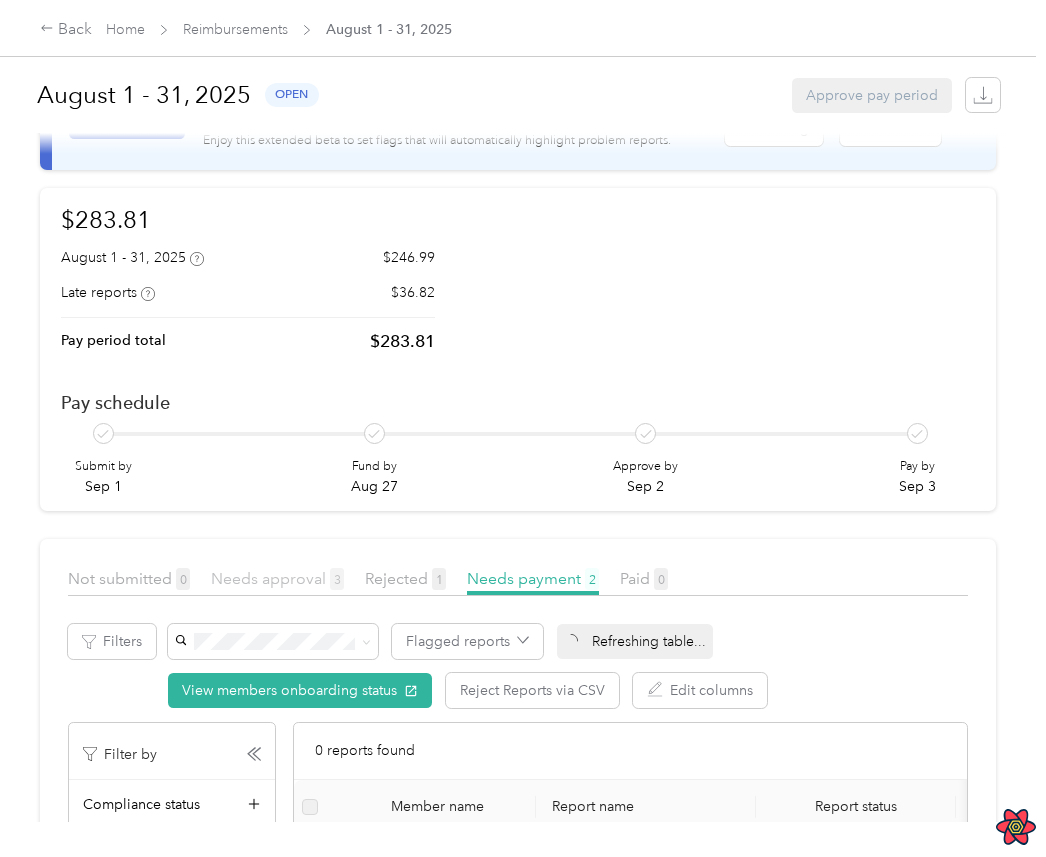 click on "Needs approval   3" at bounding box center [277, 578] 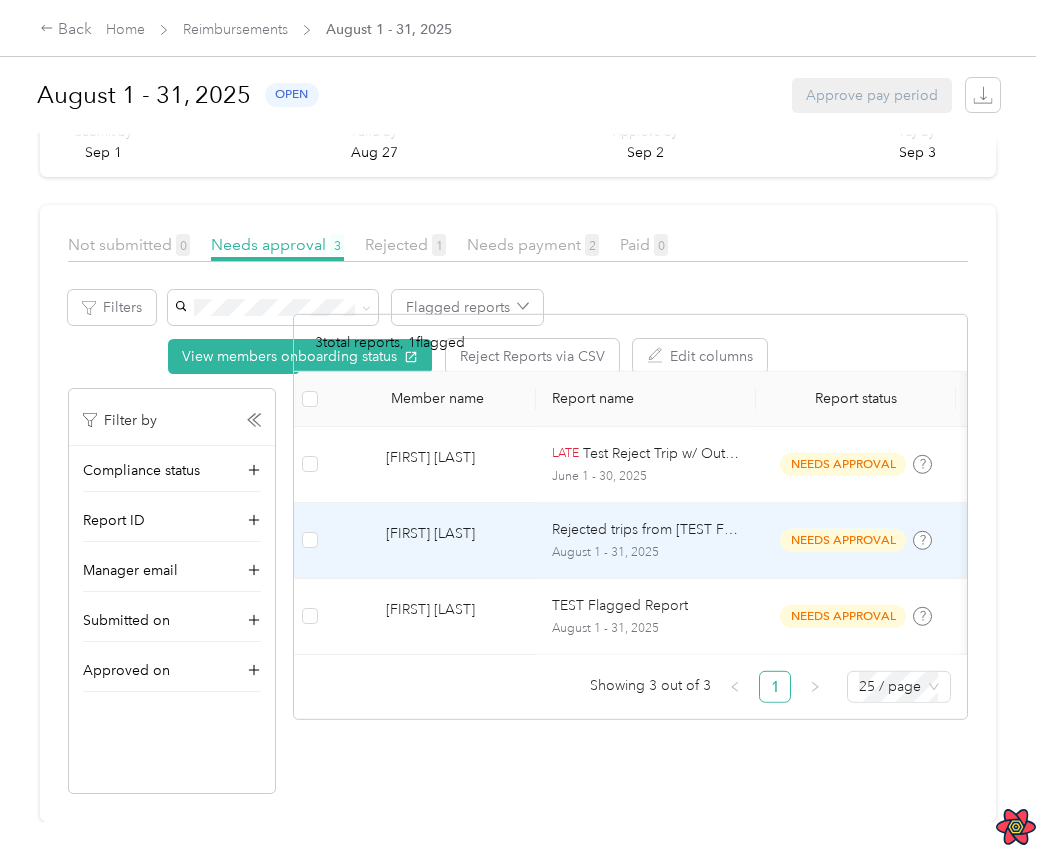 scroll, scrollTop: 408, scrollLeft: 0, axis: vertical 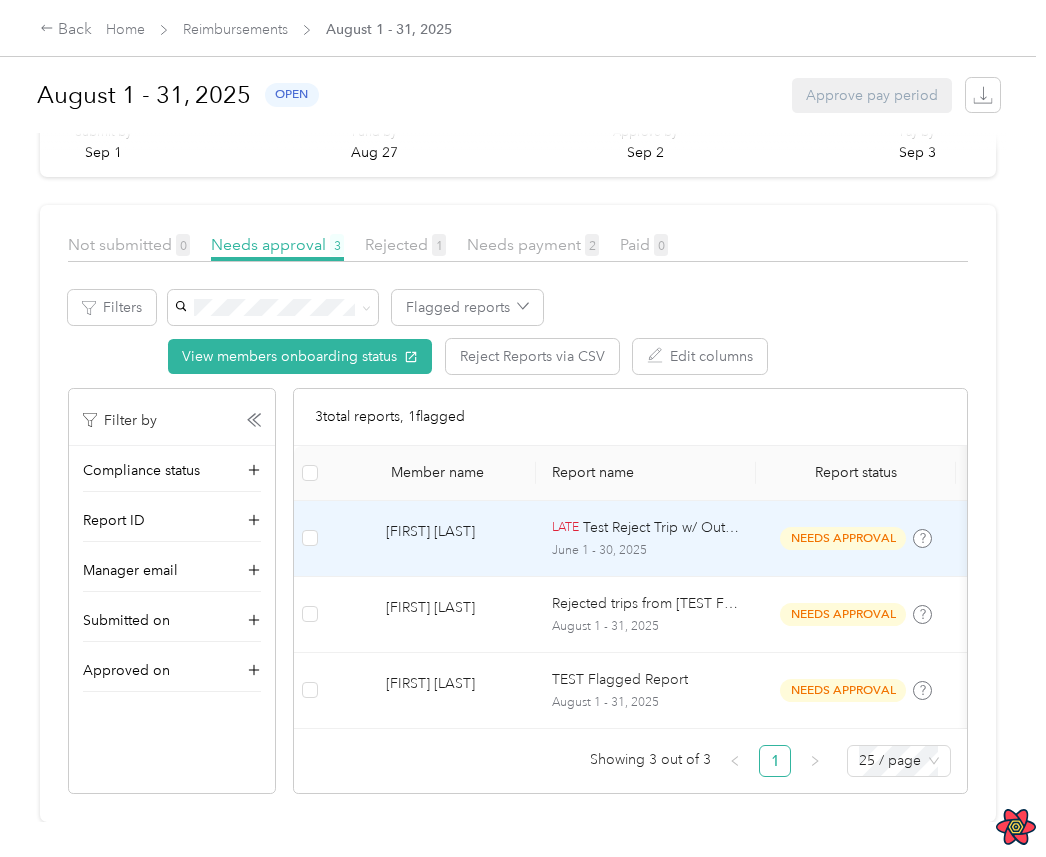 click on "Test Reject Trip w/ Outliers" at bounding box center [662, 528] 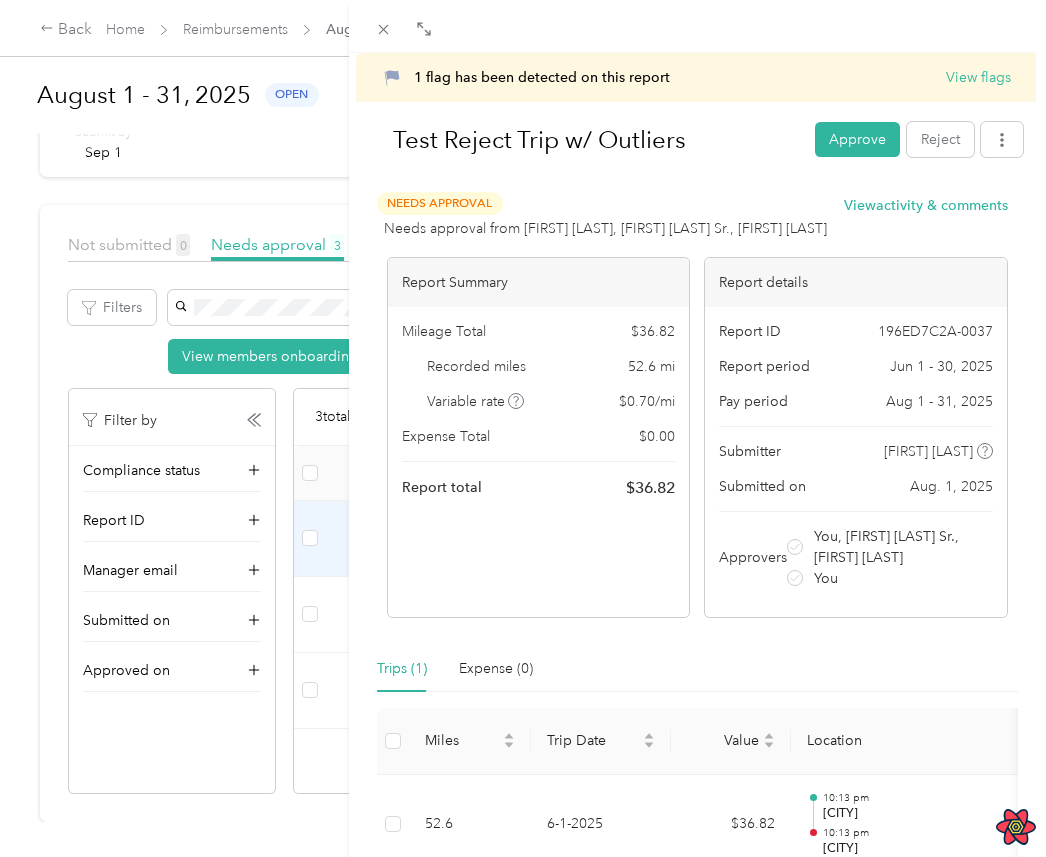 scroll, scrollTop: 139, scrollLeft: 0, axis: vertical 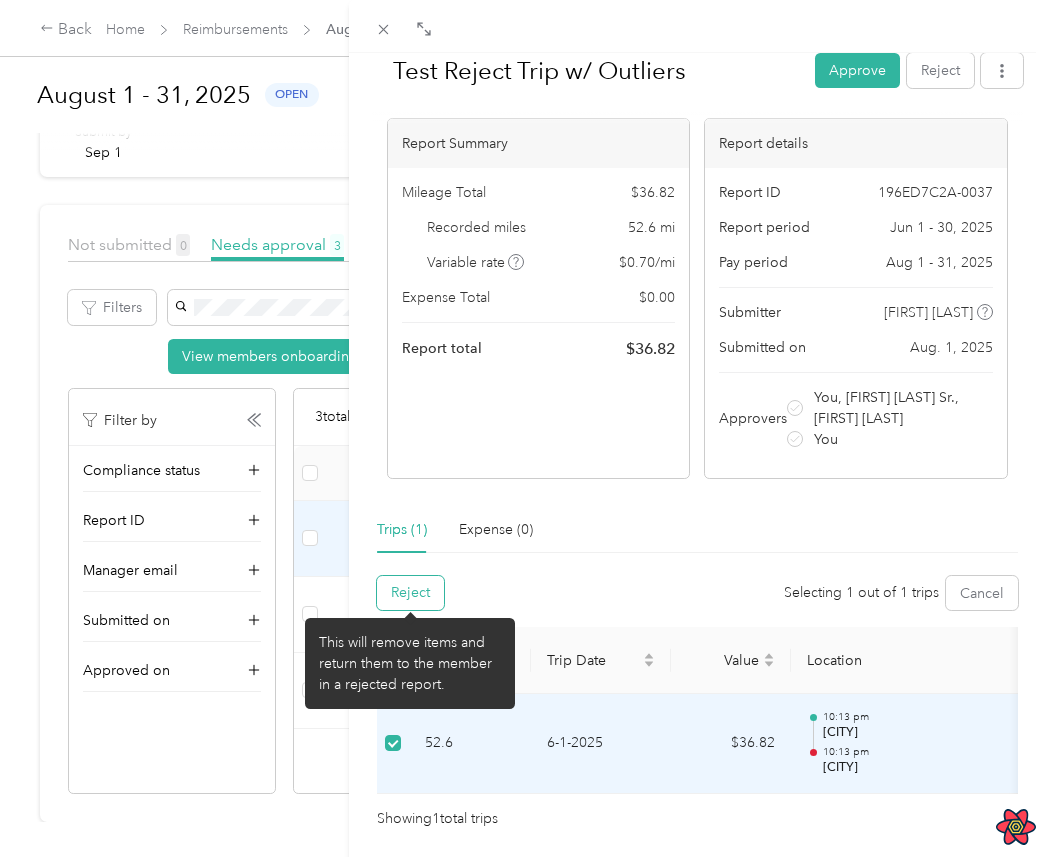 click on "Reject" at bounding box center [410, 593] 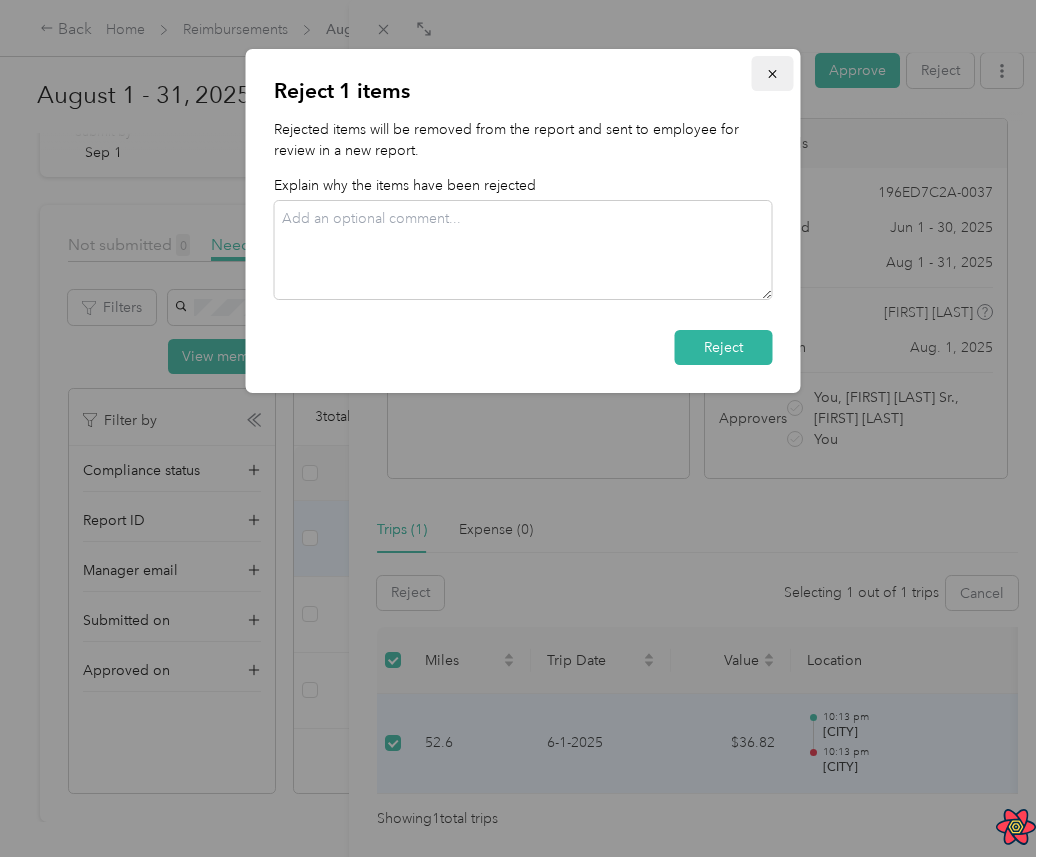 click at bounding box center [773, 73] 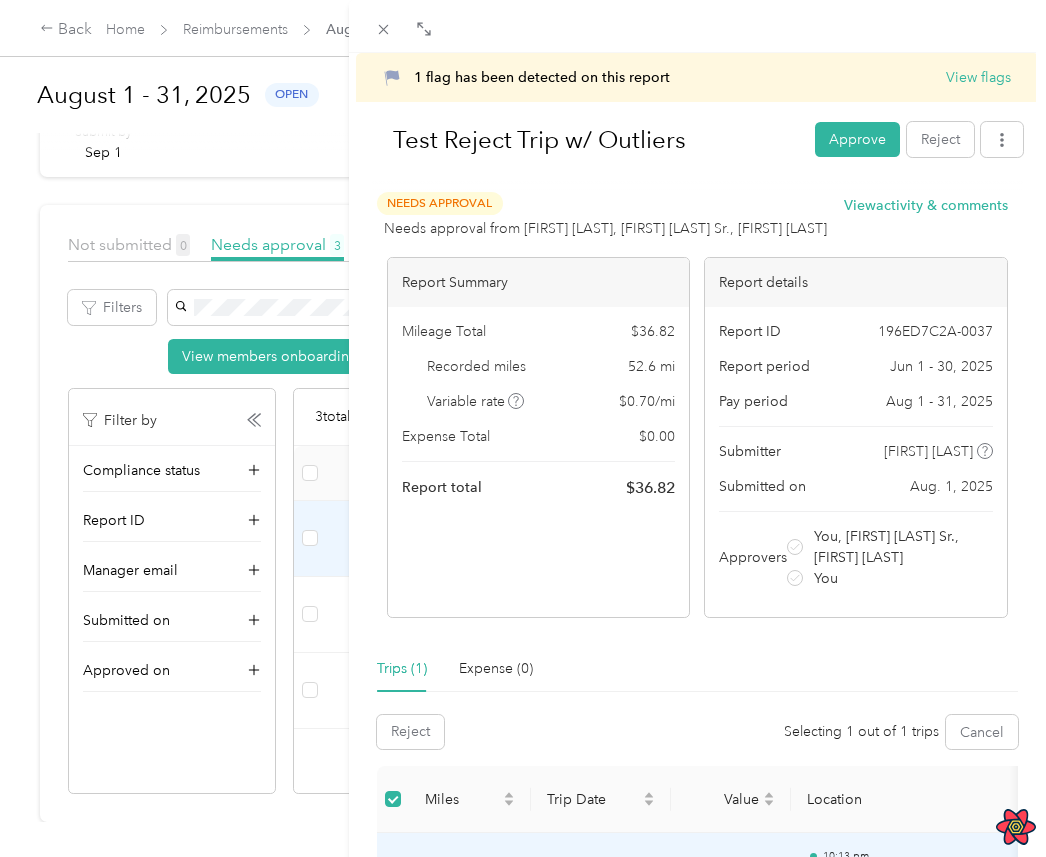 scroll, scrollTop: 198, scrollLeft: 0, axis: vertical 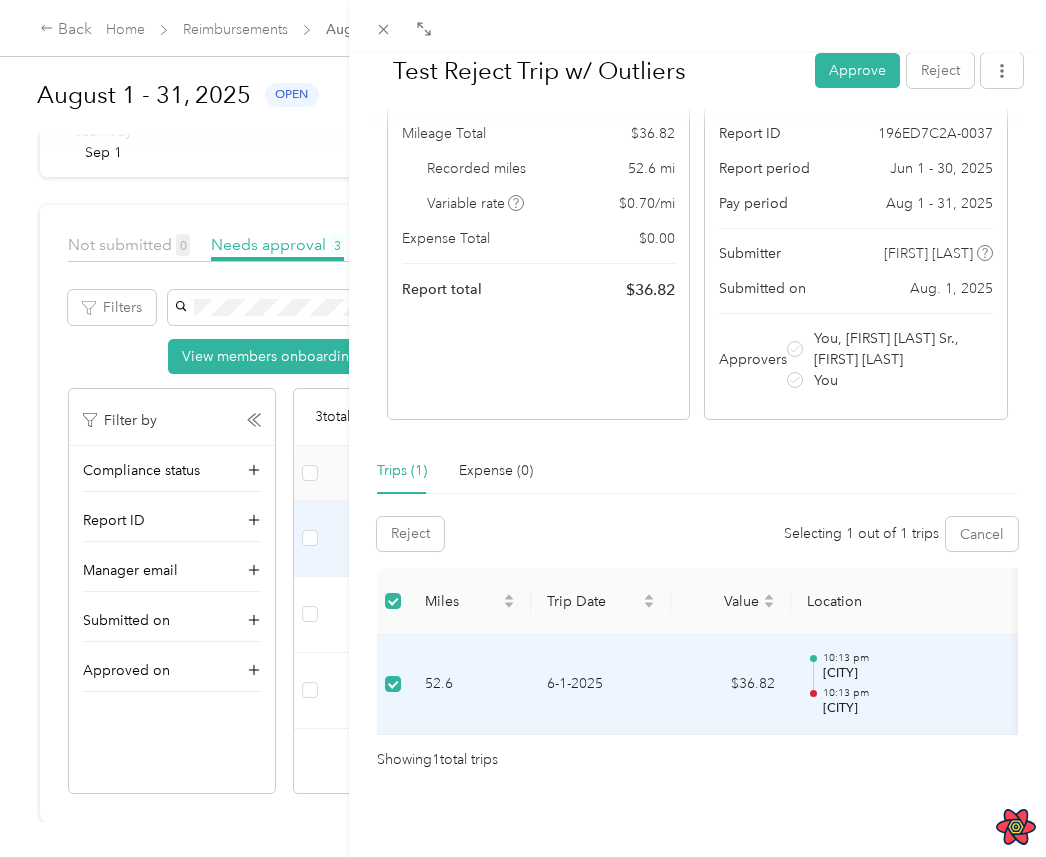 click on "1   flag has   been detected on this report View flags Test Reject Trip w/ Outliers Approve Reject Needs Approval Needs approval from Clark Smithers, Barack Obama Sr., John Adams View  activity & comments Report Summary Mileage Total $ 36.82 Recorded miles 52.6   mi Variable rate   $ 0.70 / mi Expense Total $ 0.00 Report total $ 36.82 Report details Report ID 196ED7C2A-0037 Report period Jun 1 - 30, 2025 Pay period Aug 1 - 31, 2025 Submitter Joe Montana Submitted on Aug. 1, 2025 Approvers You, Barack Obama Sr., John Adams You Trips (1) Expense (0) Reject Selecting 1 out of 1 trips Cancel Miles Trip Date Value Location Track Method Purpose Notes Tags                     52.6 6-1-2025 $36.82 10:13 pm San Jose 10:13 pm Richmond Manual Fleet Co. - Showing  1  total trips" at bounding box center [523, 428] 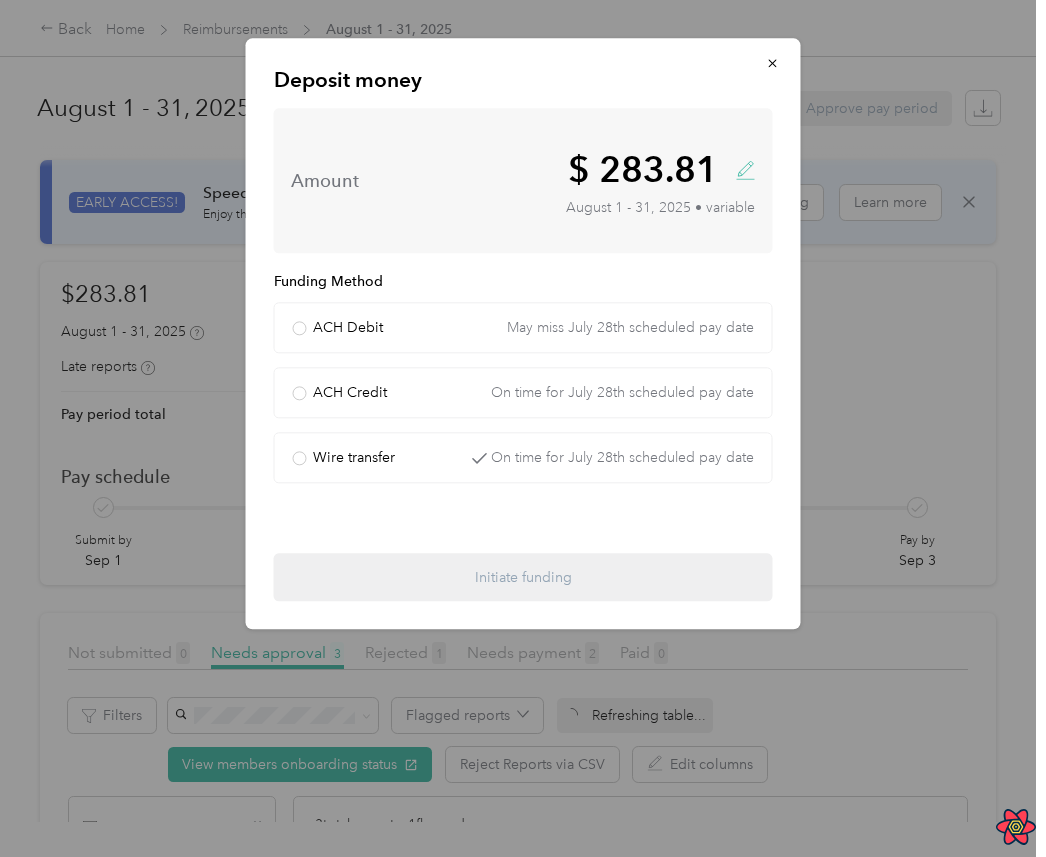 scroll, scrollTop: 0, scrollLeft: 0, axis: both 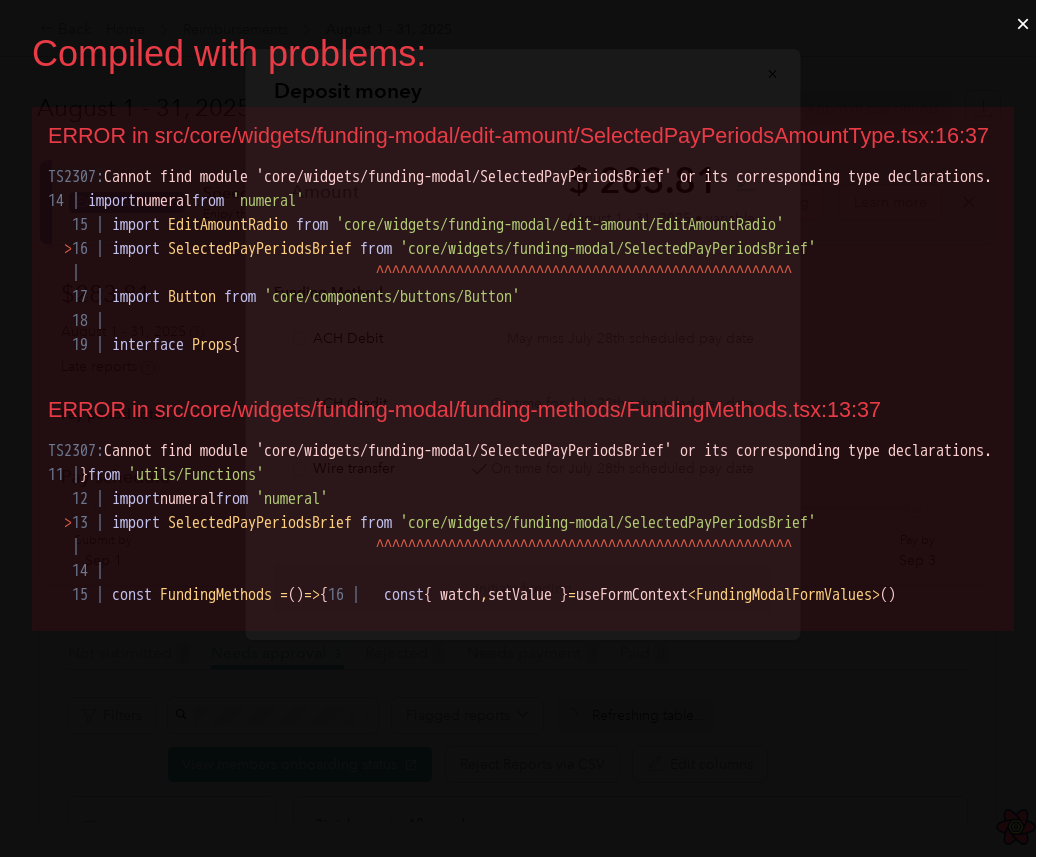 click on "'core/widgets/funding-modal/SelectedPayPeriodsBrief'" at bounding box center (608, 249) 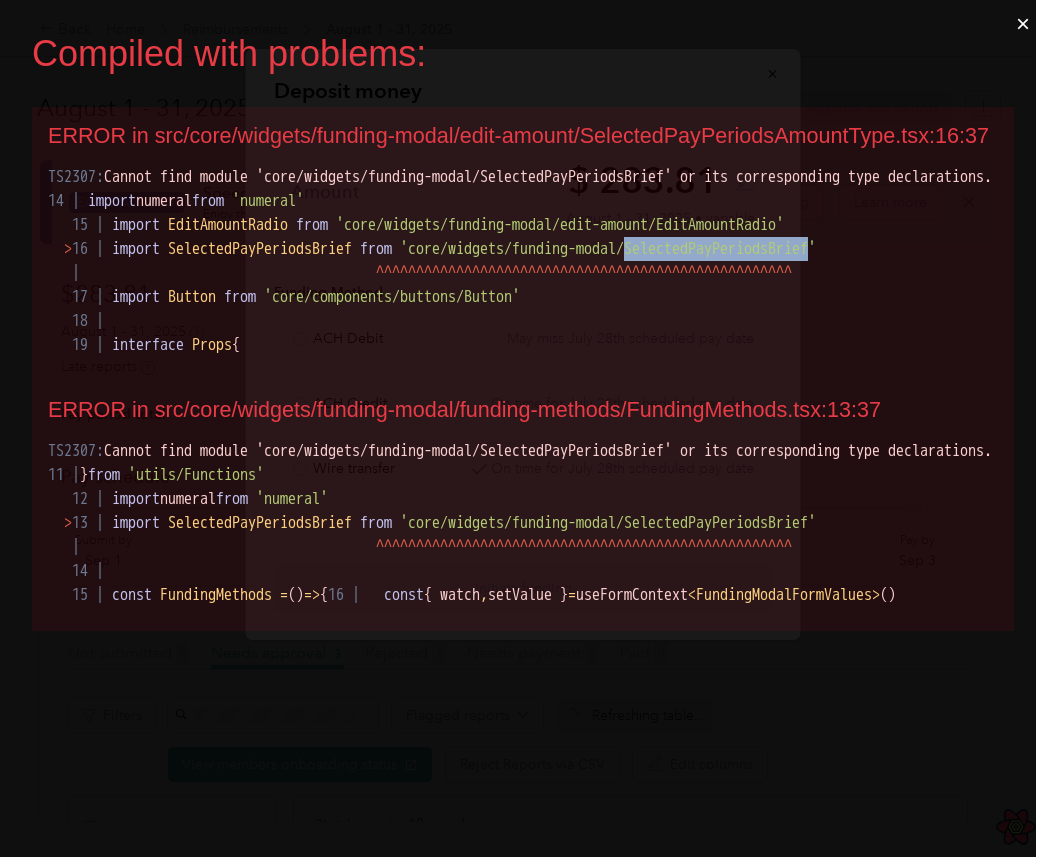 click on "'core/widgets/funding-modal/SelectedPayPeriodsBrief'" at bounding box center [608, 249] 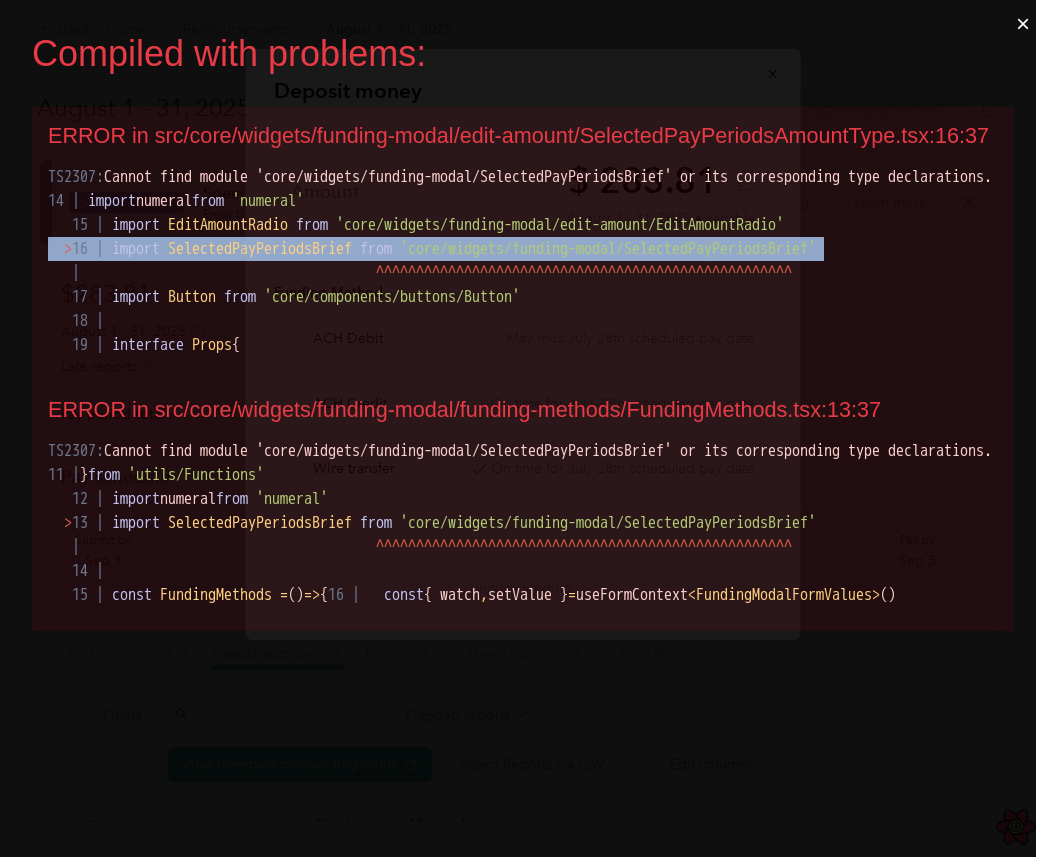 click on "'core/widgets/funding-modal/SelectedPayPeriodsBrief'" at bounding box center [608, 249] 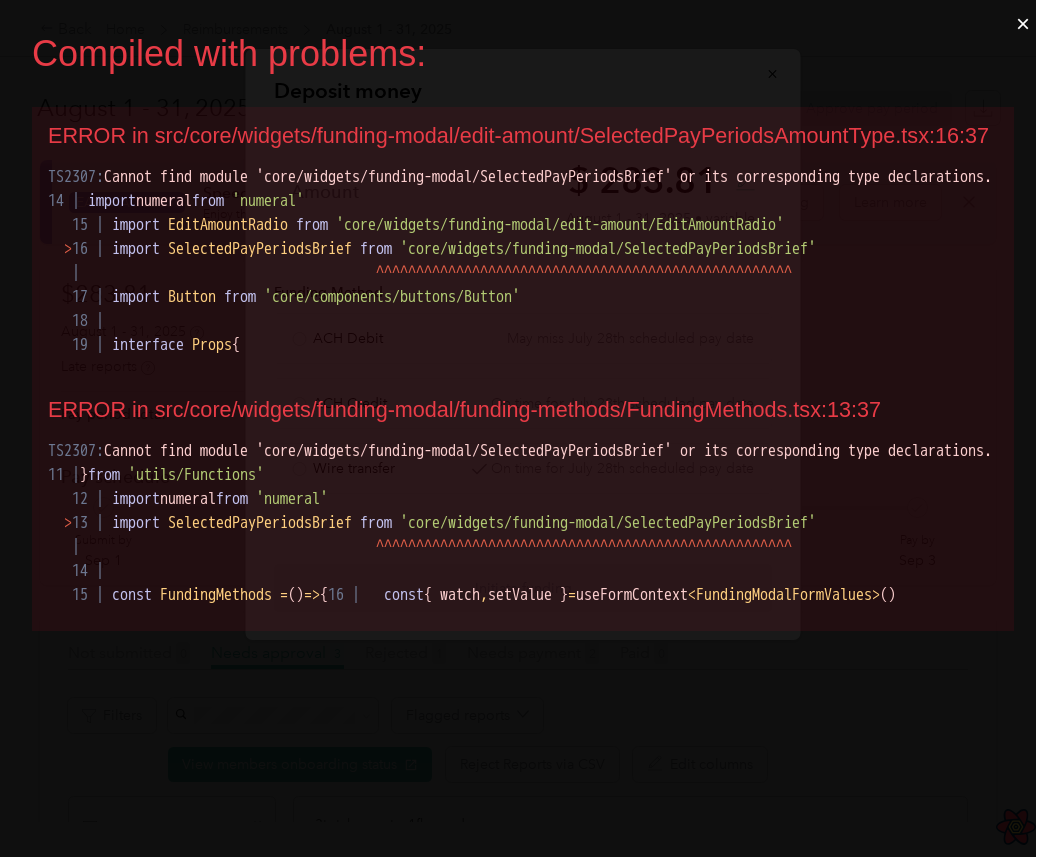 click on "'core/widgets/funding-modal/SelectedPayPeriodsBrief'" at bounding box center (608, 249) 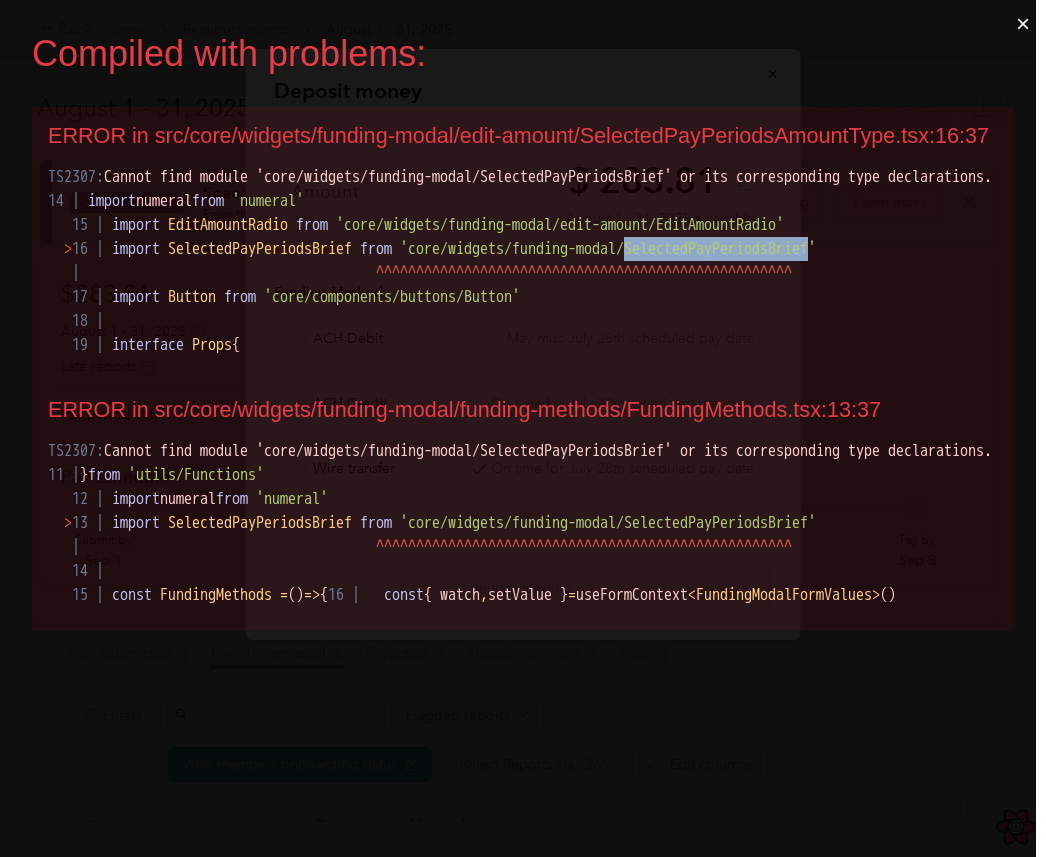 click on "14 |   import  numeral  from   'numeral'
15 |   import   EditAmountRadio   from   'core/widgets/funding-modal/edit-amount/EditAmountRadio'
>  16 |   import   SelectedPayPeriodsBrief   from   'core/widgets/funding-modal/SelectedPayPeriodsBrief'
|                                       ^ ^ ^ ^ ^ ^ ^ ^ ^ ^ ^ ^ ^ ^ ^ ^ ^ ^ ^ ^ ^ ^ ^ ^ ^ ^ ^ ^ ^ ^ ^ ^ ^ ^ ^ ^ ^ ^ ^ ^ ^ ^ ^ ^ ^ ^ ^ ^ ^ ^ ^ ^
17 |   import   Button   from   'core/components/buttons/Button'
18 |
19 |   interface   Props  {" at bounding box center (524, 261) 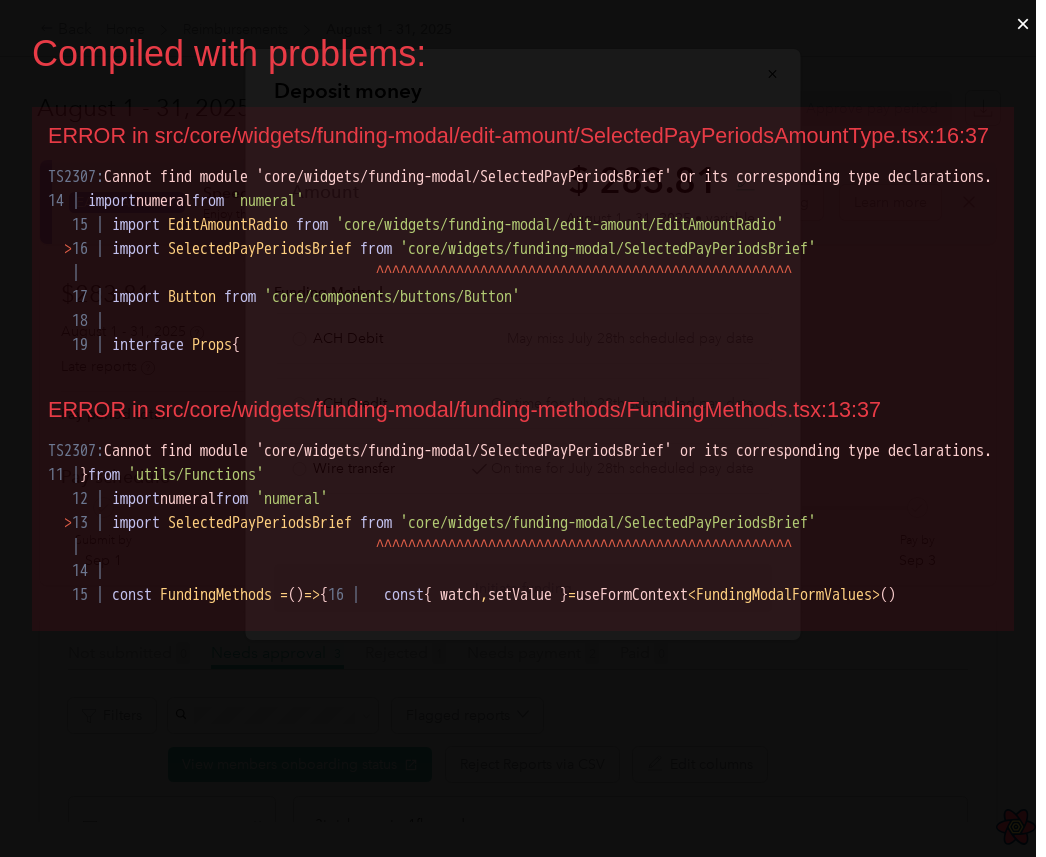 click on "14 |   import  numeral  from   'numeral'
15 |   import   EditAmountRadio   from   'core/widgets/funding-modal/edit-amount/EditAmountRadio'
>  16 |   import   SelectedPayPeriodsBrief   from   'core/widgets/funding-modal/SelectedPayPeriodsBrief'
|                                       ^ ^ ^ ^ ^ ^ ^ ^ ^ ^ ^ ^ ^ ^ ^ ^ ^ ^ ^ ^ ^ ^ ^ ^ ^ ^ ^ ^ ^ ^ ^ ^ ^ ^ ^ ^ ^ ^ ^ ^ ^ ^ ^ ^ ^ ^ ^ ^ ^ ^ ^ ^
17 |   import   Button   from   'core/components/buttons/Button'
18 |
19 |   interface   Props  {" at bounding box center (524, 261) 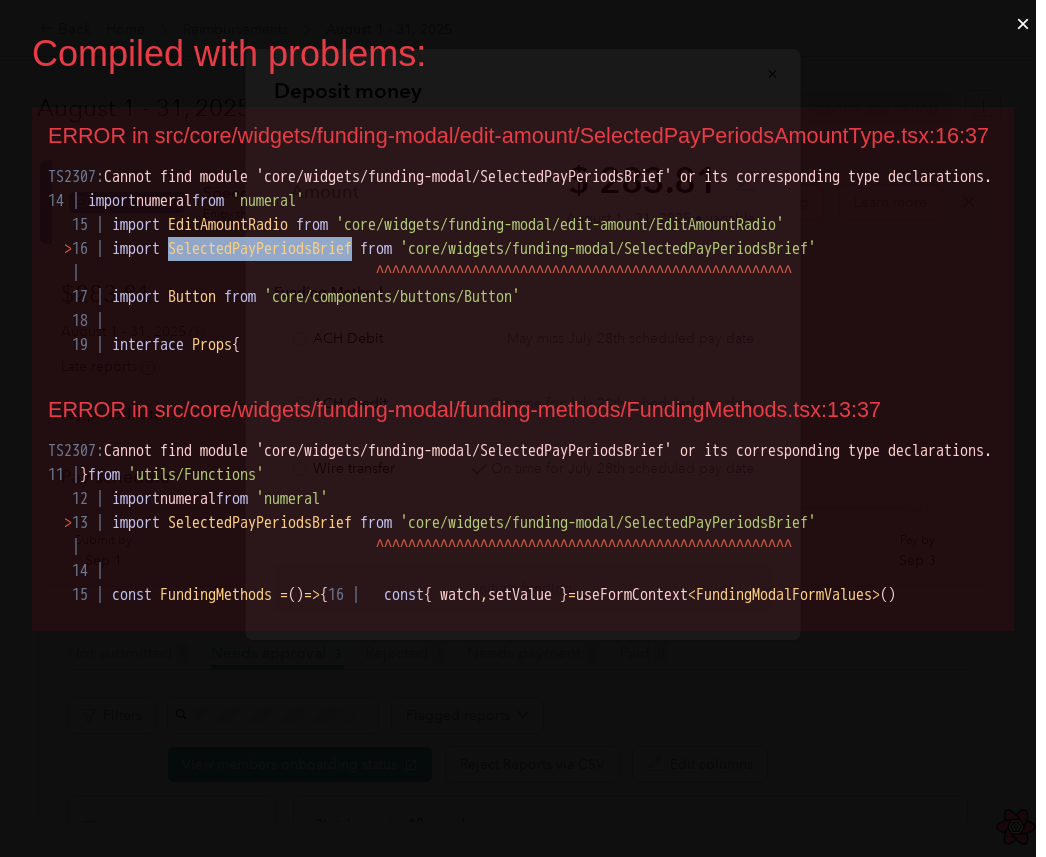 click on "'core/widgets/funding-modal/SelectedPayPeriodsBrief'" at bounding box center (608, 249) 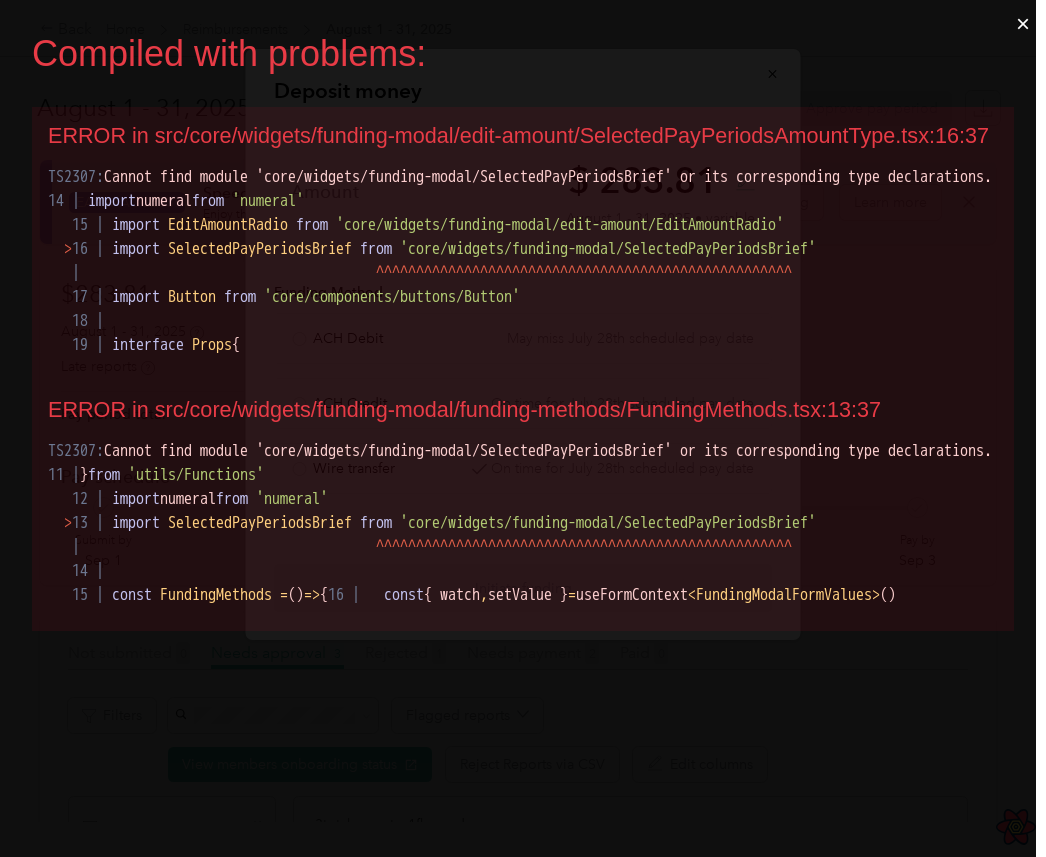 click on "'core/widgets/funding-modal/SelectedPayPeriodsBrief'" at bounding box center [608, 249] 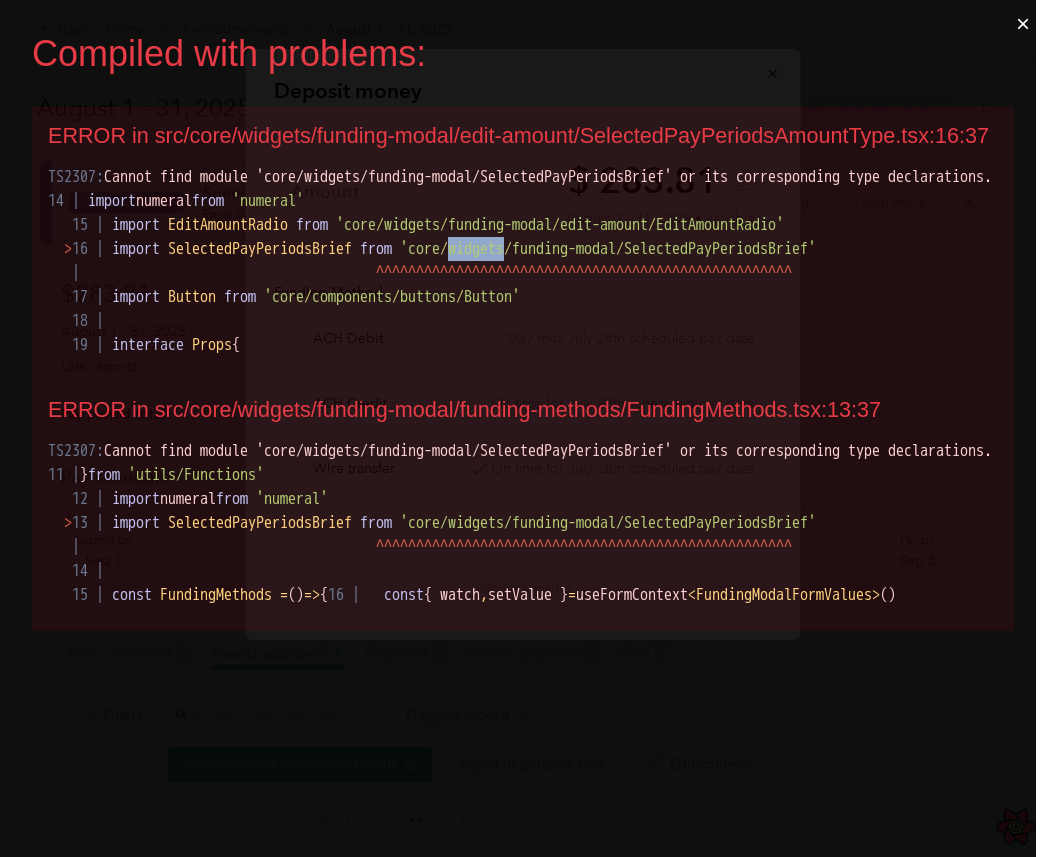 click on "'core/widgets/funding-modal/SelectedPayPeriodsBrief'" at bounding box center [608, 249] 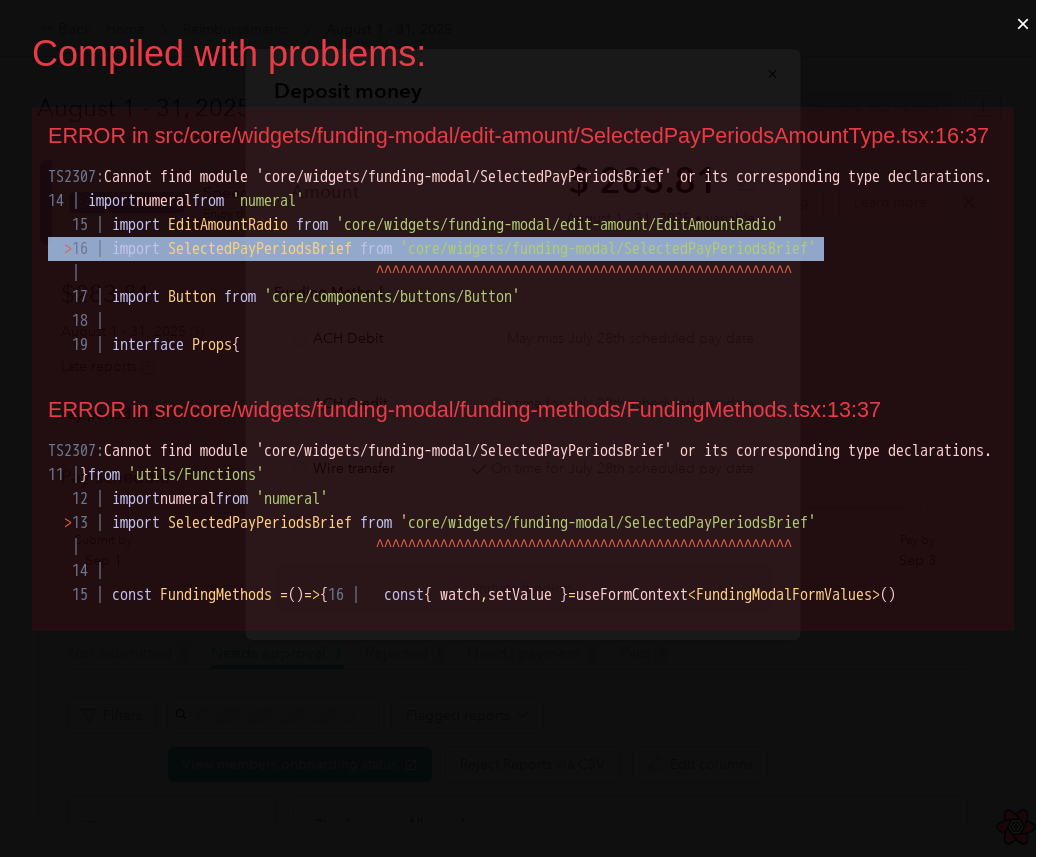 click on "SelectedPayPeriodsBrief" at bounding box center [260, 249] 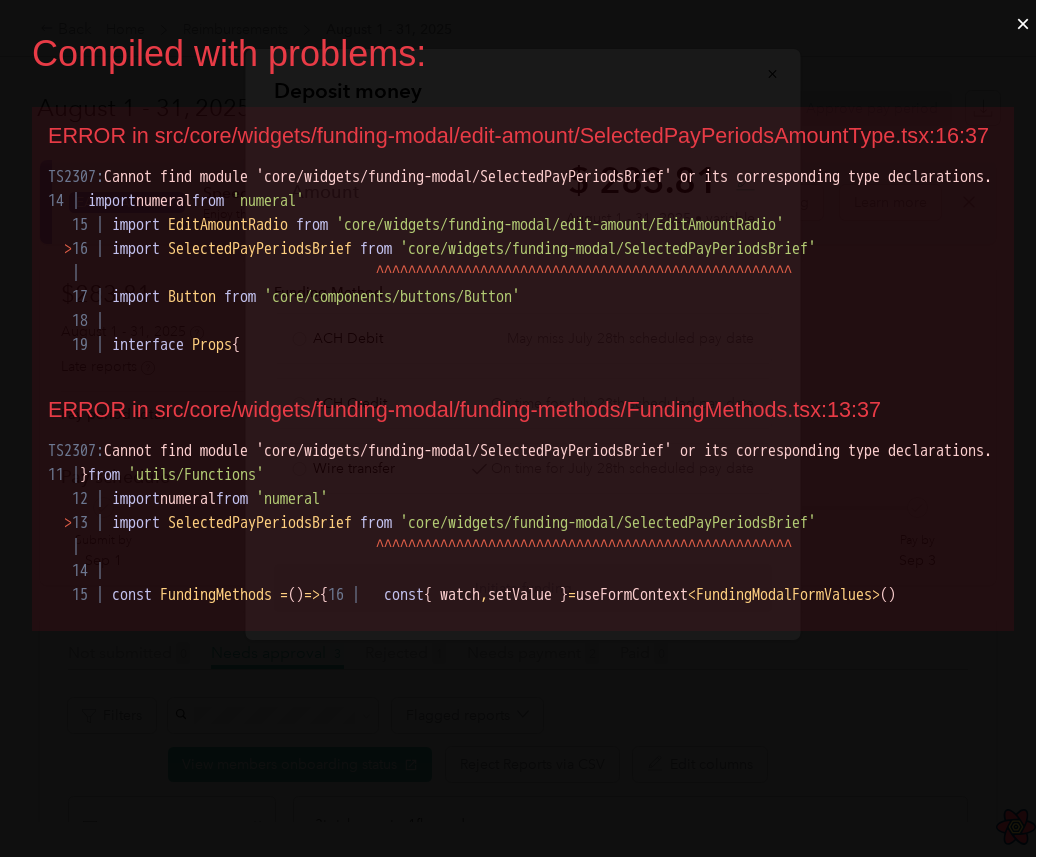 click on "SelectedPayPeriodsBrief" at bounding box center [260, 249] 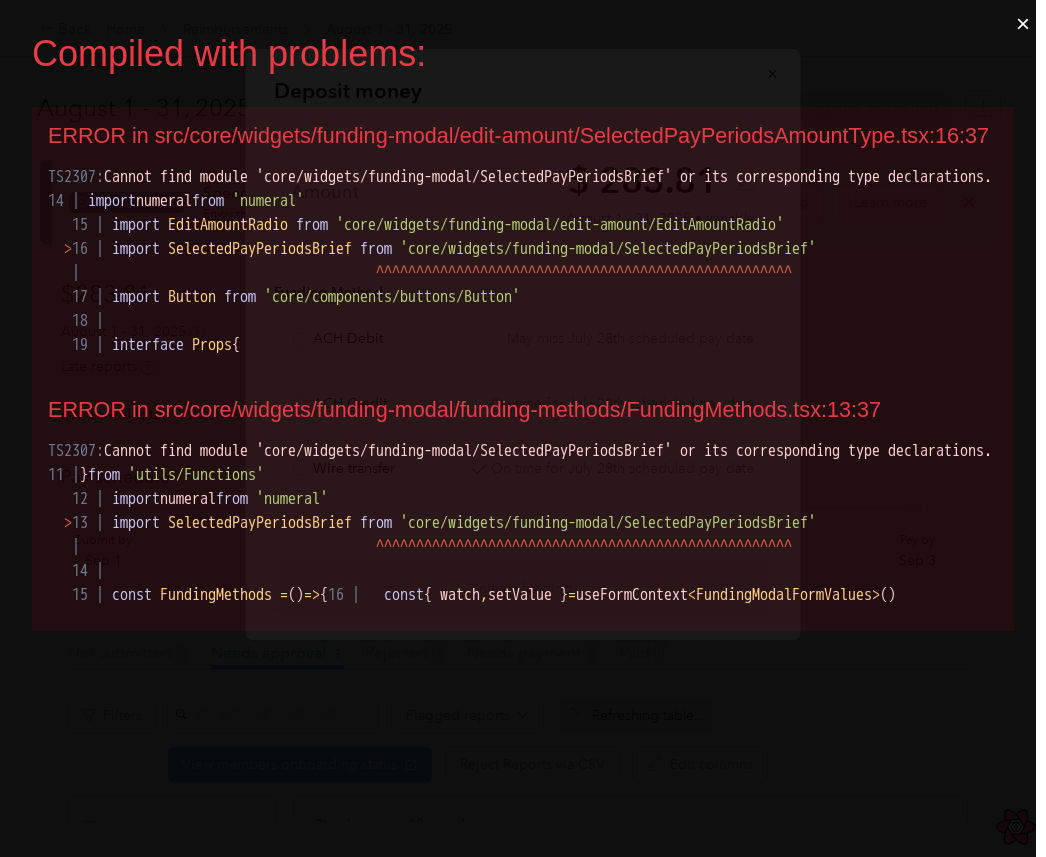 scroll, scrollTop: 0, scrollLeft: 0, axis: both 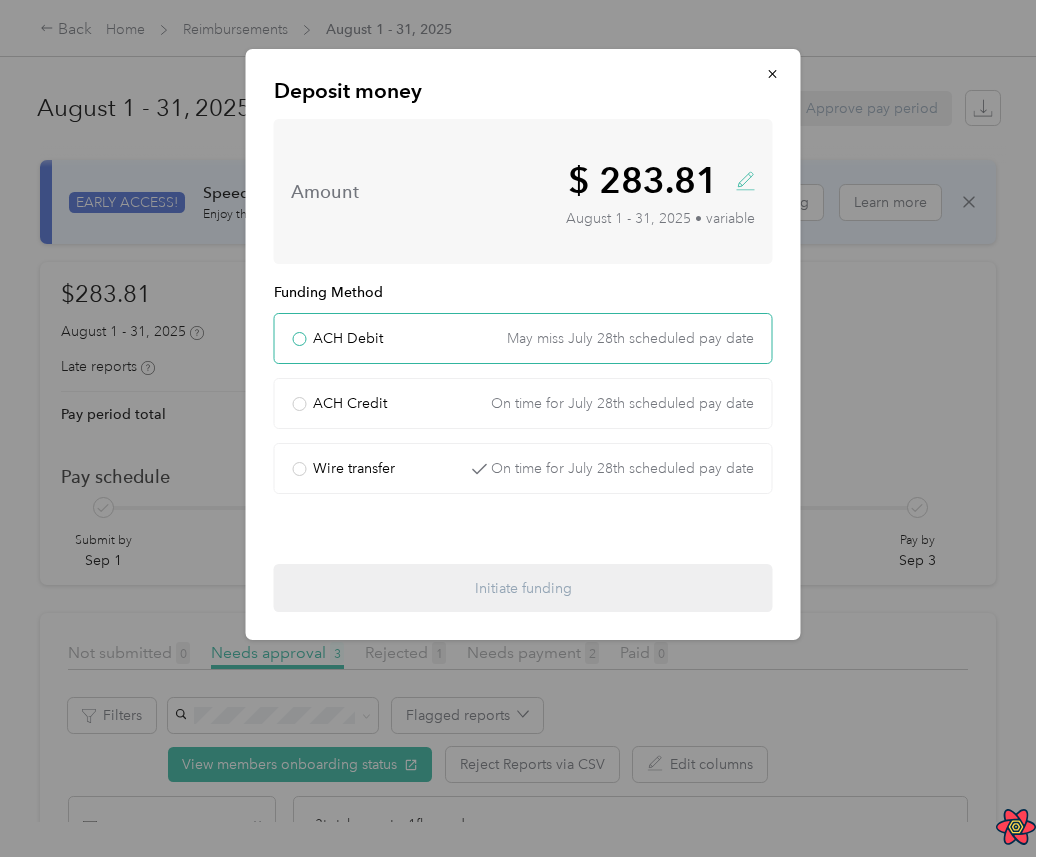 click on "ACH Debit May miss July 28th scheduled pay date" at bounding box center (523, 338) 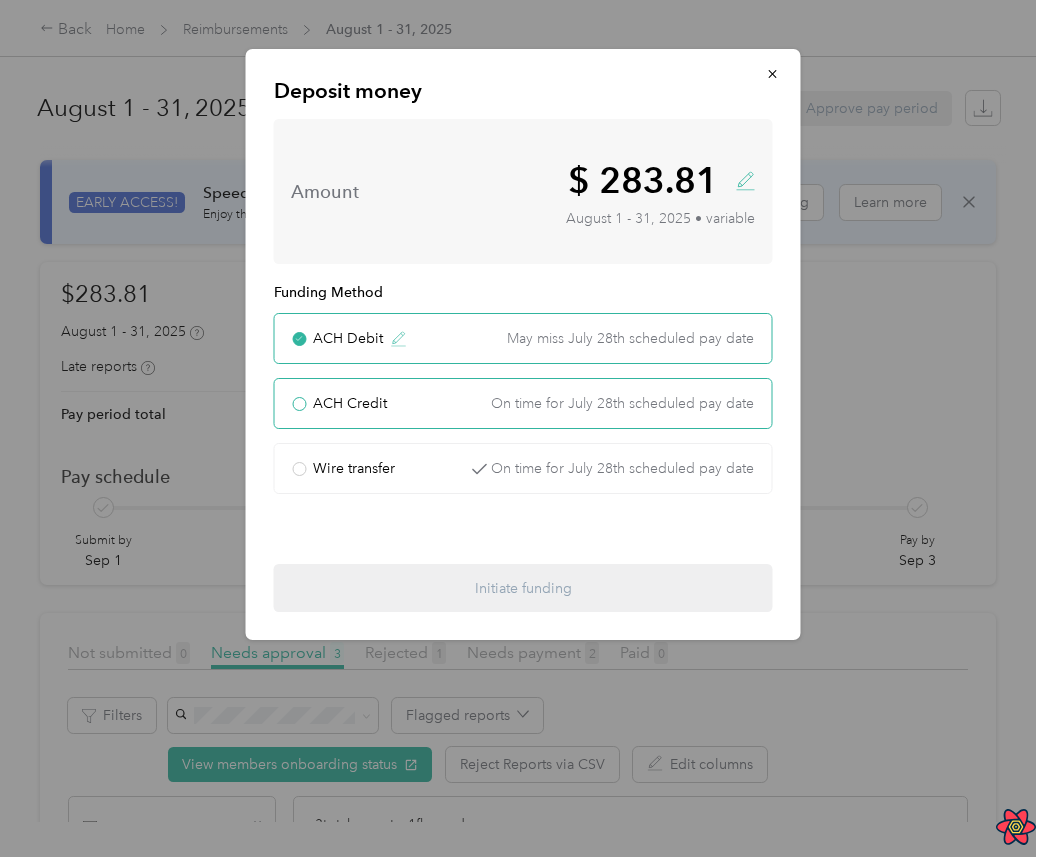 click on "ACH Credit On time for July 28th scheduled pay date" at bounding box center (523, 403) 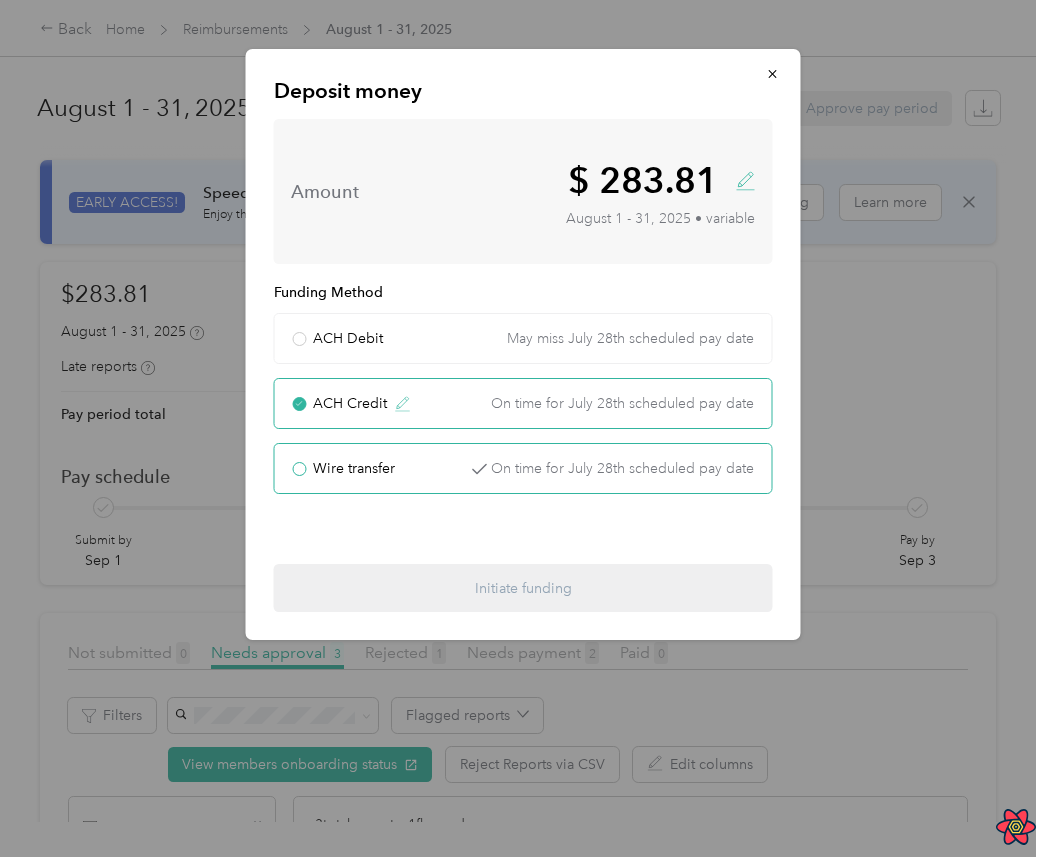 click on "Wire transfer On time for July 28th scheduled pay date" at bounding box center [523, 468] 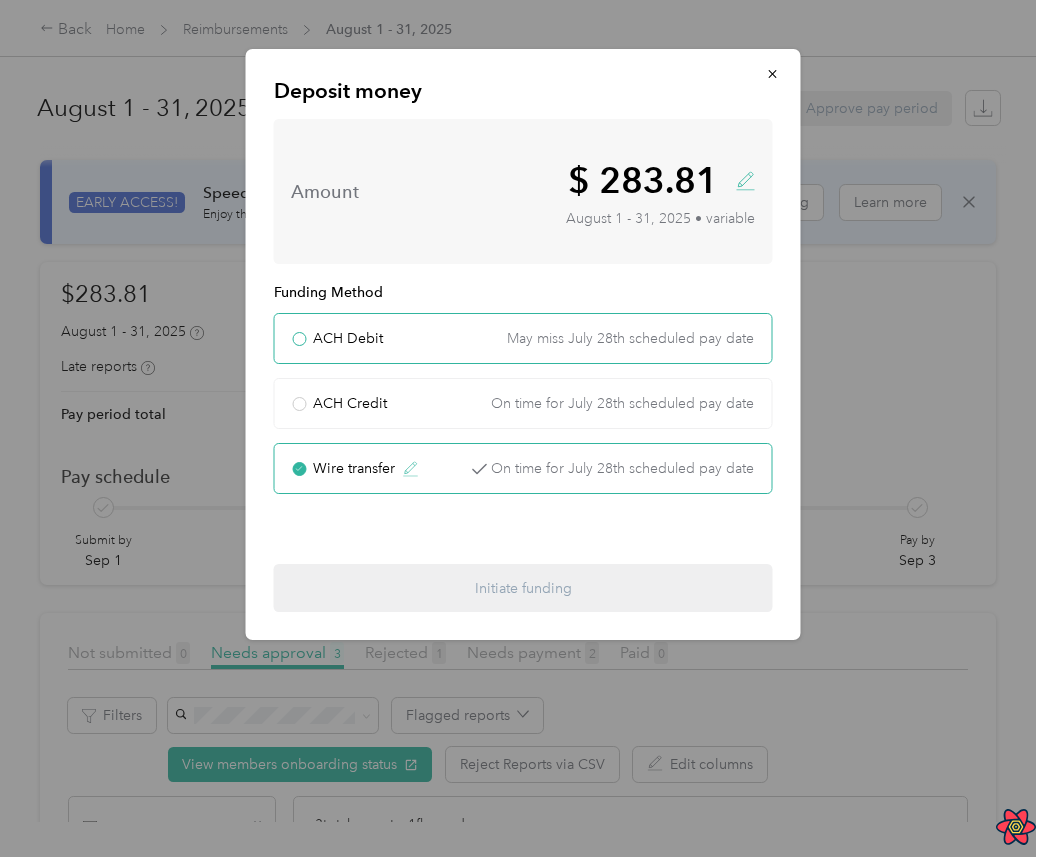 click on "ACH Debit May miss July 28th scheduled pay date" at bounding box center [523, 338] 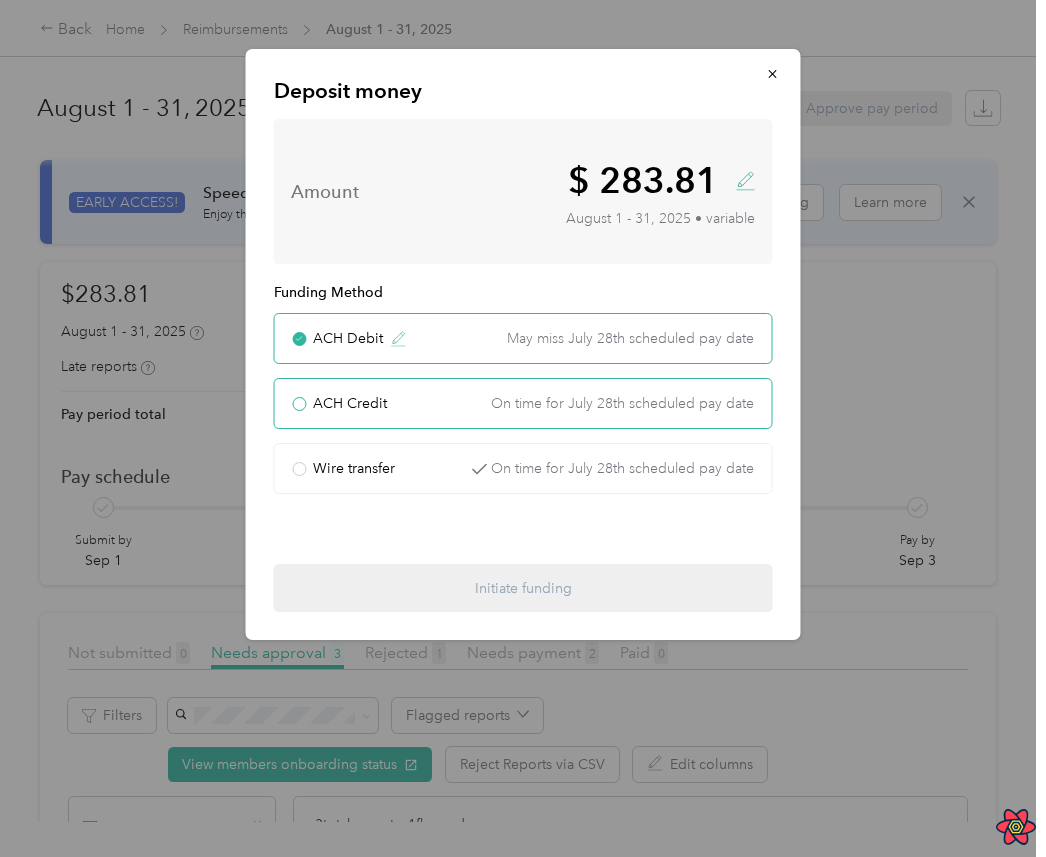 click on "On time for July 28th scheduled pay date" at bounding box center (622, 403) 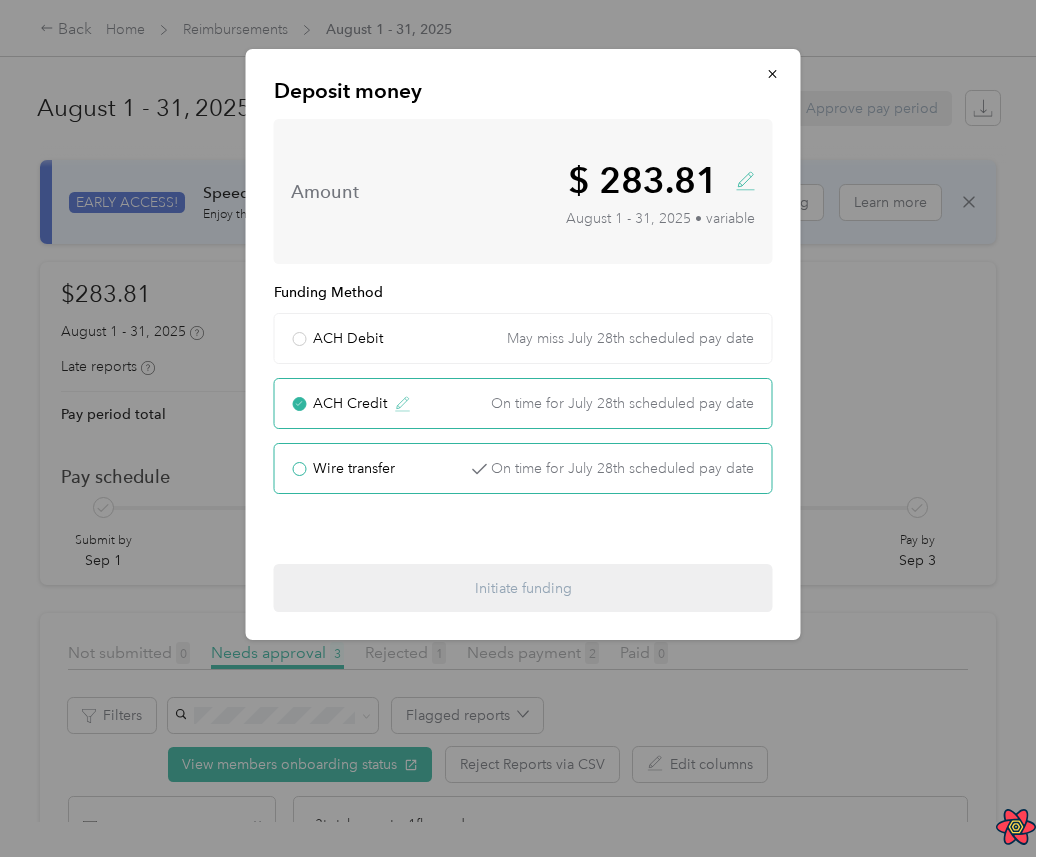 click 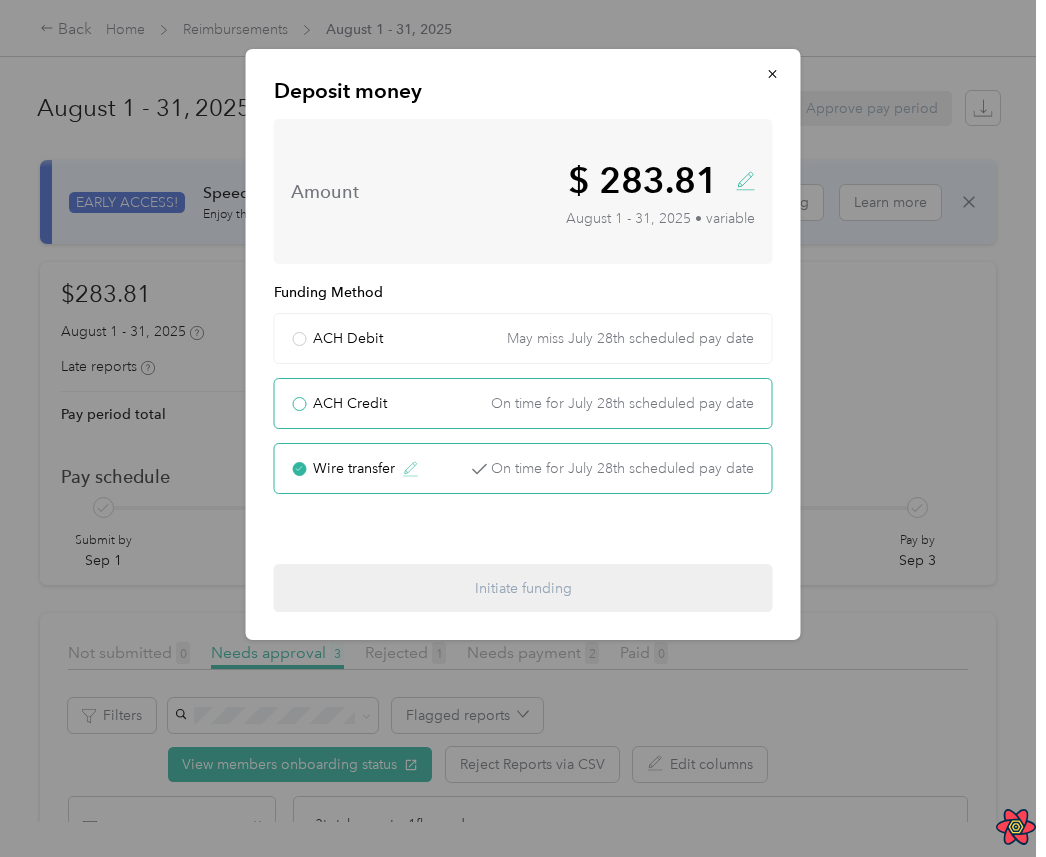 click on "ACH Credit On time for July 28th scheduled pay date" at bounding box center (523, 403) 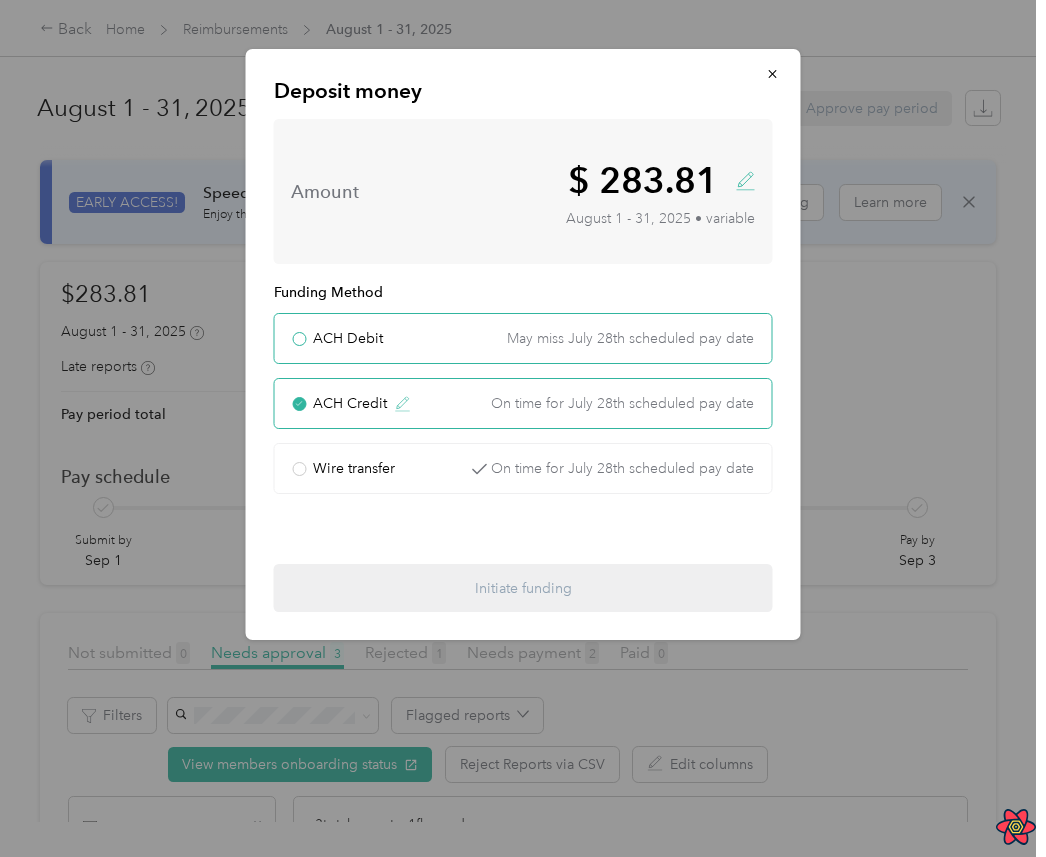 click on "ACH Debit May miss July 28th scheduled pay date" at bounding box center (523, 338) 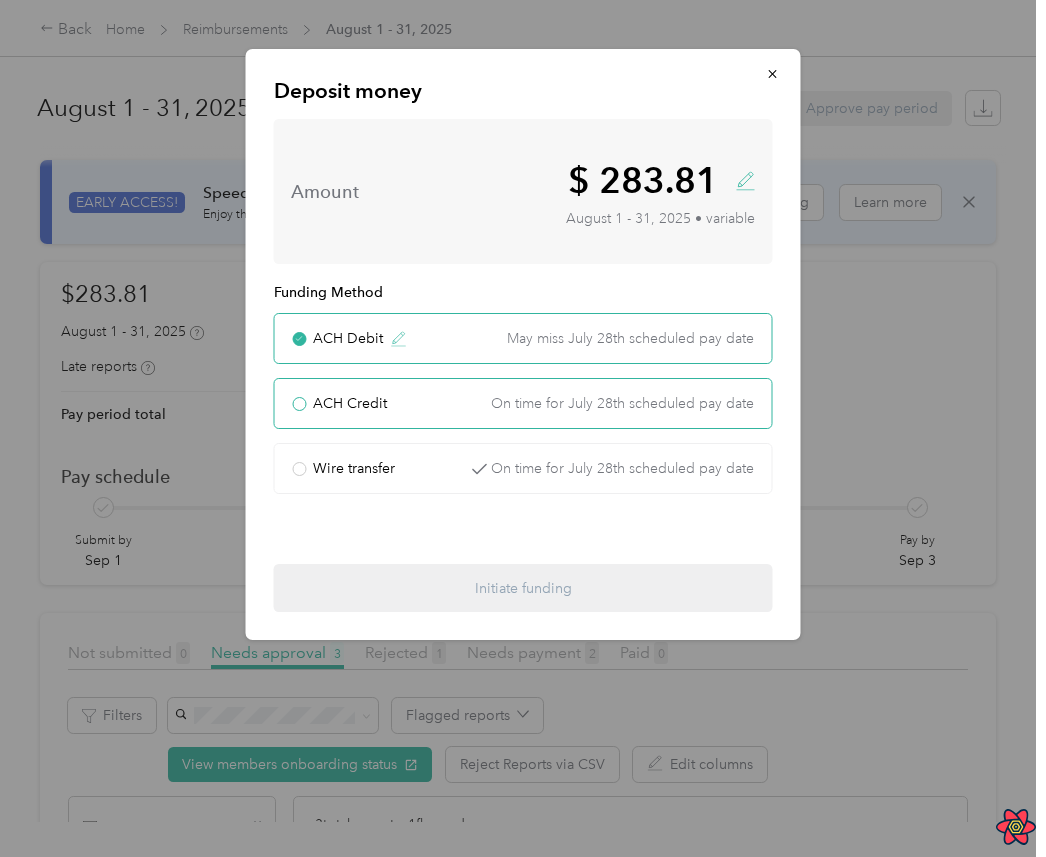 click on "ACH Credit On time for July 28th scheduled pay date" at bounding box center (523, 403) 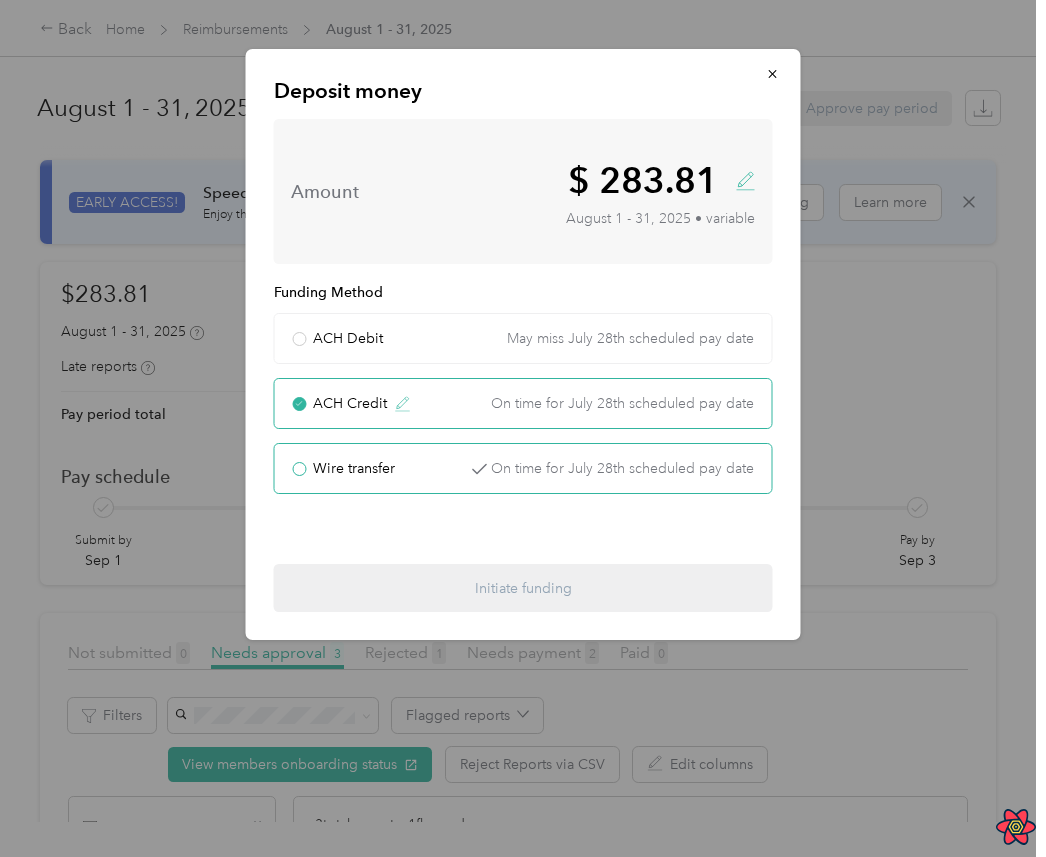 click on "Wire transfer On time for July 28th scheduled pay date" at bounding box center (523, 468) 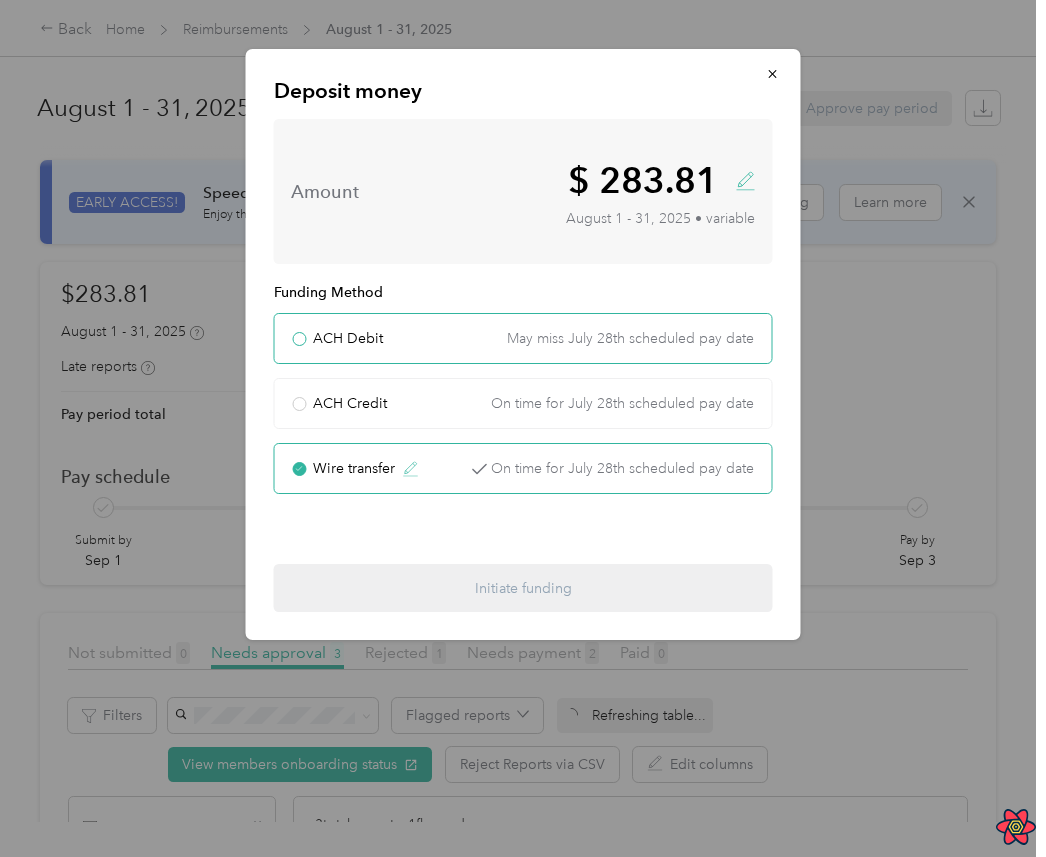 click on "ACH Debit May miss July 28th scheduled pay date" at bounding box center [523, 338] 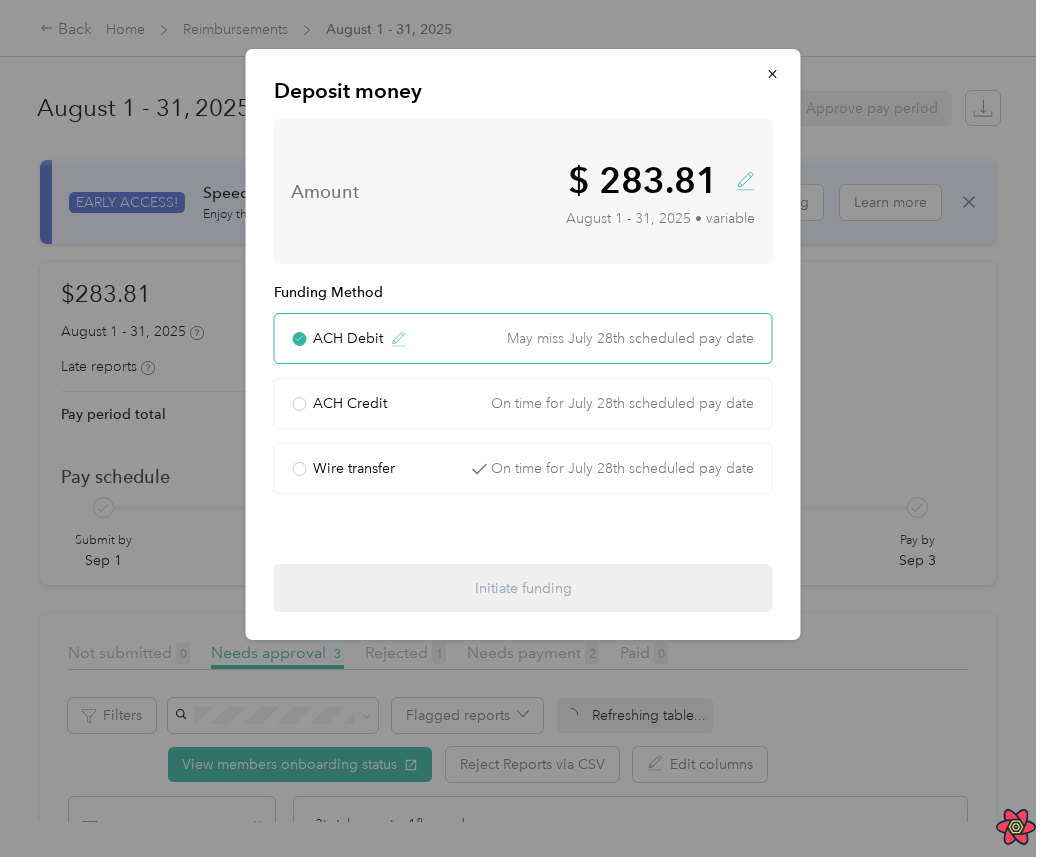 click on "ACH Debit May miss July 28th scheduled pay date ACH Credit On time for July 28th scheduled pay date Wire transfer On time for July 28th scheduled pay date" at bounding box center (523, 403) 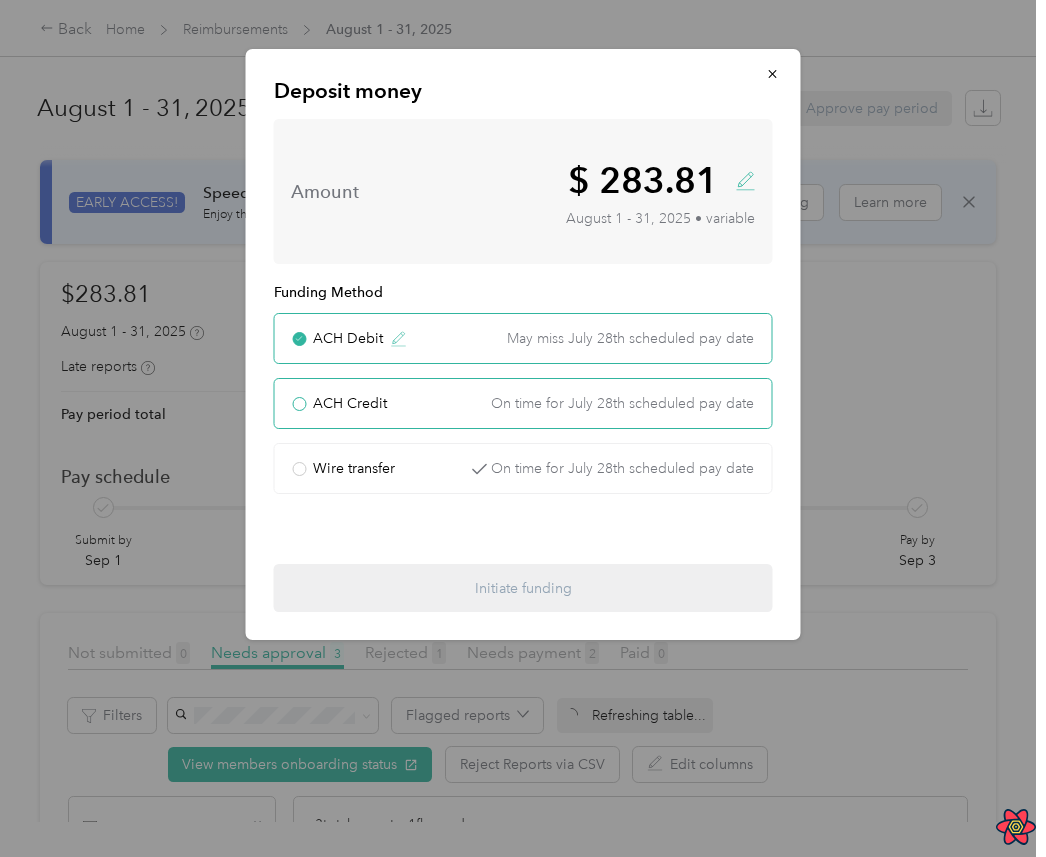 click on "ACH Credit On time for July 28th scheduled pay date" at bounding box center (523, 403) 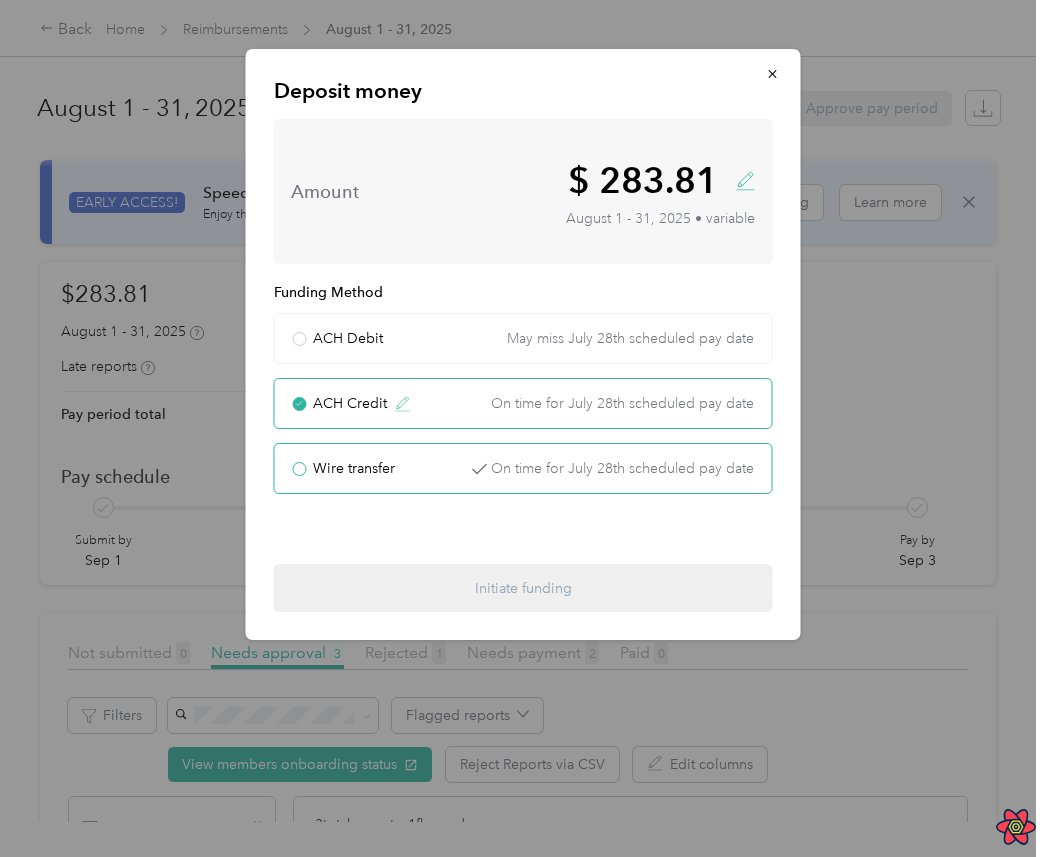 click on "Wire transfer On time for July 28th scheduled pay date" at bounding box center [523, 468] 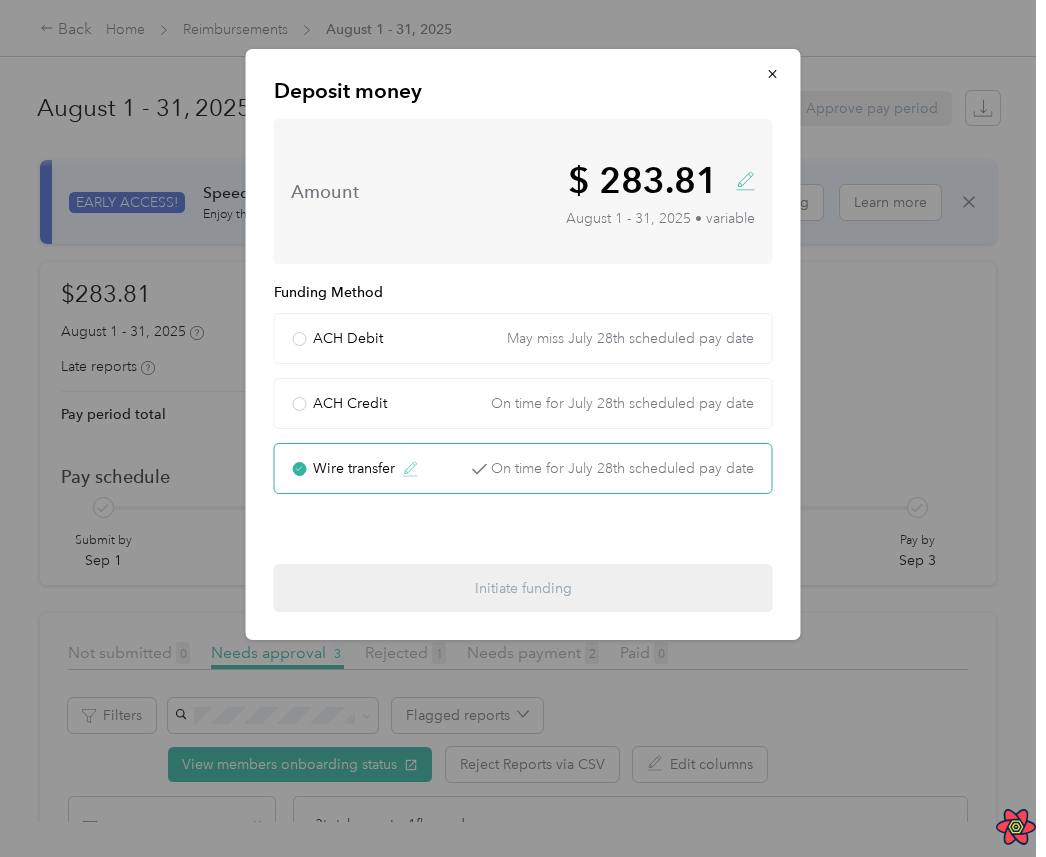 click 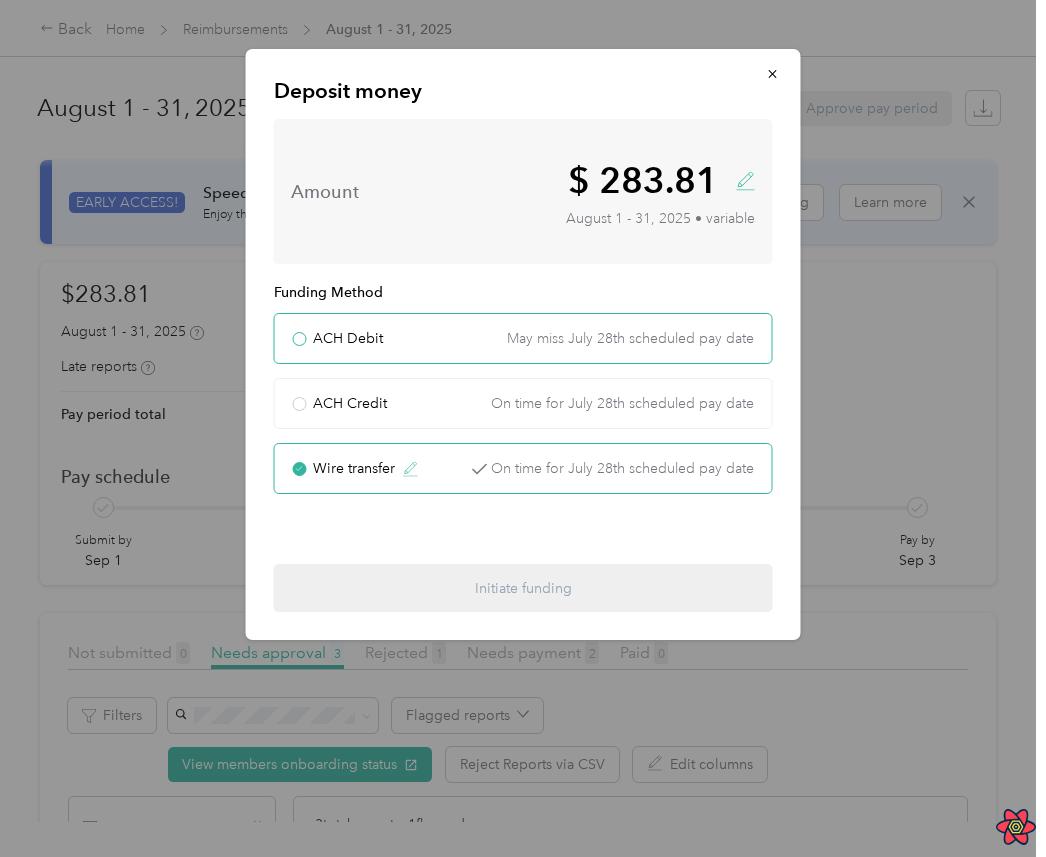 click on "ACH Debit May miss July 28th scheduled pay date" at bounding box center (523, 338) 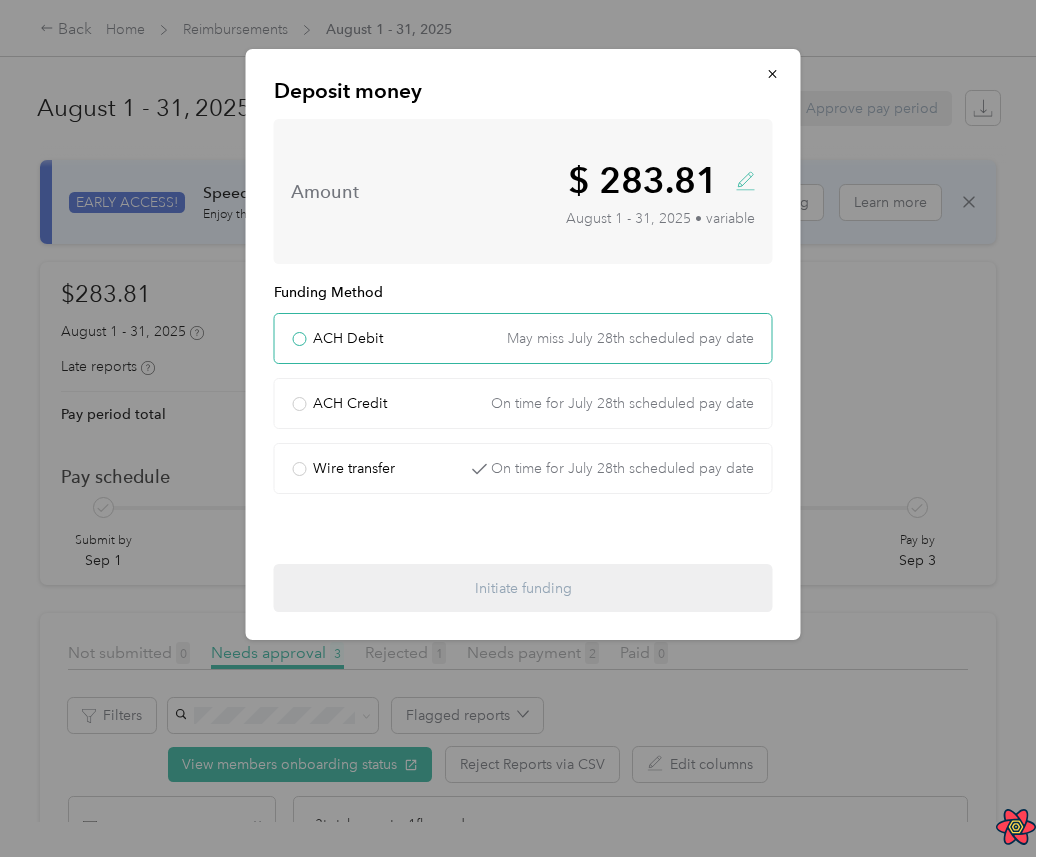 click on "ACH Debit May miss July 28th scheduled pay date" at bounding box center [523, 338] 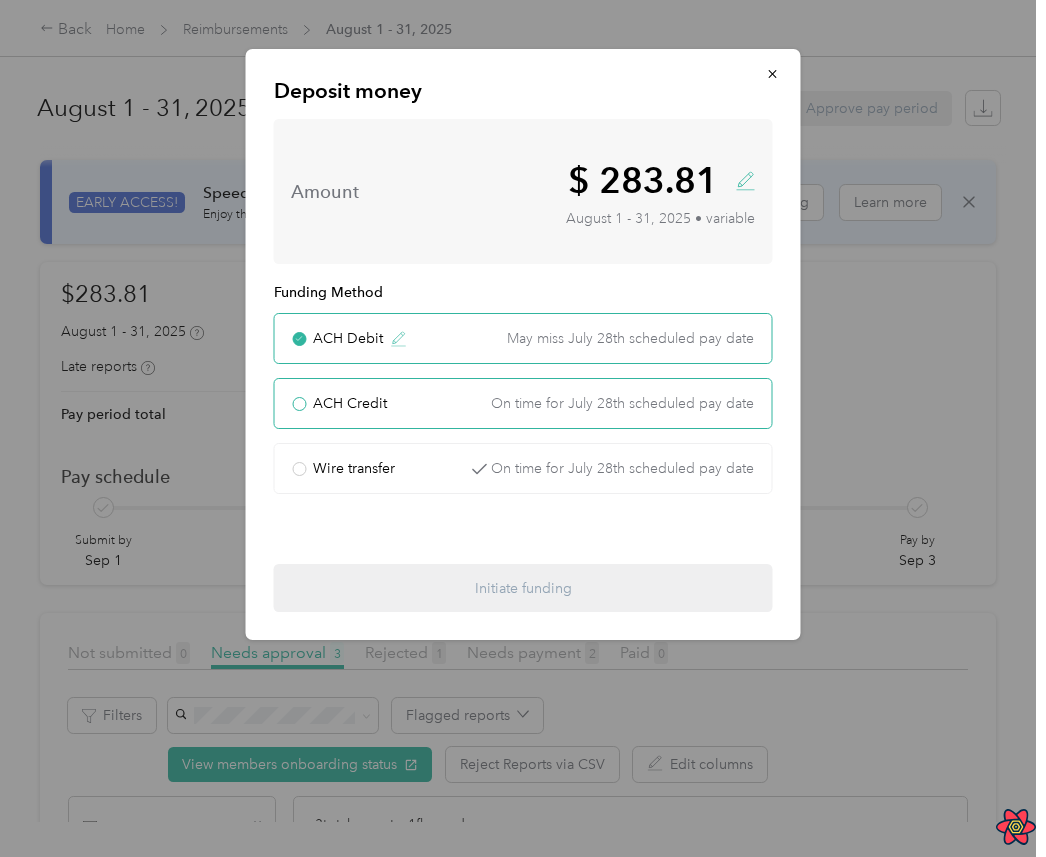 click on "ACH Credit On time for July 28th scheduled pay date" at bounding box center (523, 403) 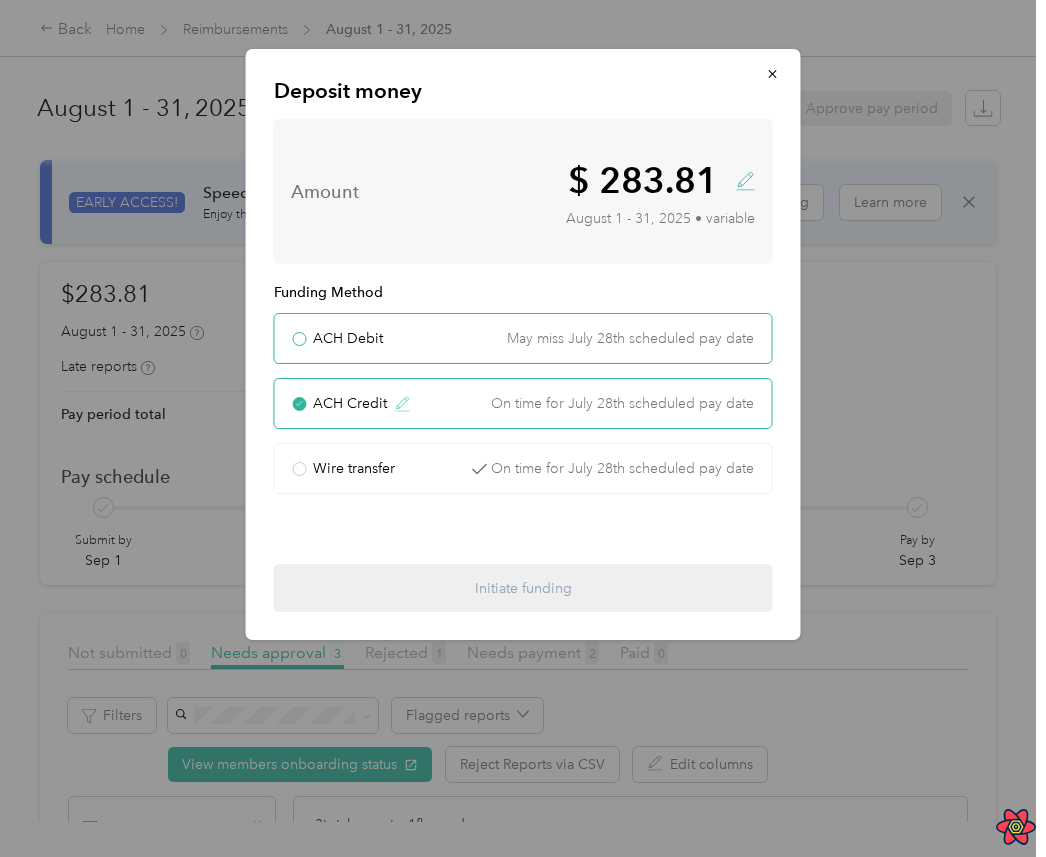 click on "ACH Debit May miss July 28th scheduled pay date" at bounding box center [523, 338] 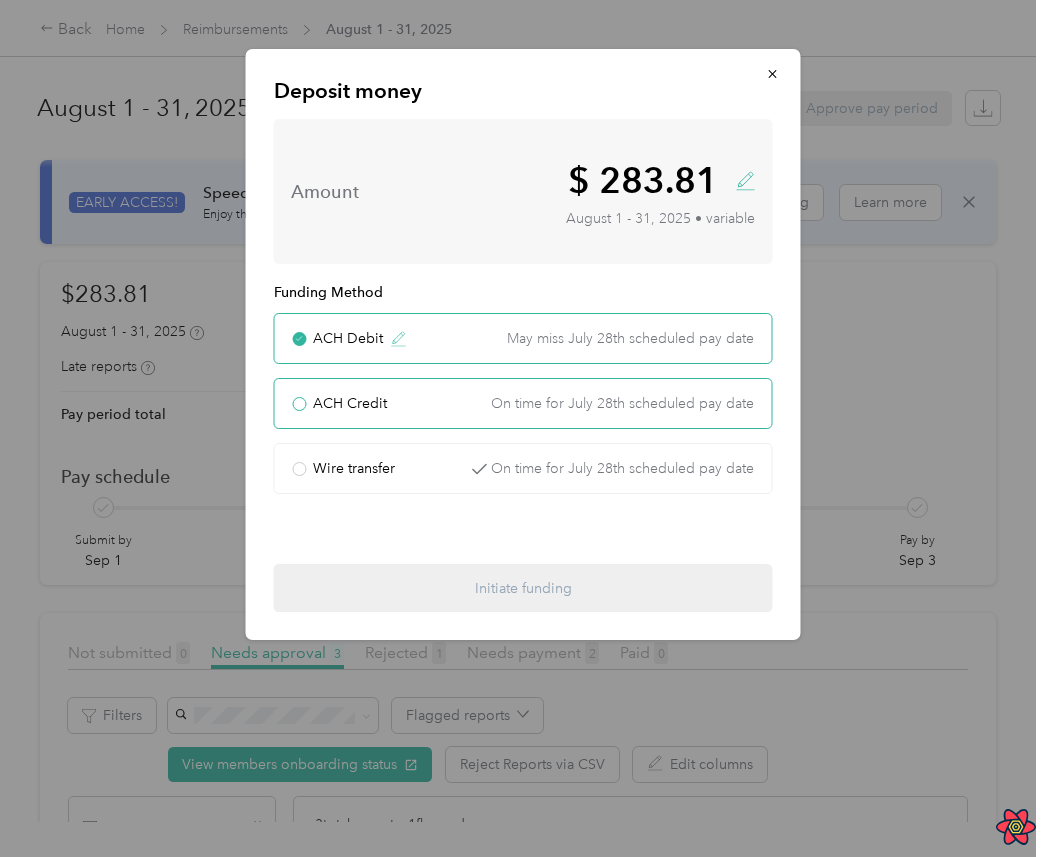 click on "ACH Credit On time for July 28th scheduled pay date" at bounding box center [523, 403] 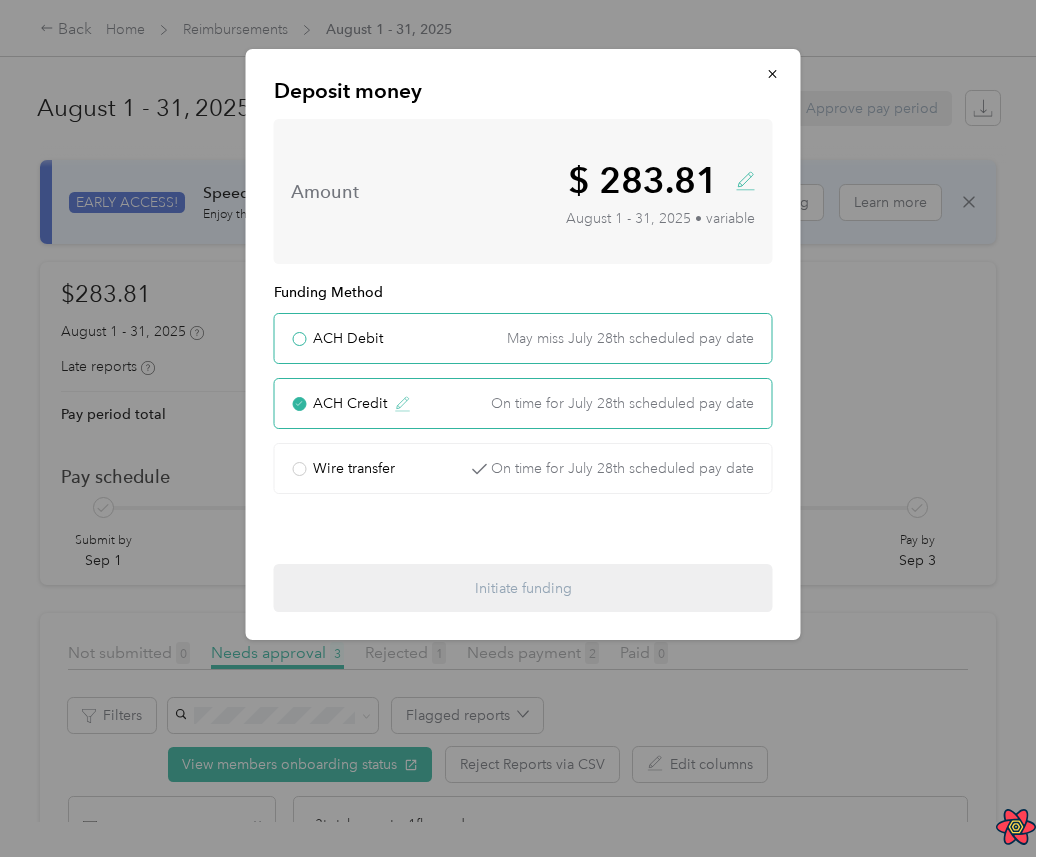 click on "ACH Debit May miss July 28th scheduled pay date" at bounding box center (523, 338) 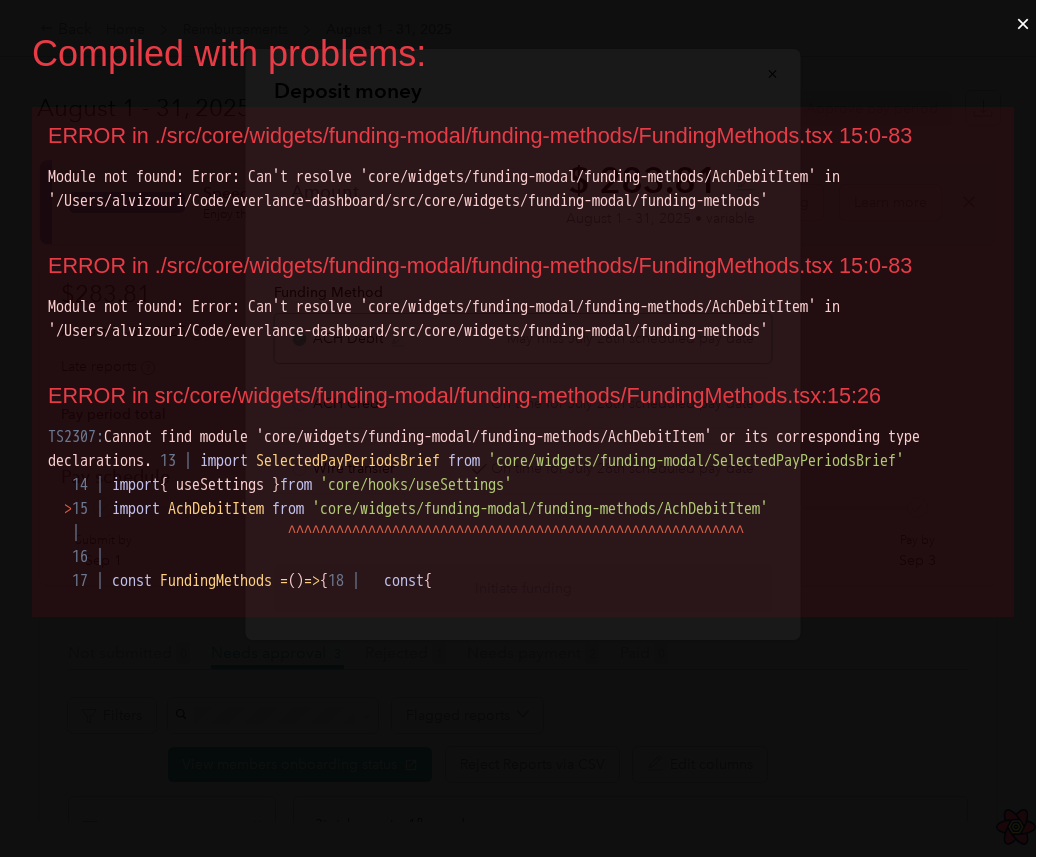 scroll, scrollTop: 0, scrollLeft: 0, axis: both 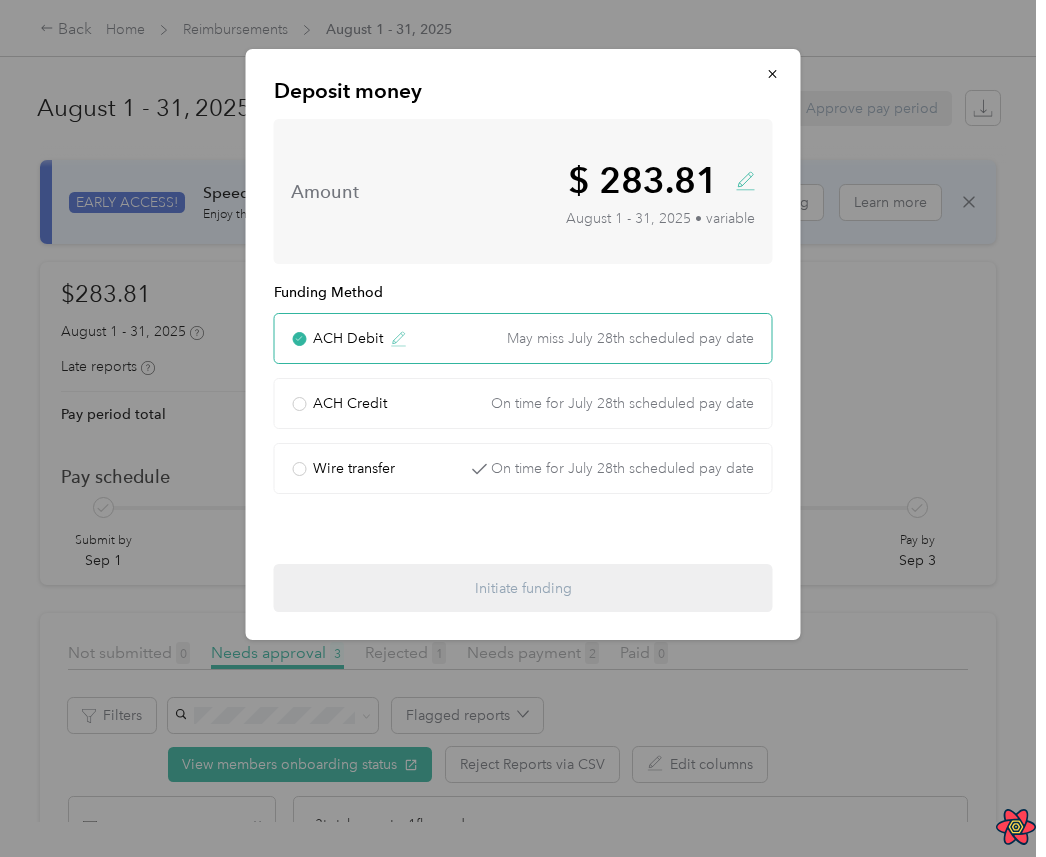 click on "Amount $ 283.81 August 1 - 31, 2025 • variable" at bounding box center (523, 191) 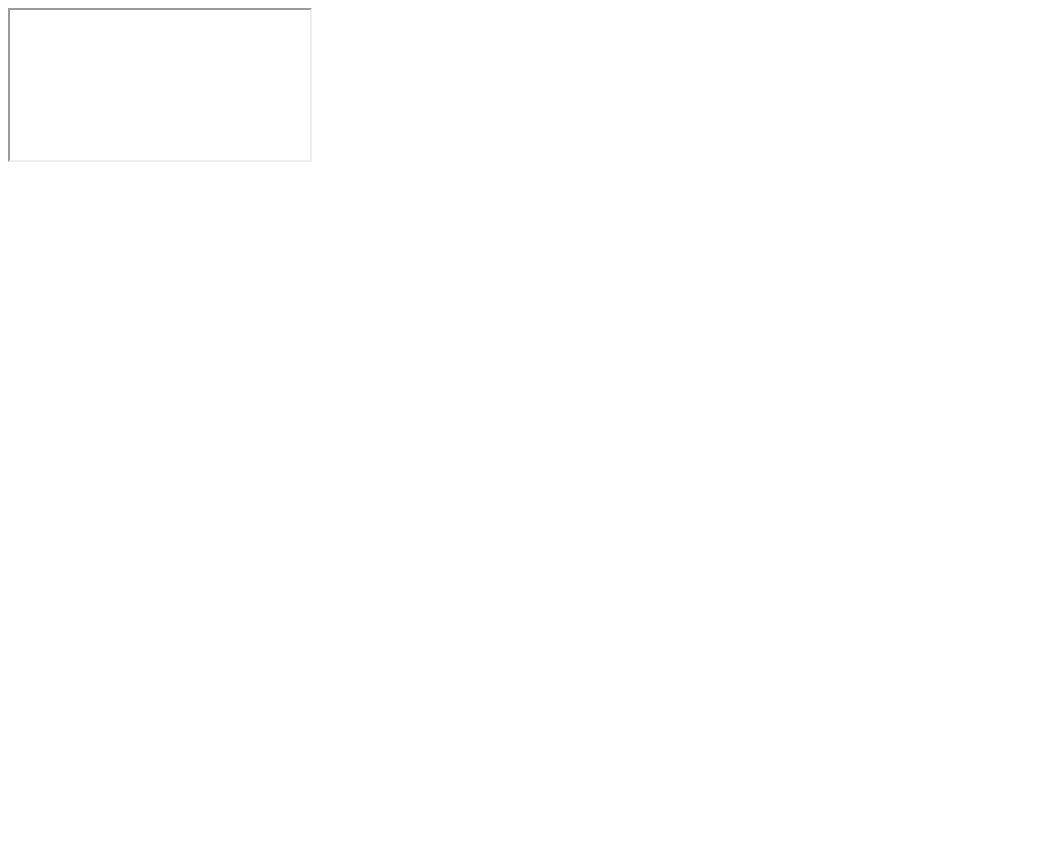 scroll, scrollTop: 0, scrollLeft: 0, axis: both 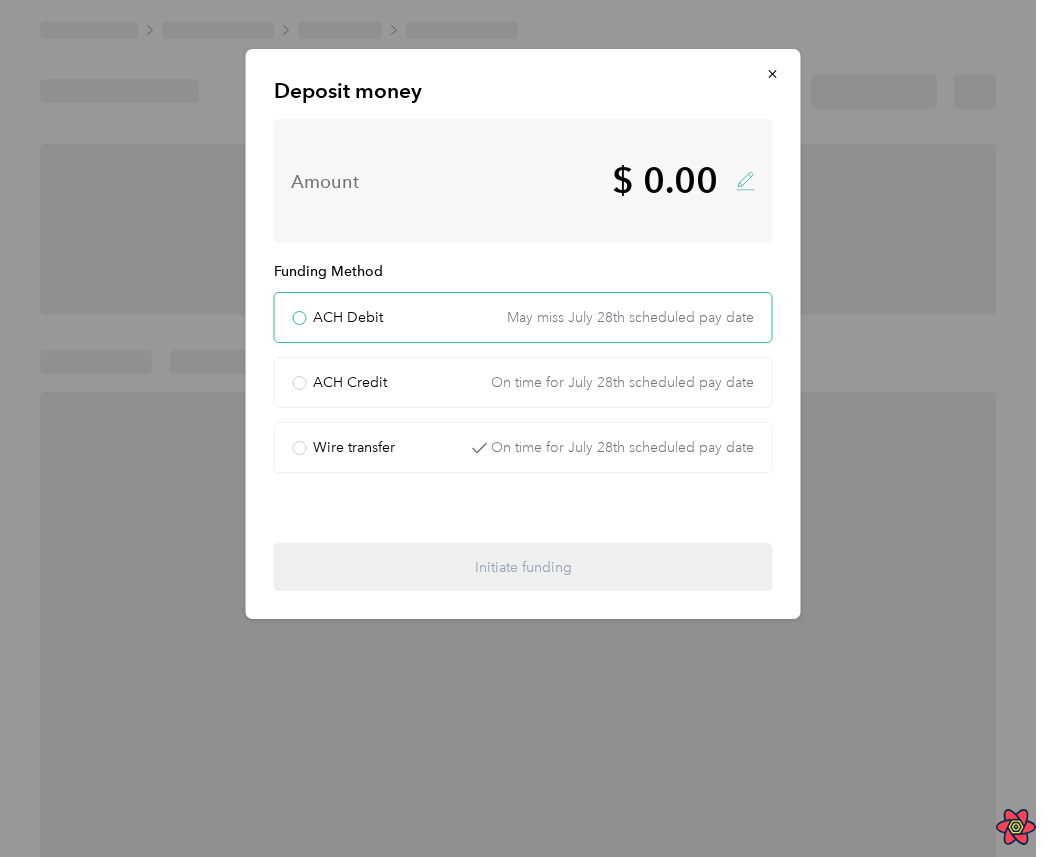 click on "ACH Debit May miss July 28th scheduled pay date" at bounding box center (523, 317) 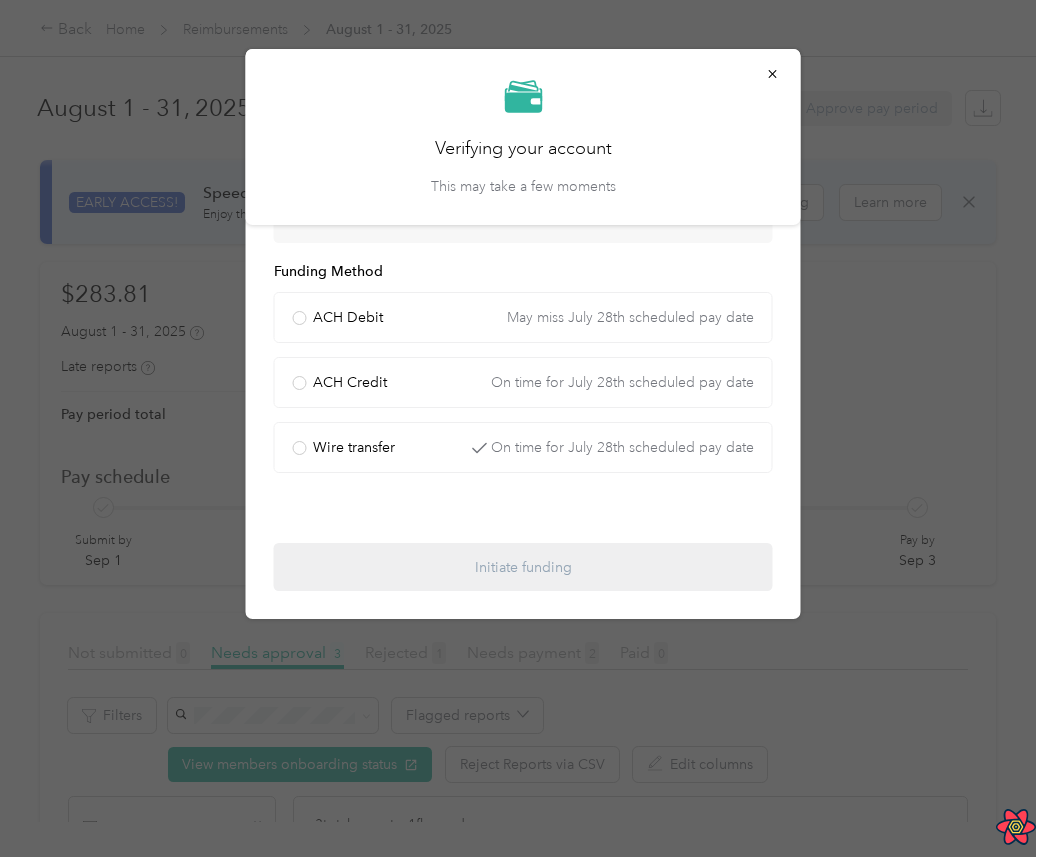 click on "This may take a few moments" at bounding box center (523, 186) 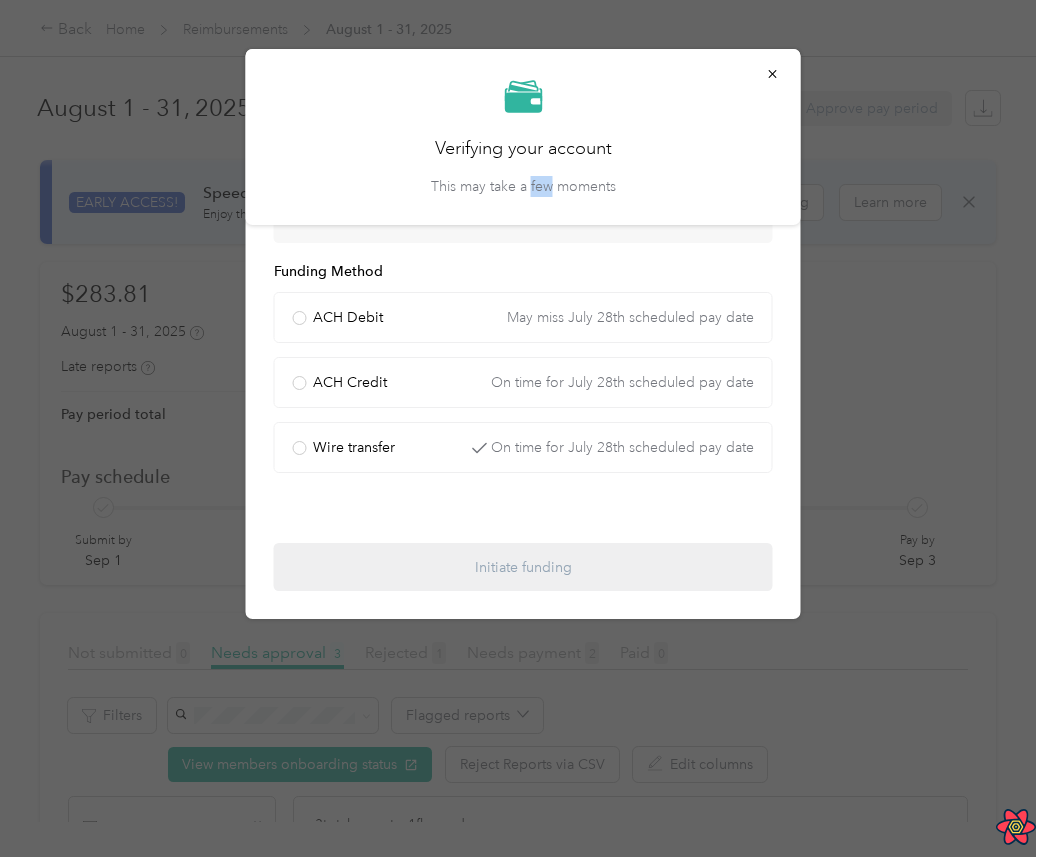 click on "Verifying your account This may take a few moments" at bounding box center (523, 137) 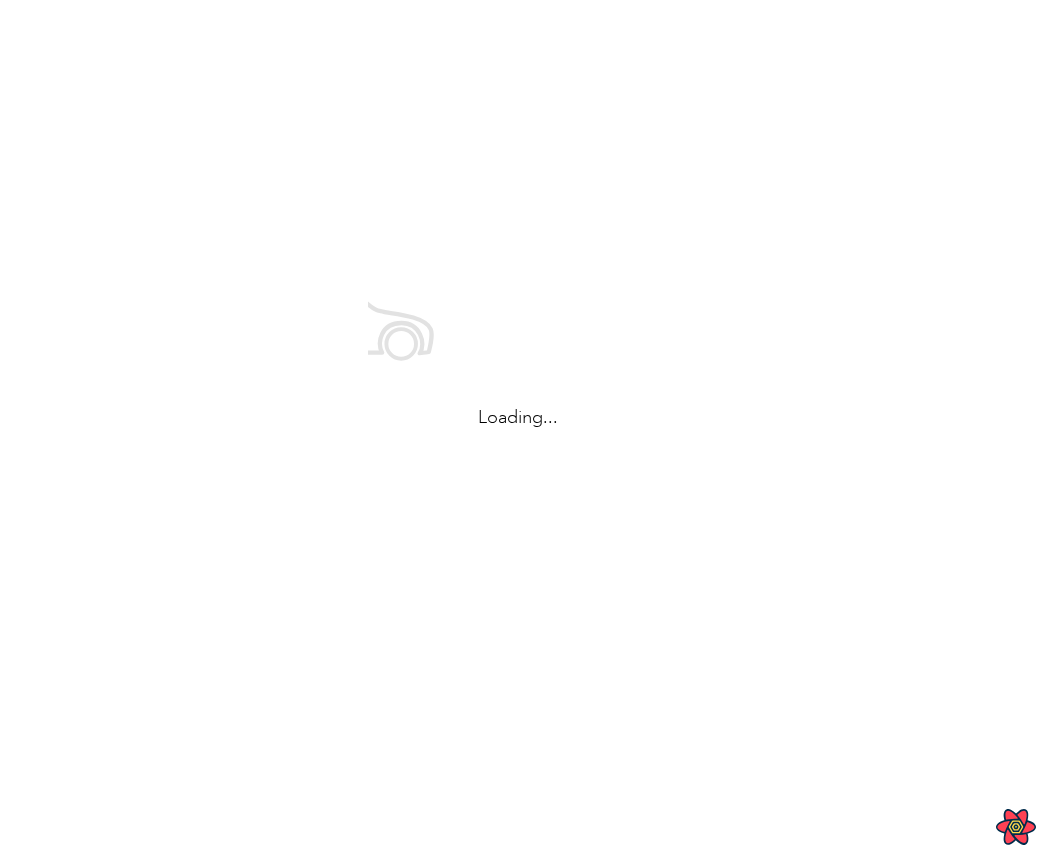 scroll, scrollTop: 0, scrollLeft: 0, axis: both 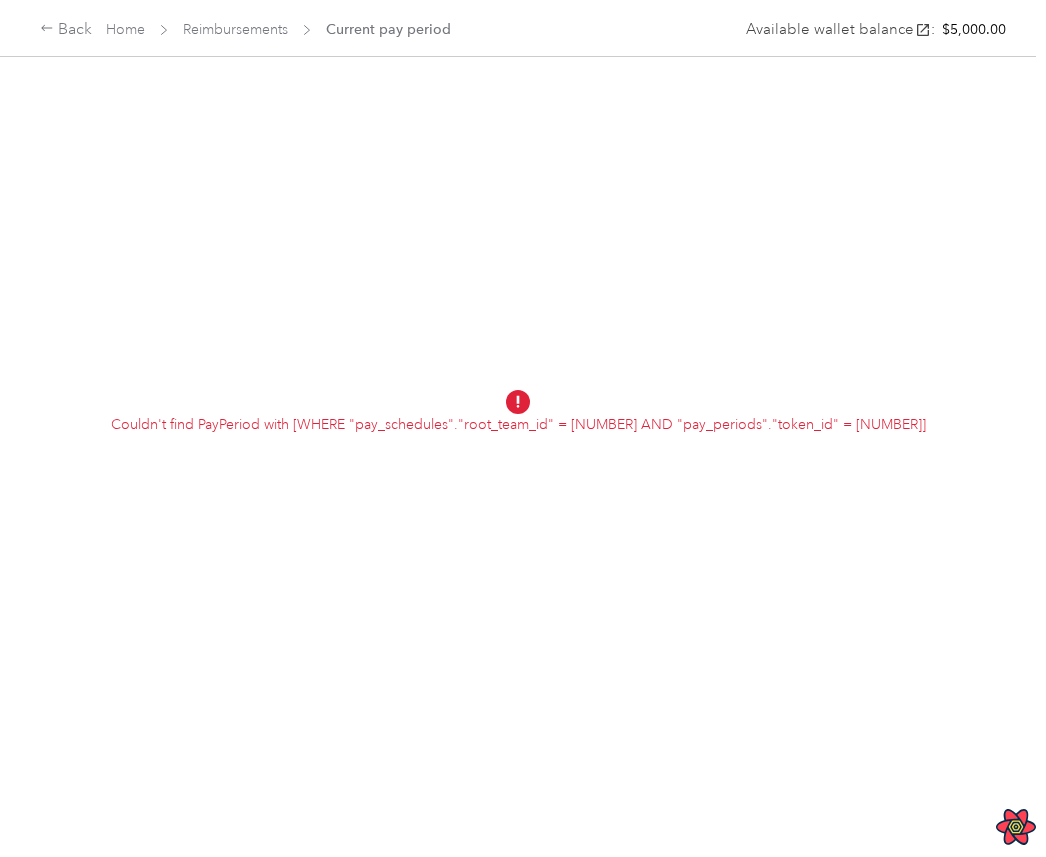 drag, startPoint x: 725, startPoint y: 194, endPoint x: 503, endPoint y: 33, distance: 274.2353 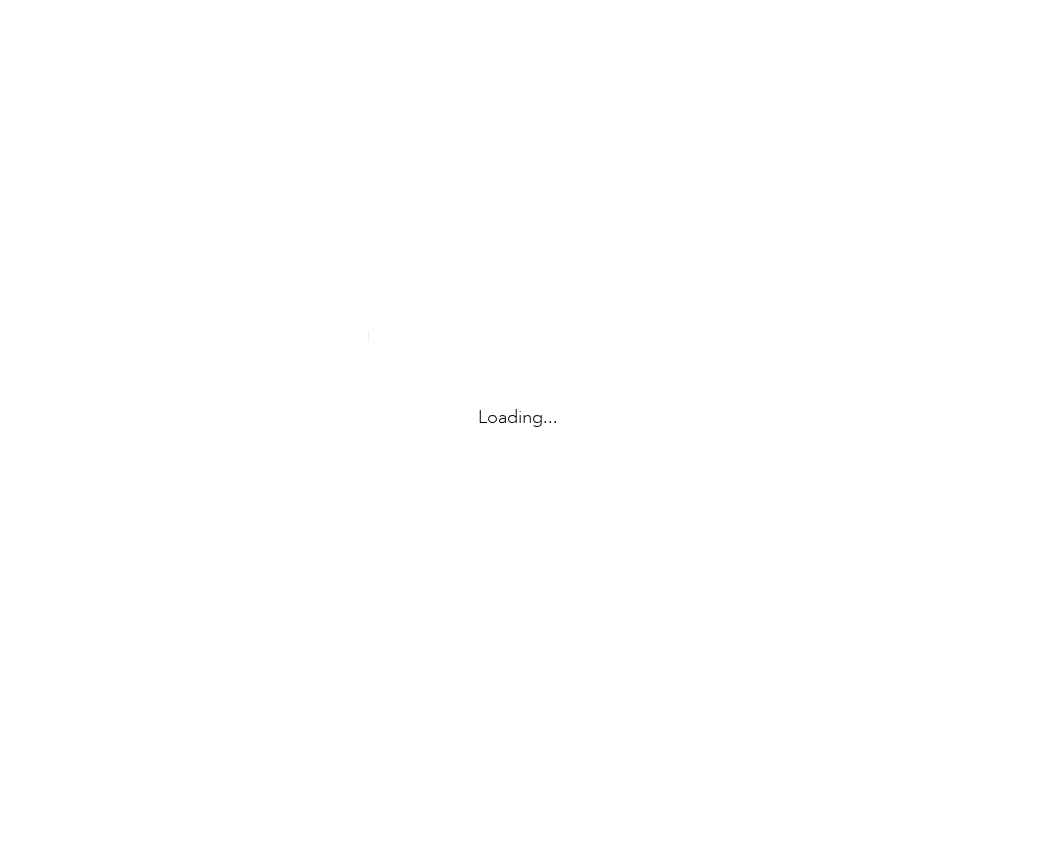 scroll, scrollTop: 0, scrollLeft: 0, axis: both 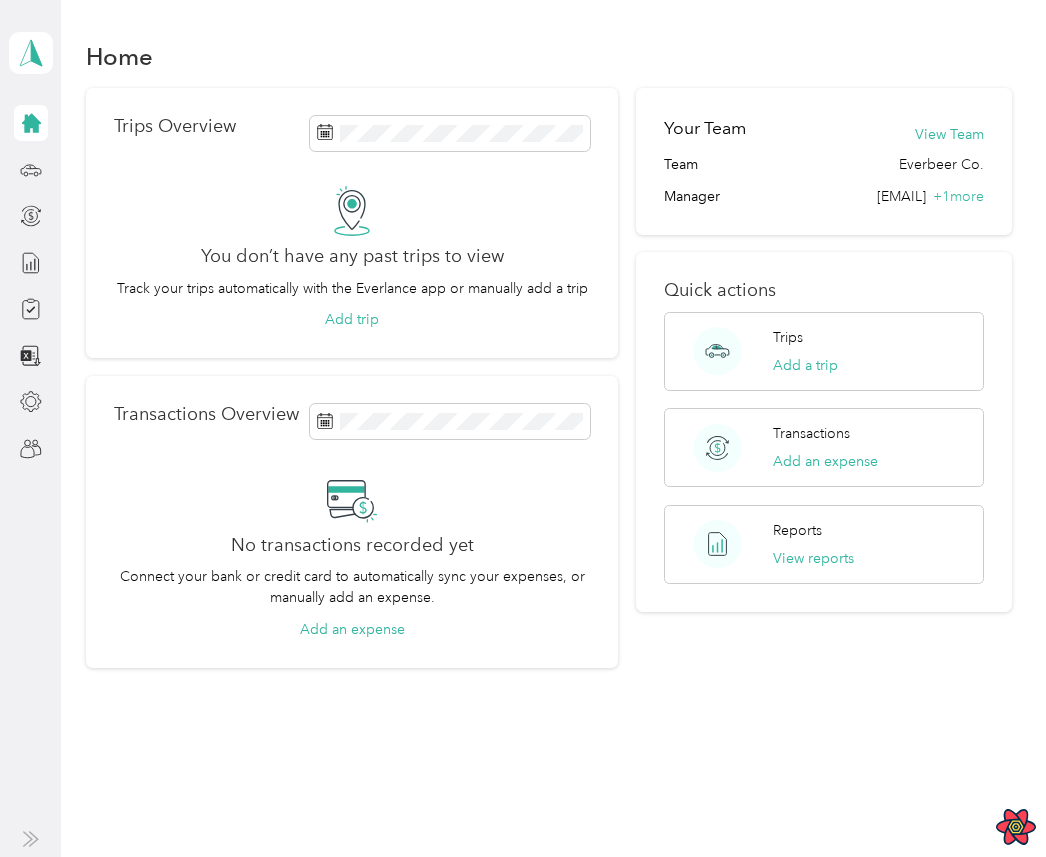 click on "[FIRST] [LAST] Personal dashboard" at bounding box center [31, 53] 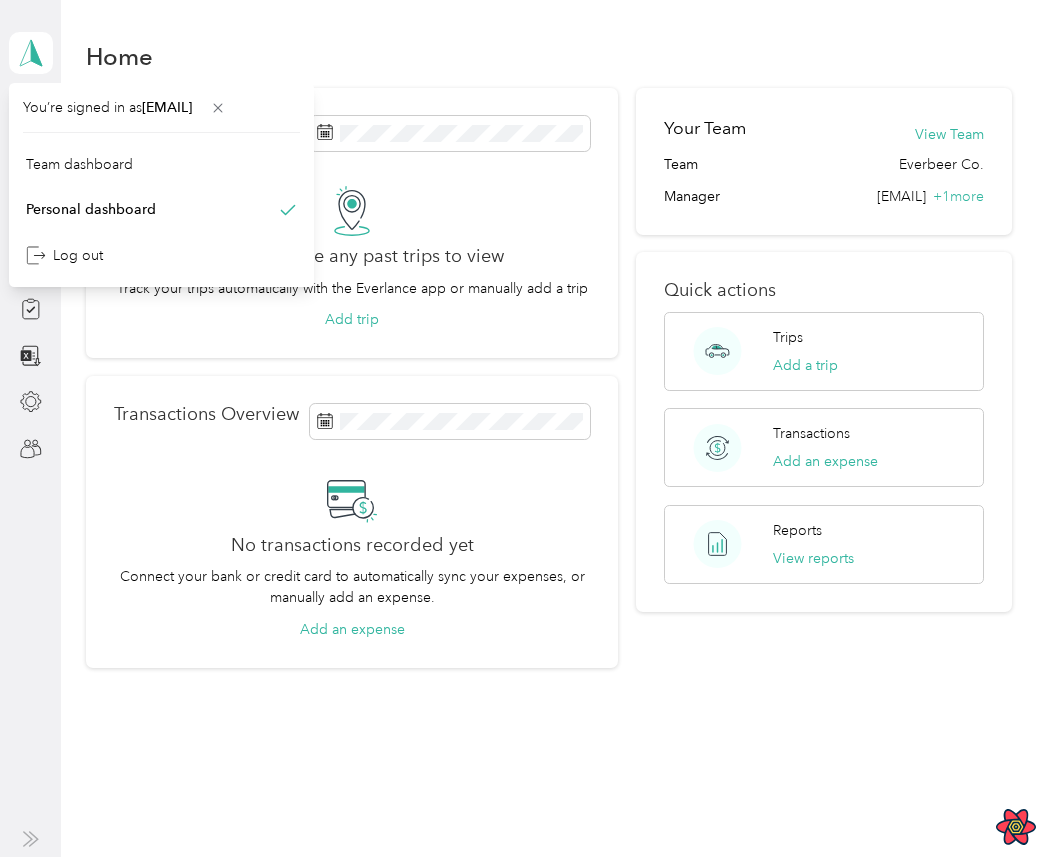 click on "Home" at bounding box center [119, 56] 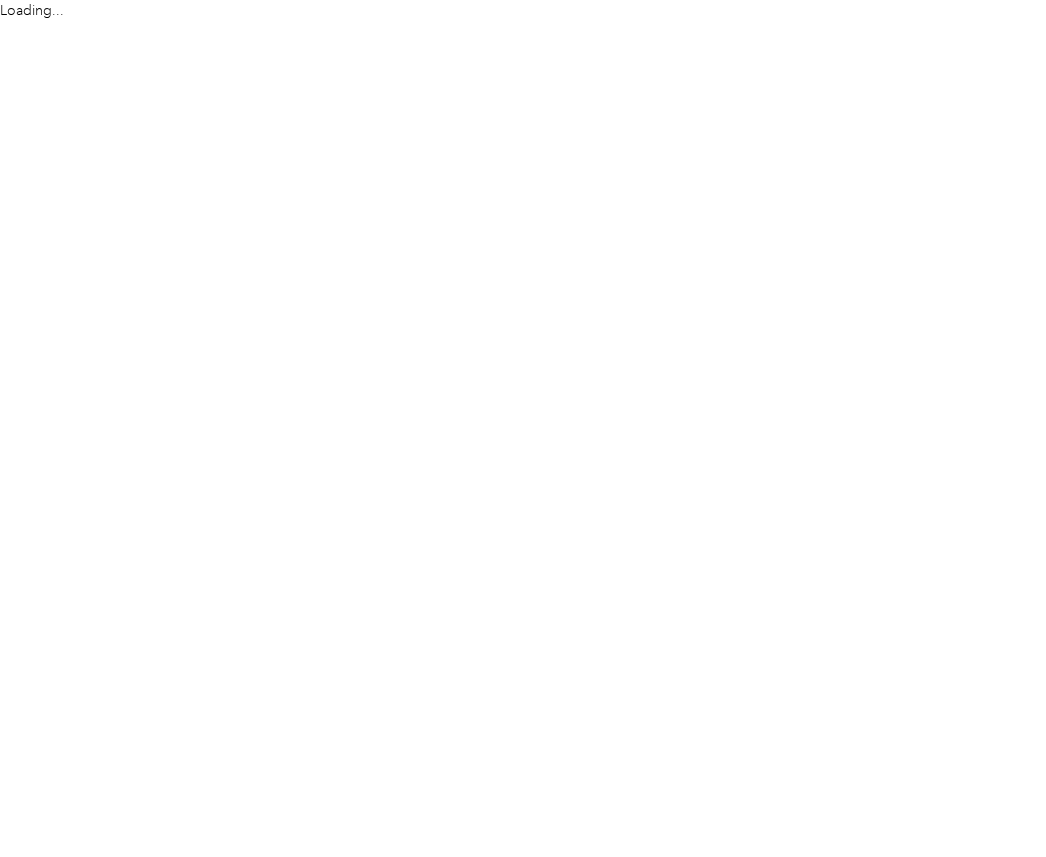 scroll, scrollTop: 0, scrollLeft: 0, axis: both 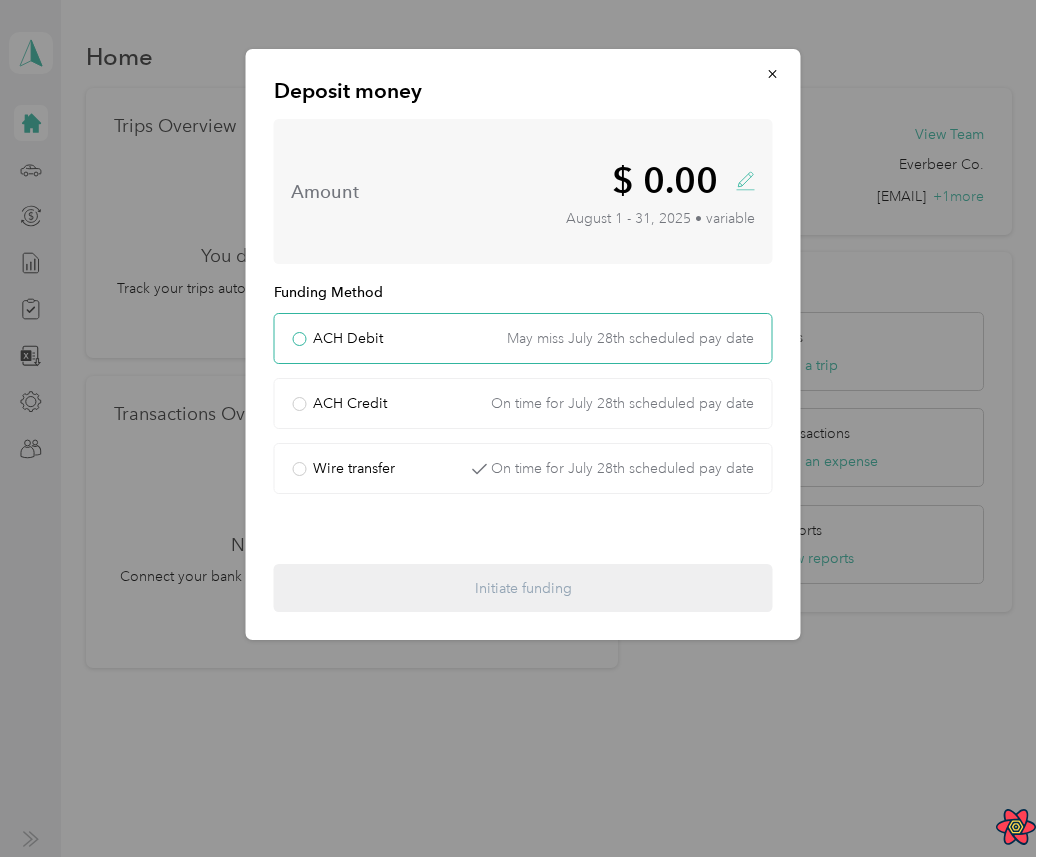 click on "ACH Debit May miss July 28th scheduled pay date" at bounding box center (523, 338) 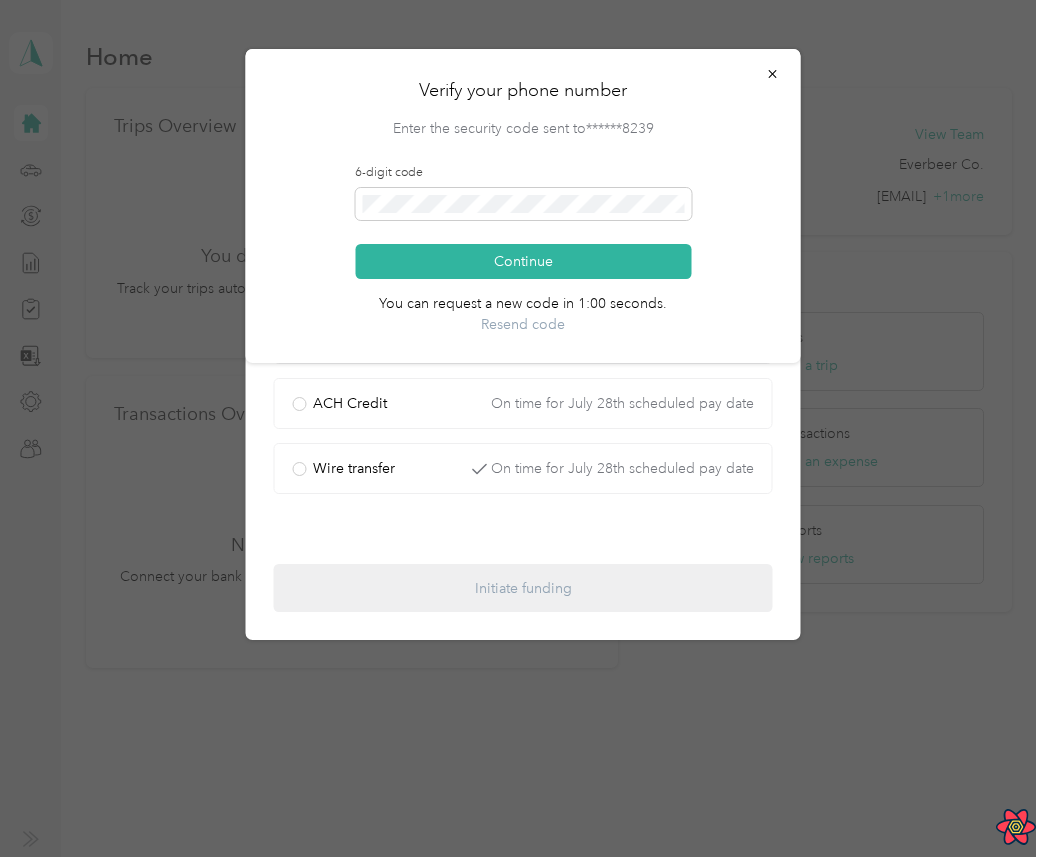 click on "6-digit code   Continue You can request a new code in   1:00   seconds. Resend code" at bounding box center [523, 250] 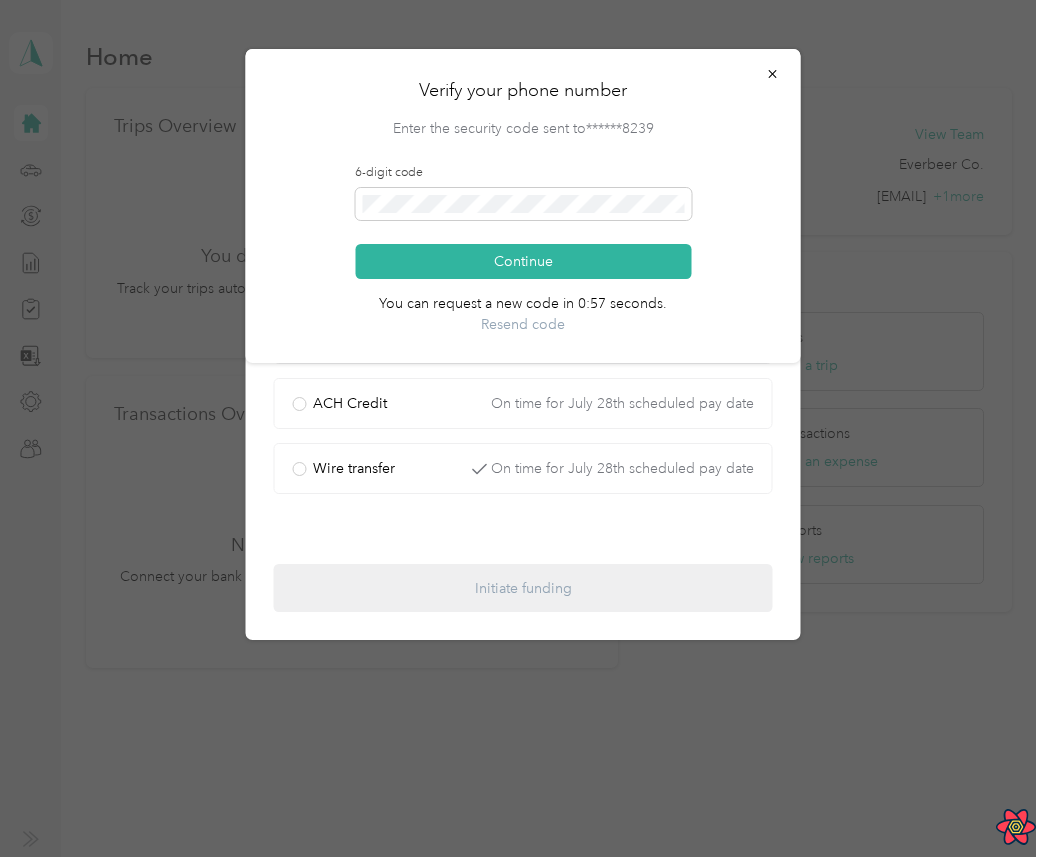 click on "Verify your phone number Enter the security code sent to  ******8239 6-digit code   Continue You can request a new code in   0:57   seconds. Resend code" at bounding box center (523, 206) 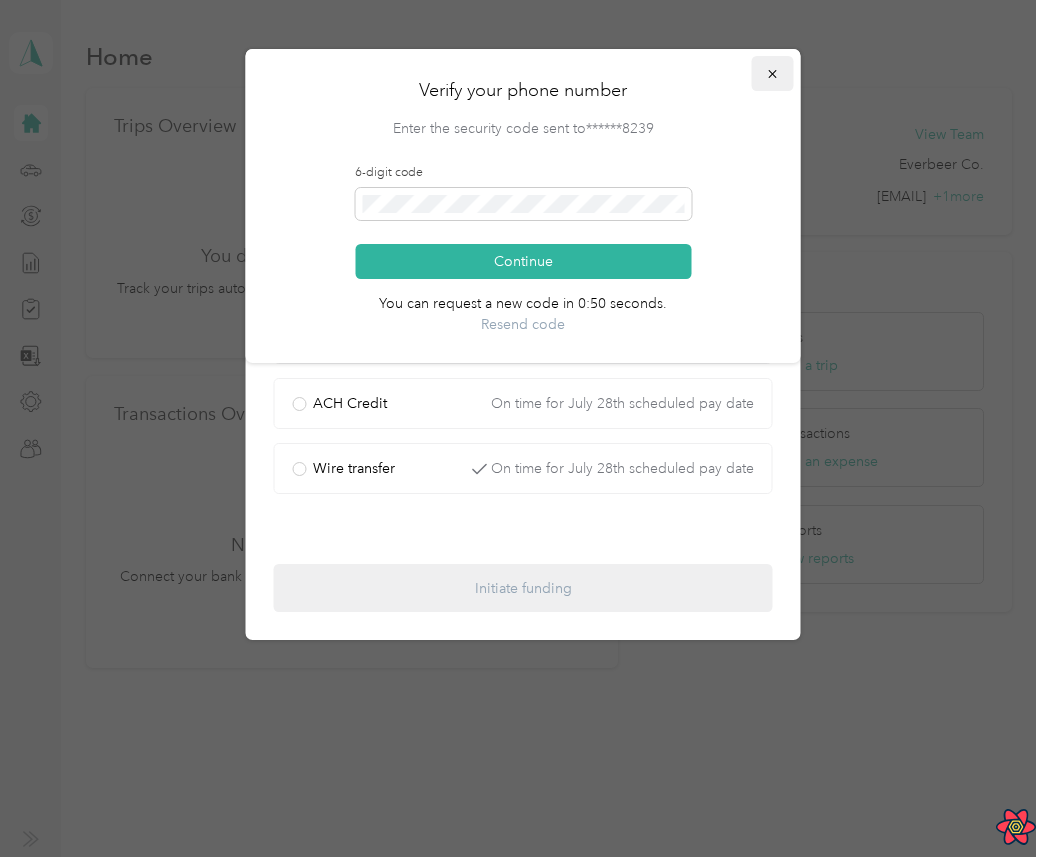 click at bounding box center [773, 73] 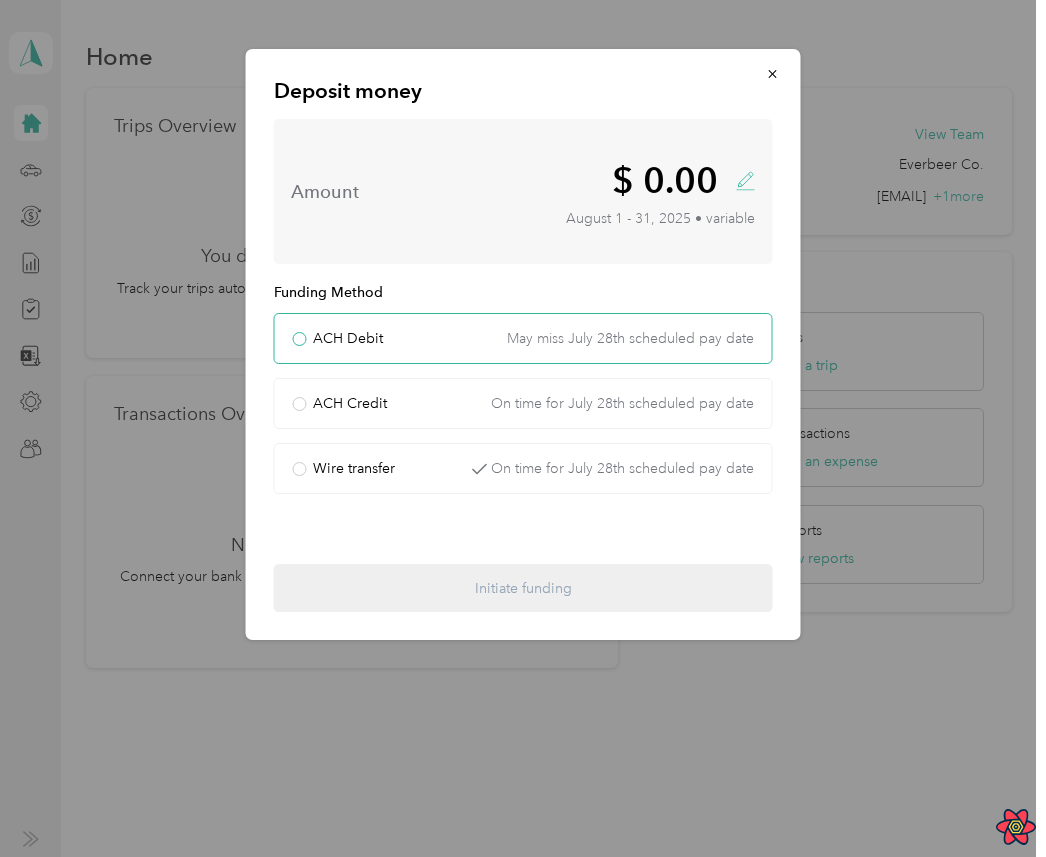 click on "ACH Debit May miss July 28th scheduled pay date" at bounding box center (523, 338) 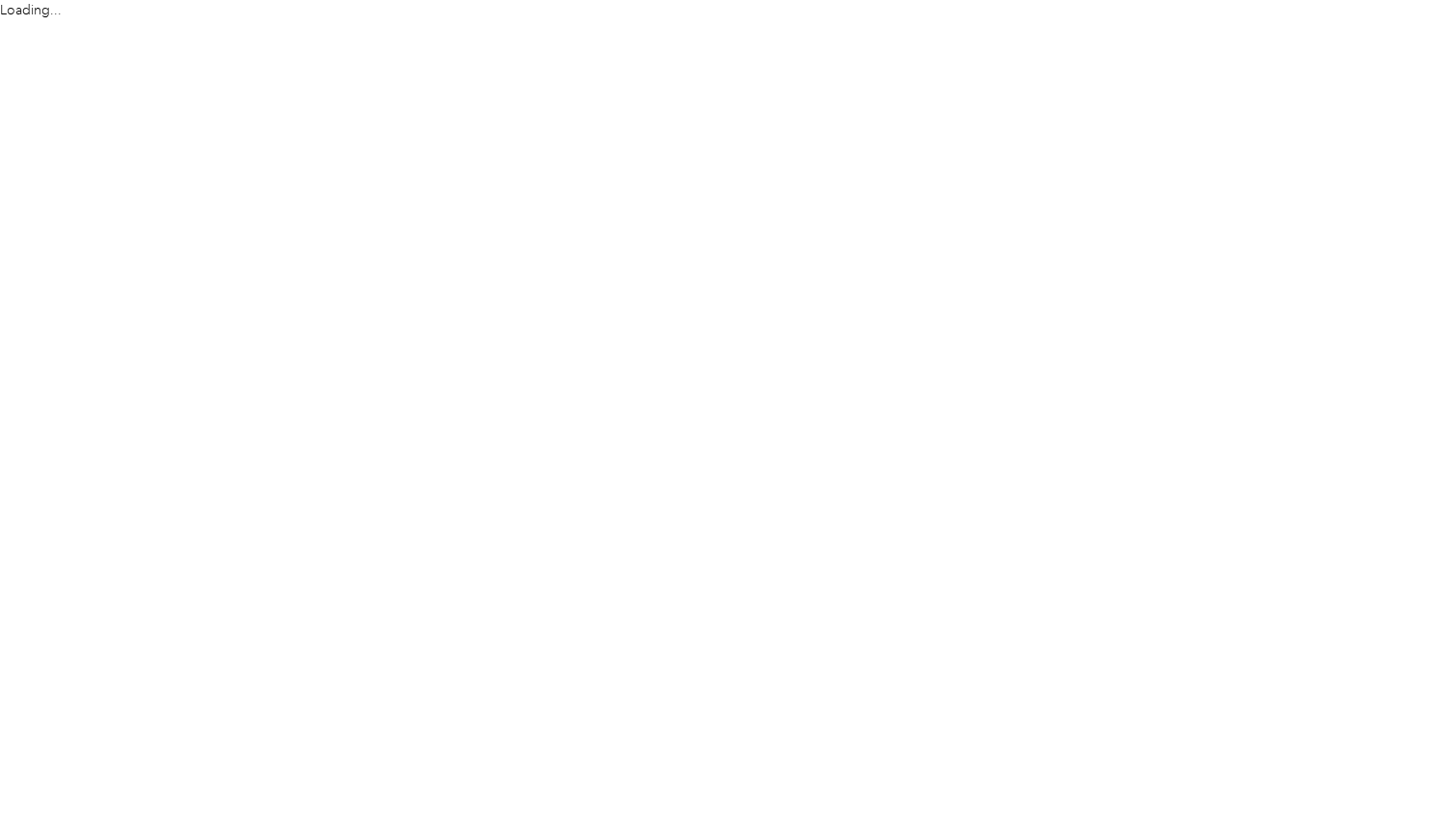 scroll, scrollTop: 0, scrollLeft: 0, axis: both 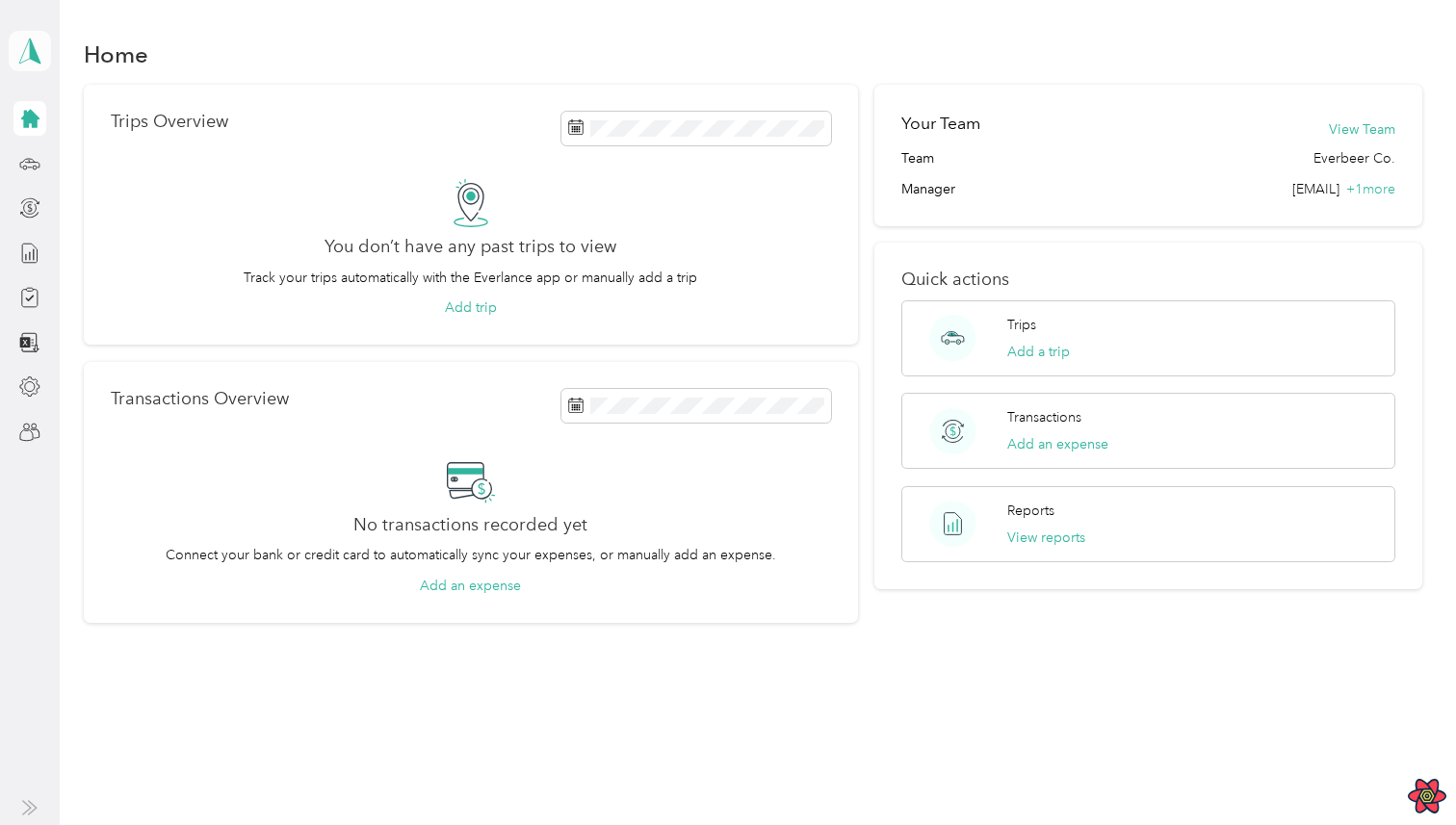 click at bounding box center (30, 51) 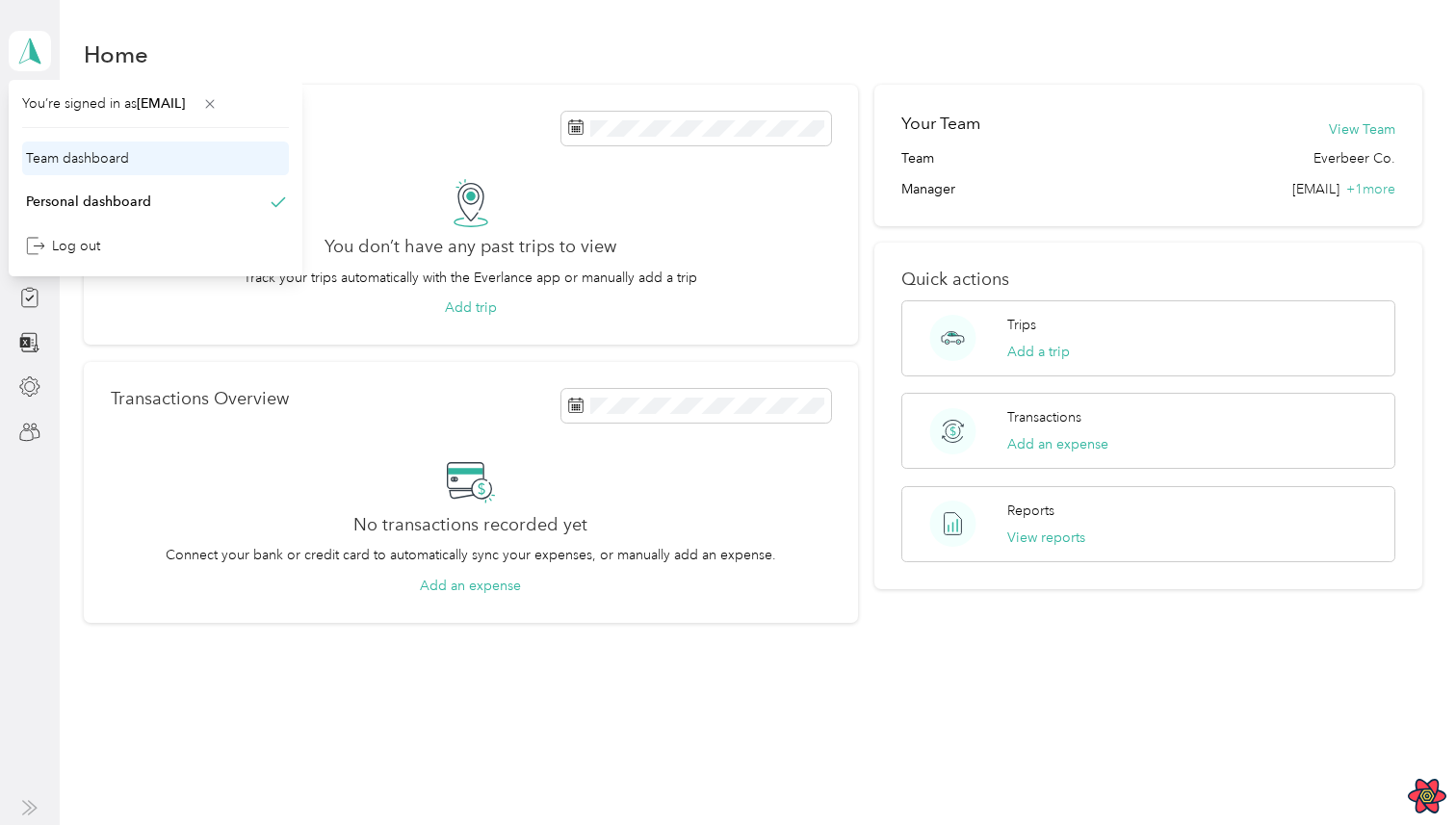 click on "Team dashboard" at bounding box center (77, 158) 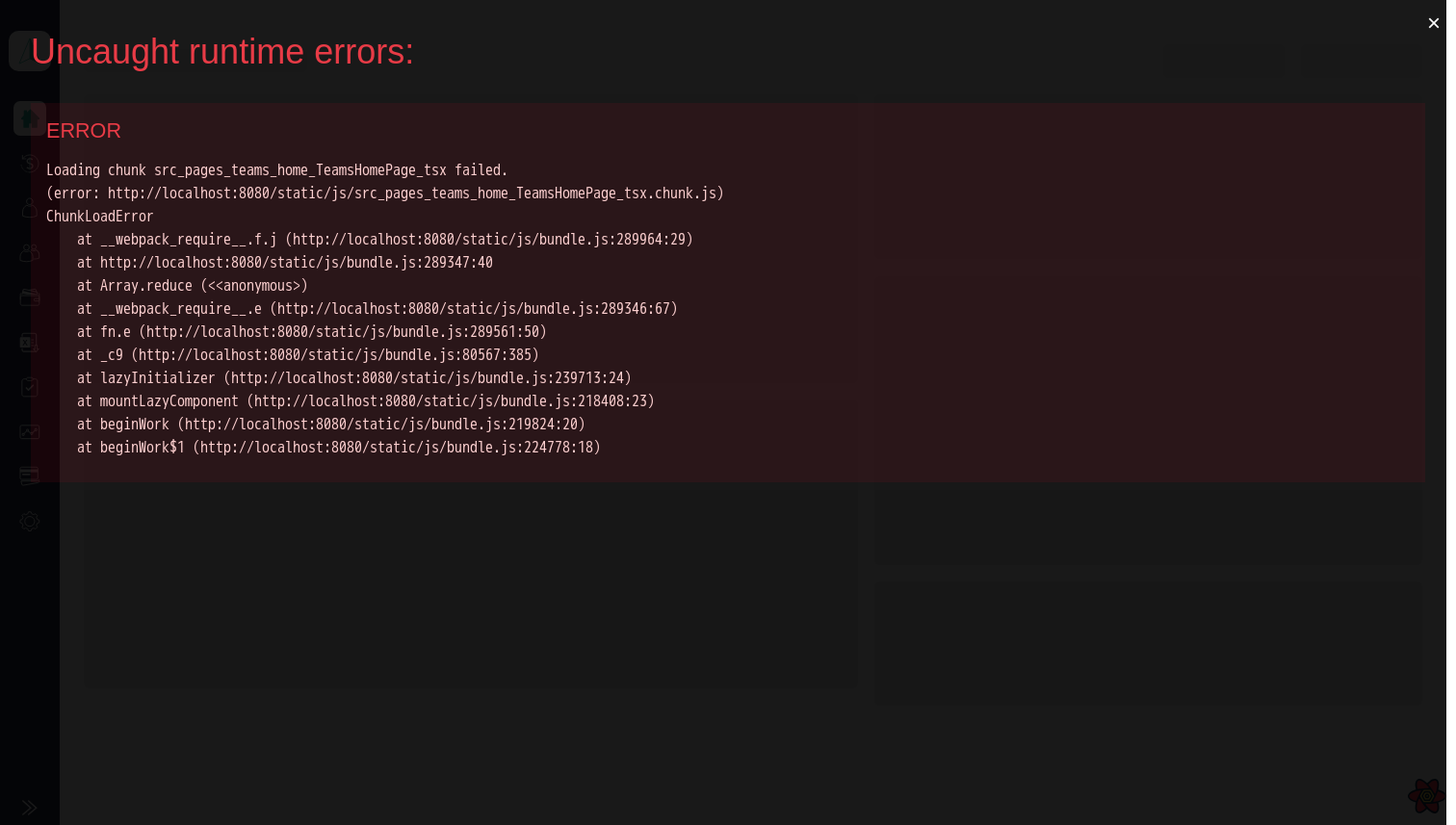 scroll, scrollTop: 0, scrollLeft: 0, axis: both 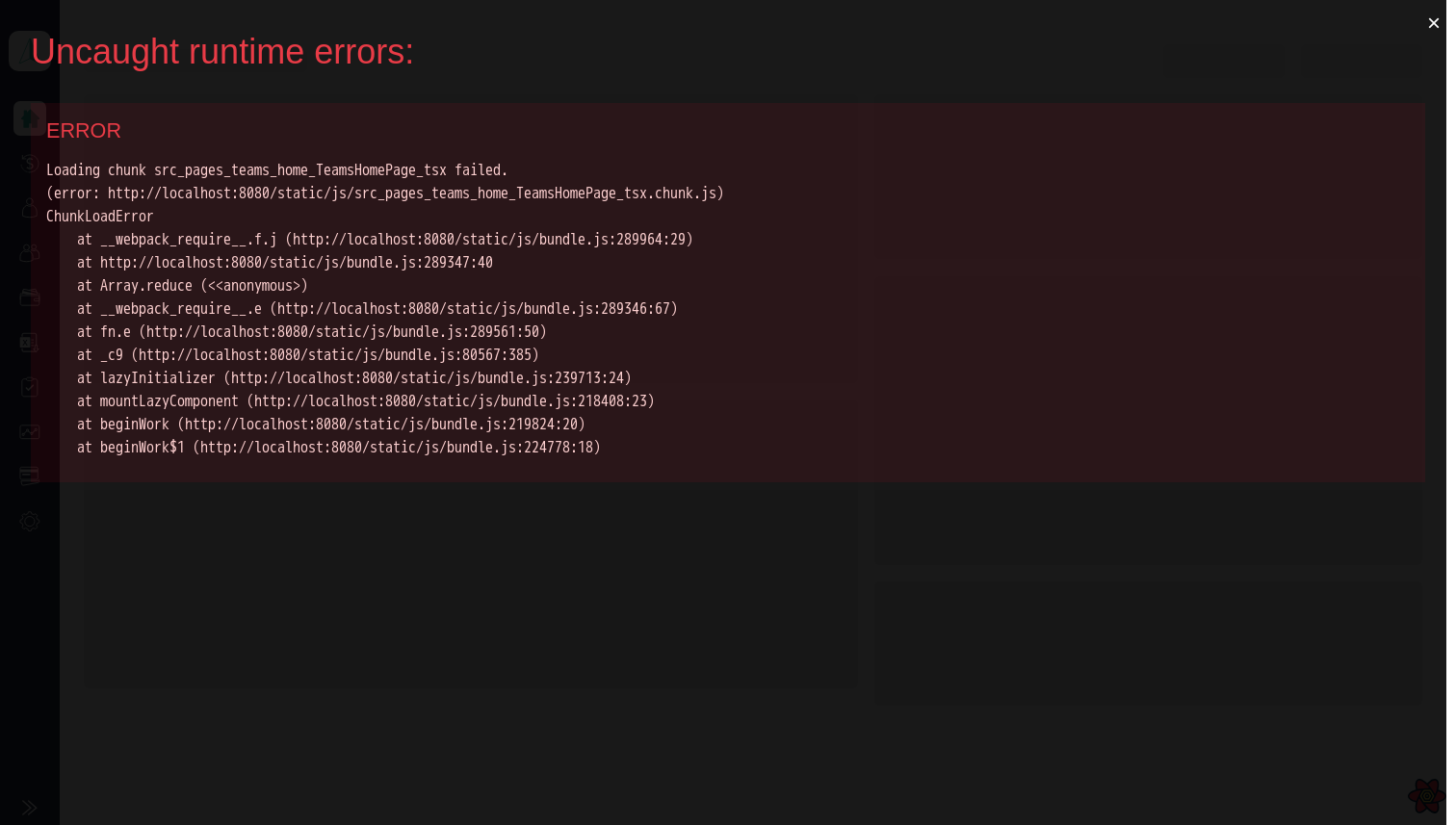 click on "×" at bounding box center [1434, 23] 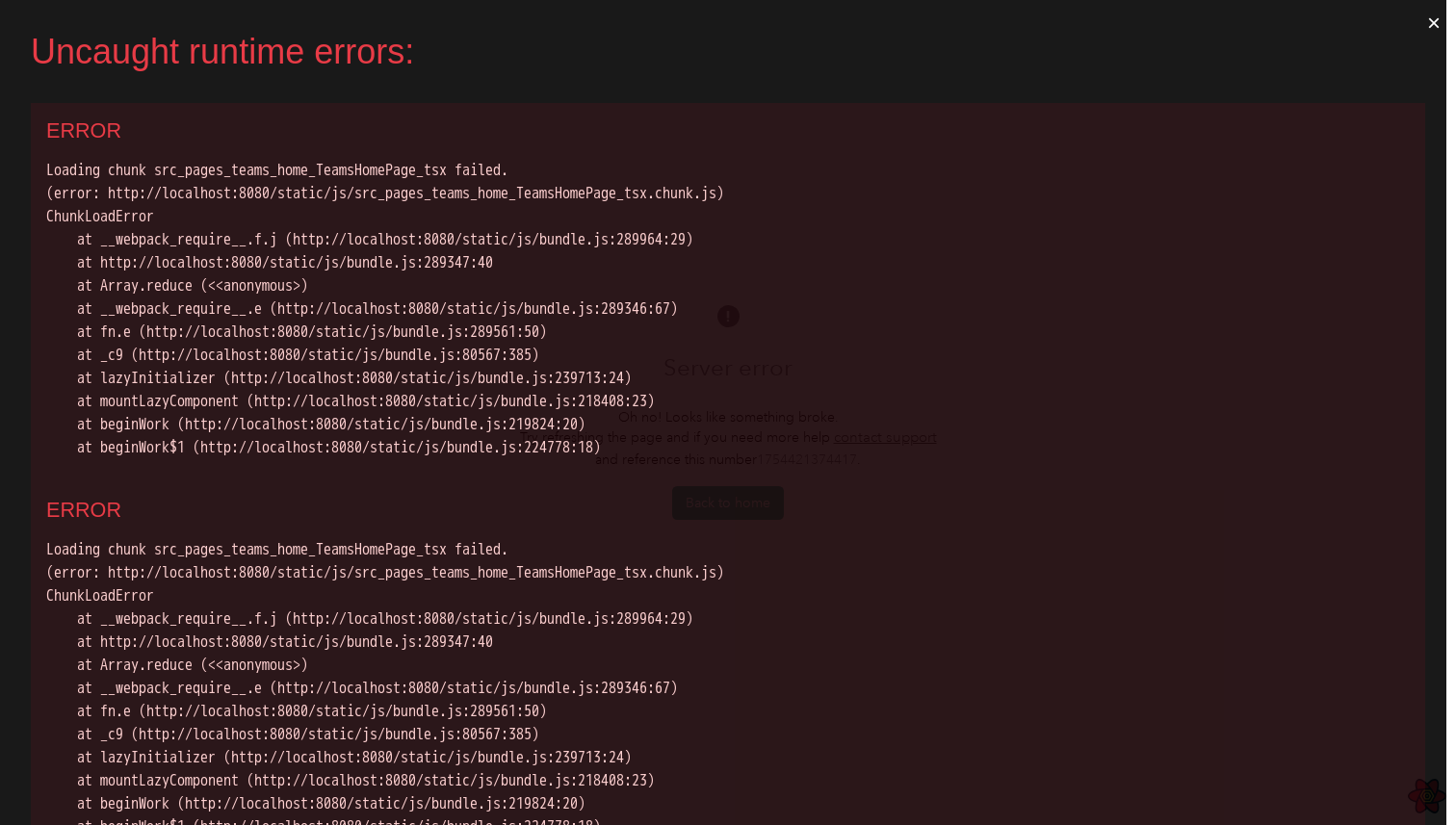 scroll, scrollTop: 0, scrollLeft: 0, axis: both 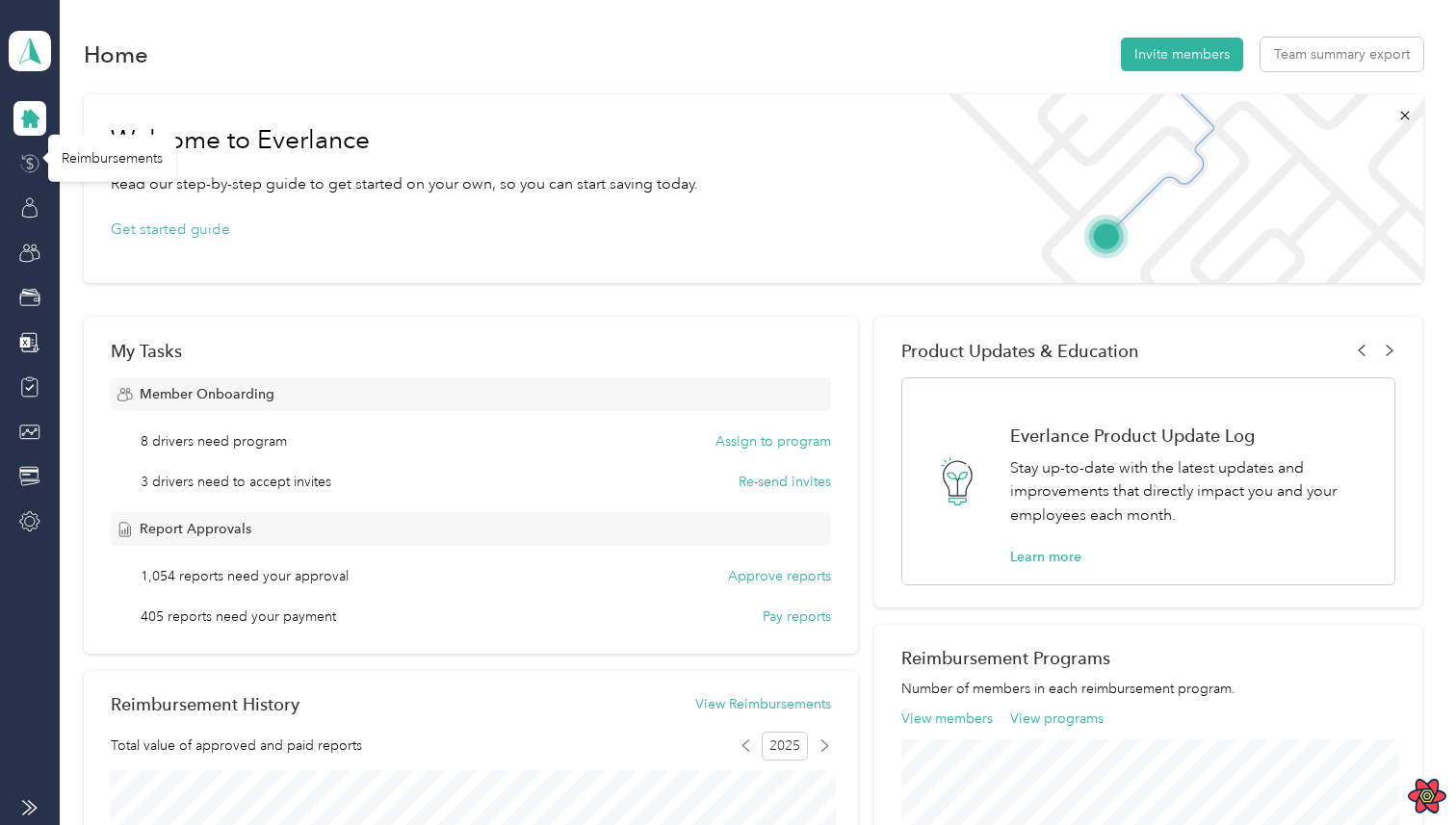 click 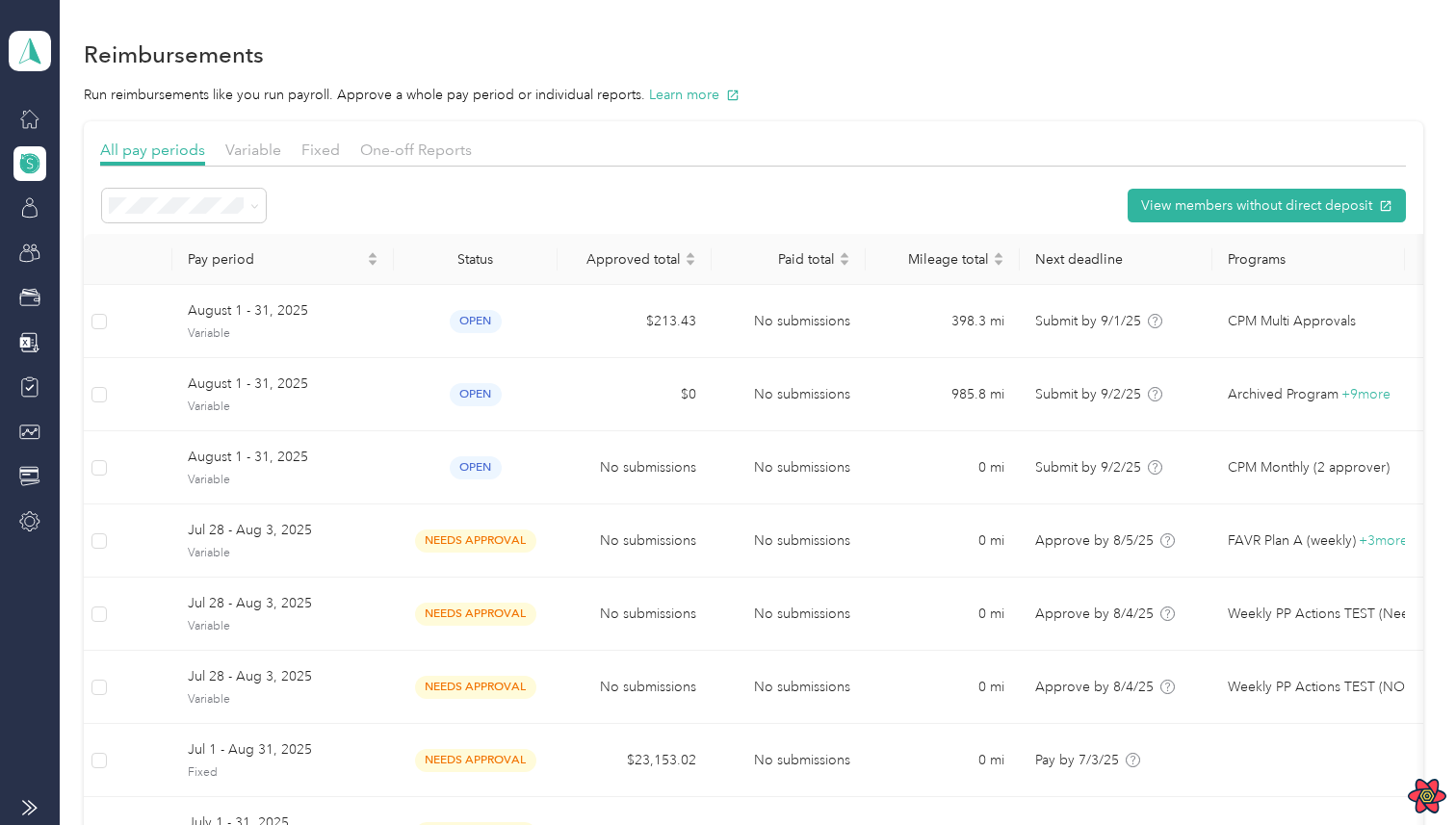 click on "All pay periods Variable Fixed One-off Reports View members without direct deposit Pay period Status Approved total Paid total Mileage total Next deadline Programs Total reports                     August 1 - 31, 2025 Variable open $213.43 No submissions 398.3 mi Submit by   9/1/25 CPM Multi Approvals 6 August 1 - 31, 2025 Variable open $0 No submissions 985.8 mi Submit by   9/2/25 Archived Program + 9  more 5 August 1 - 31, 2025 Variable open No submissions No submissions 0 mi Submit by   9/2/25 CPM Monthly (2 approver) 0 Jul 28 - Aug 3, 2025 Variable needs approval No submissions No submissions 0 mi Approve by   8/5/25 FAVR Plan A (weekly) + 3  more 0 Jul 28 - Aug 3, 2025 Variable needs approval No submissions No submissions 0 mi Approve by   8/4/25 Weekly PP Actions TEST (Needs Pay) 0 Jul 28 - Aug 3, 2025 Variable needs approval No submissions No submissions 0 mi Approve by   8/4/25 Weekly PP Actions TEST (NO Needs Pay Var) 0 Jul 1 - Aug 31, 2025 Fixed needs approval $23,153.02 No submissions" at bounding box center (753, 608) 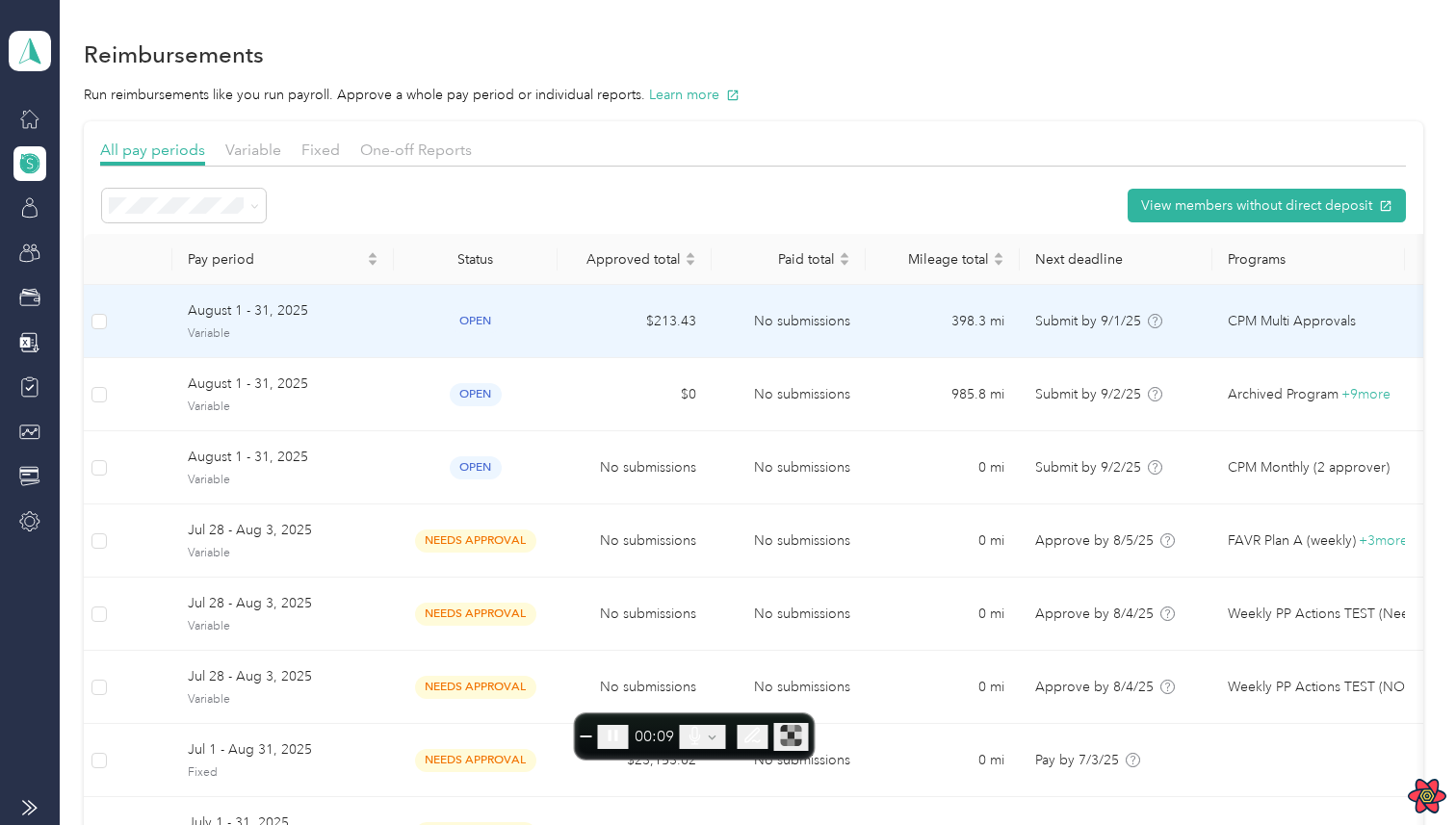 click on "August 1 - 31, 2025 Variable" at bounding box center [283, 322] 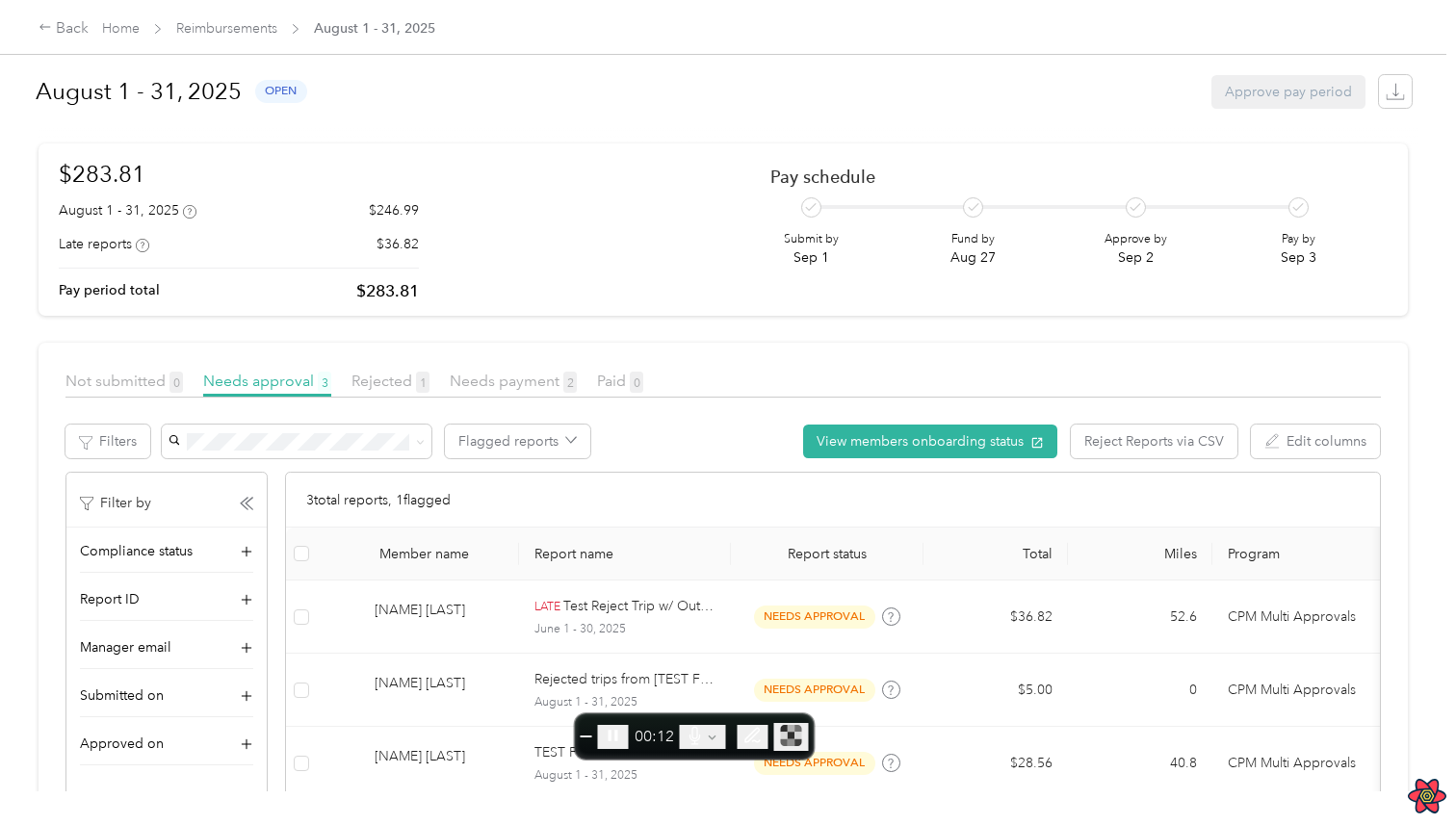 scroll, scrollTop: 207, scrollLeft: 0, axis: vertical 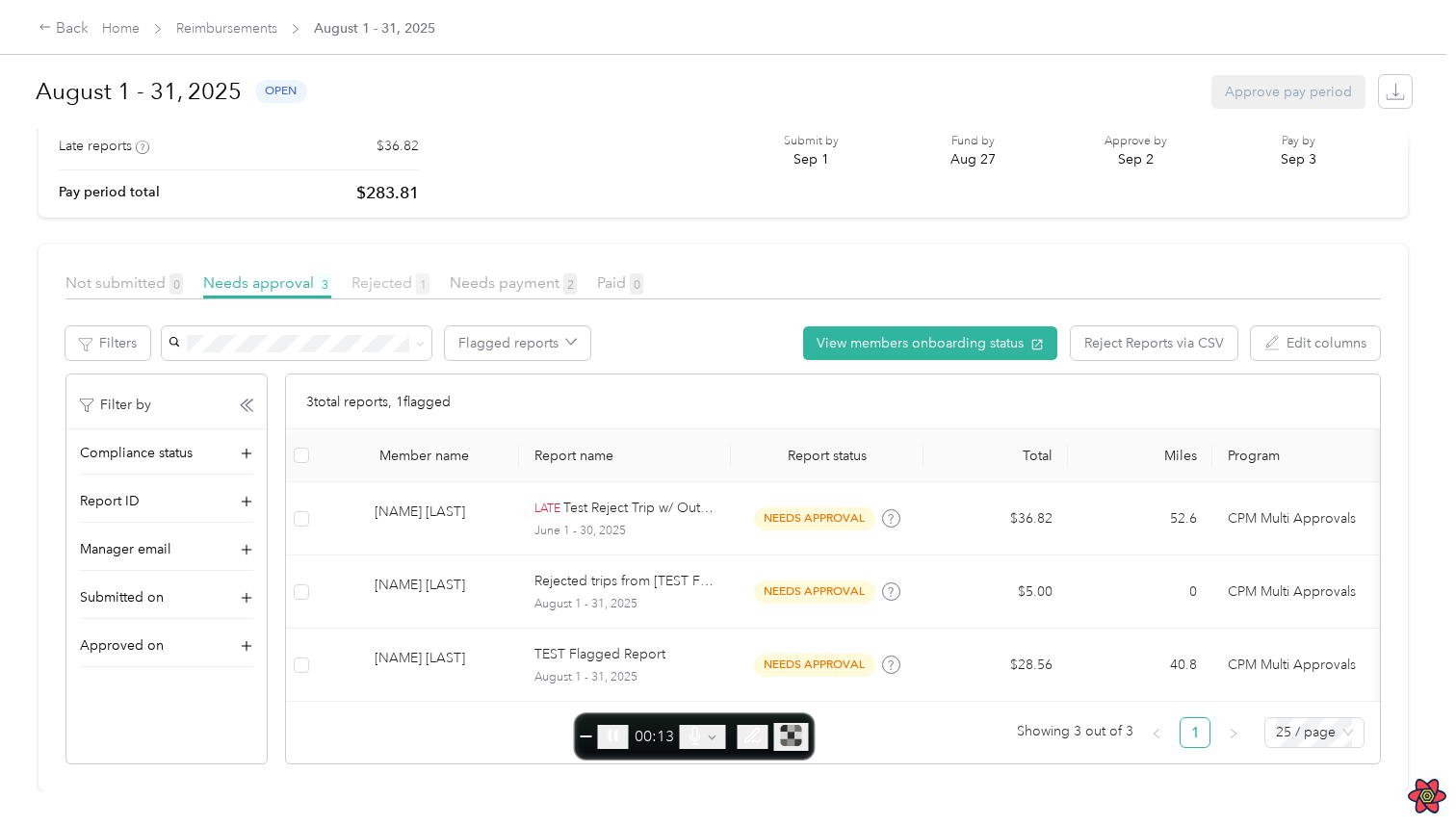 click on "Rejected   1" at bounding box center (390, 282) 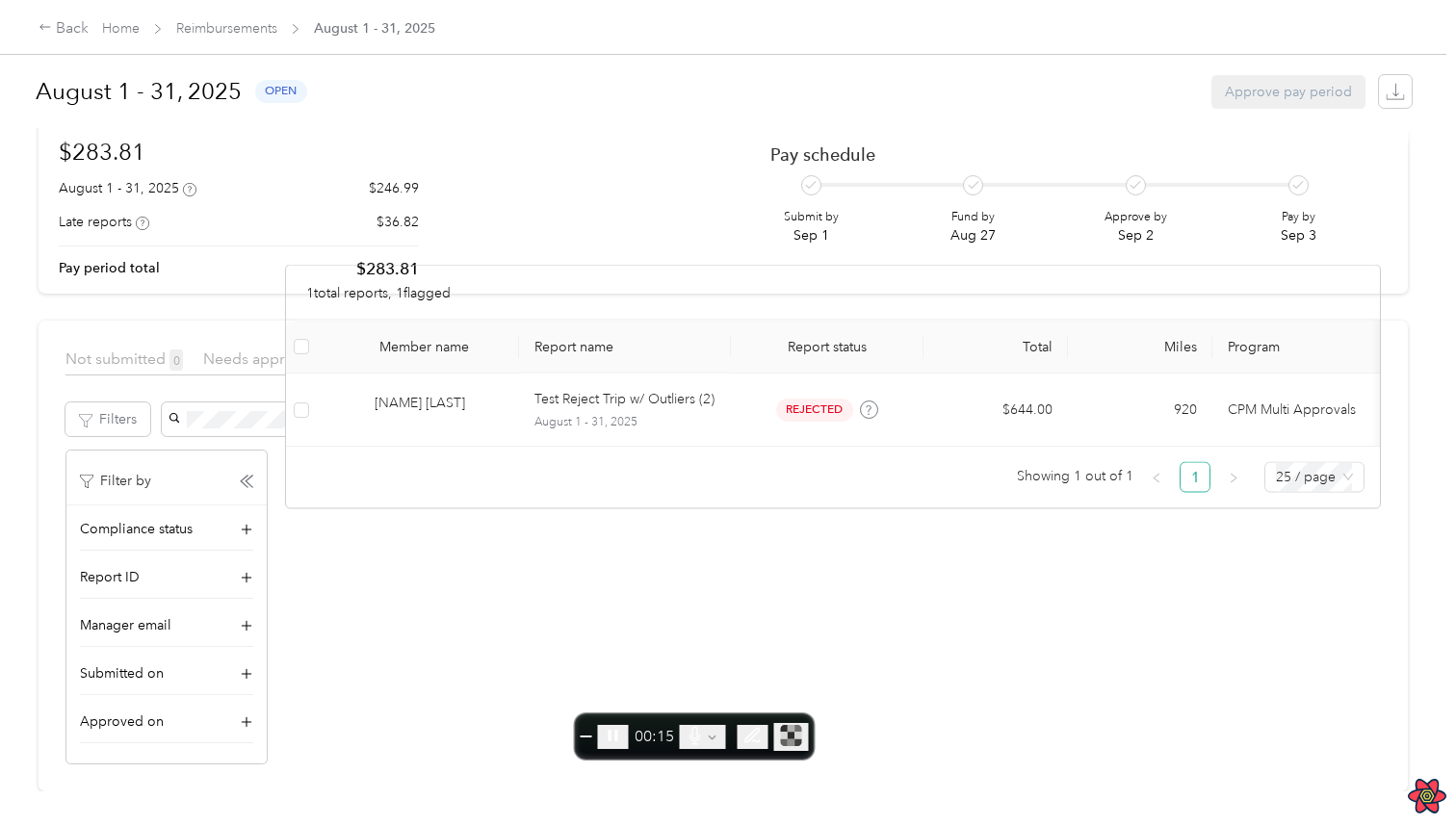 scroll, scrollTop: 131, scrollLeft: 0, axis: vertical 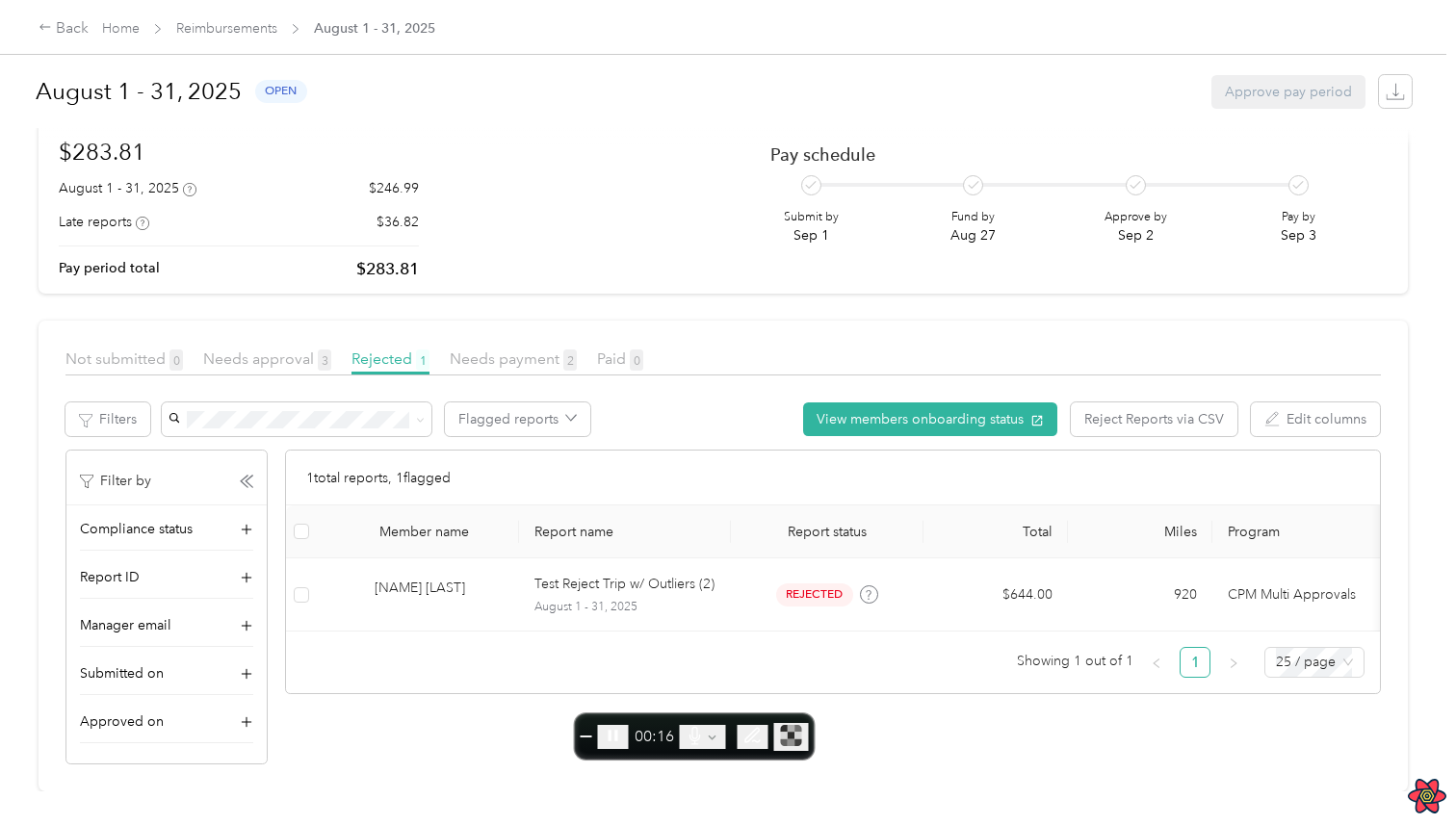 click on "Member name Report name Report status Total Miles Program Compliance status Trips >350mi                   Joe Montana Test Reject Trip w/ Outliers (2) August 1 - 31, 2025 rejected $644.00 920 CPM Multi Approvals Not submitted Showing 1 out of 1 1 25 / page" at bounding box center (833, 591) 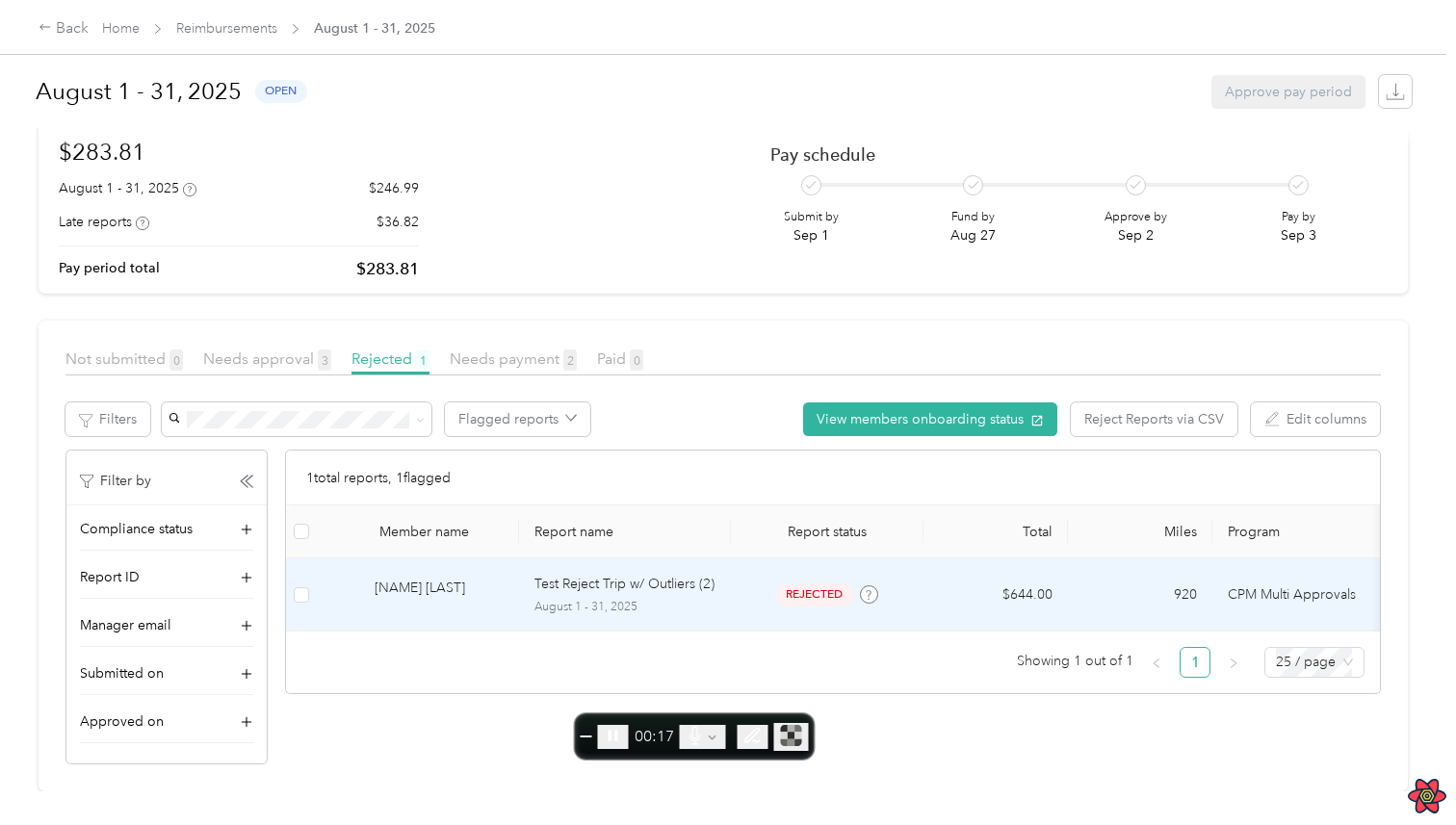 click on "Test Reject Trip w/ Outliers (2) August 1 - 31, 2025" at bounding box center [625, 595] 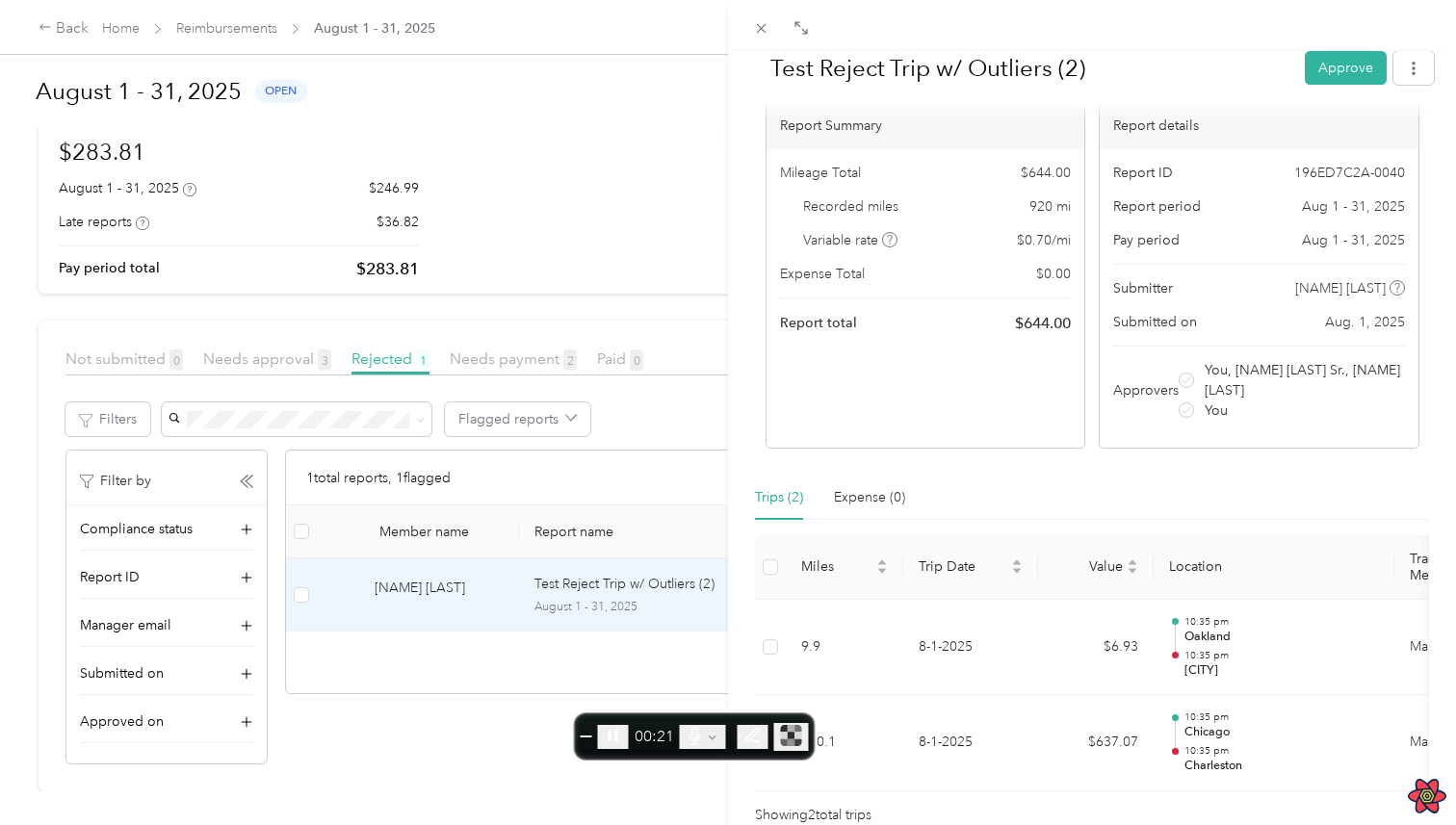 scroll, scrollTop: 230, scrollLeft: 0, axis: vertical 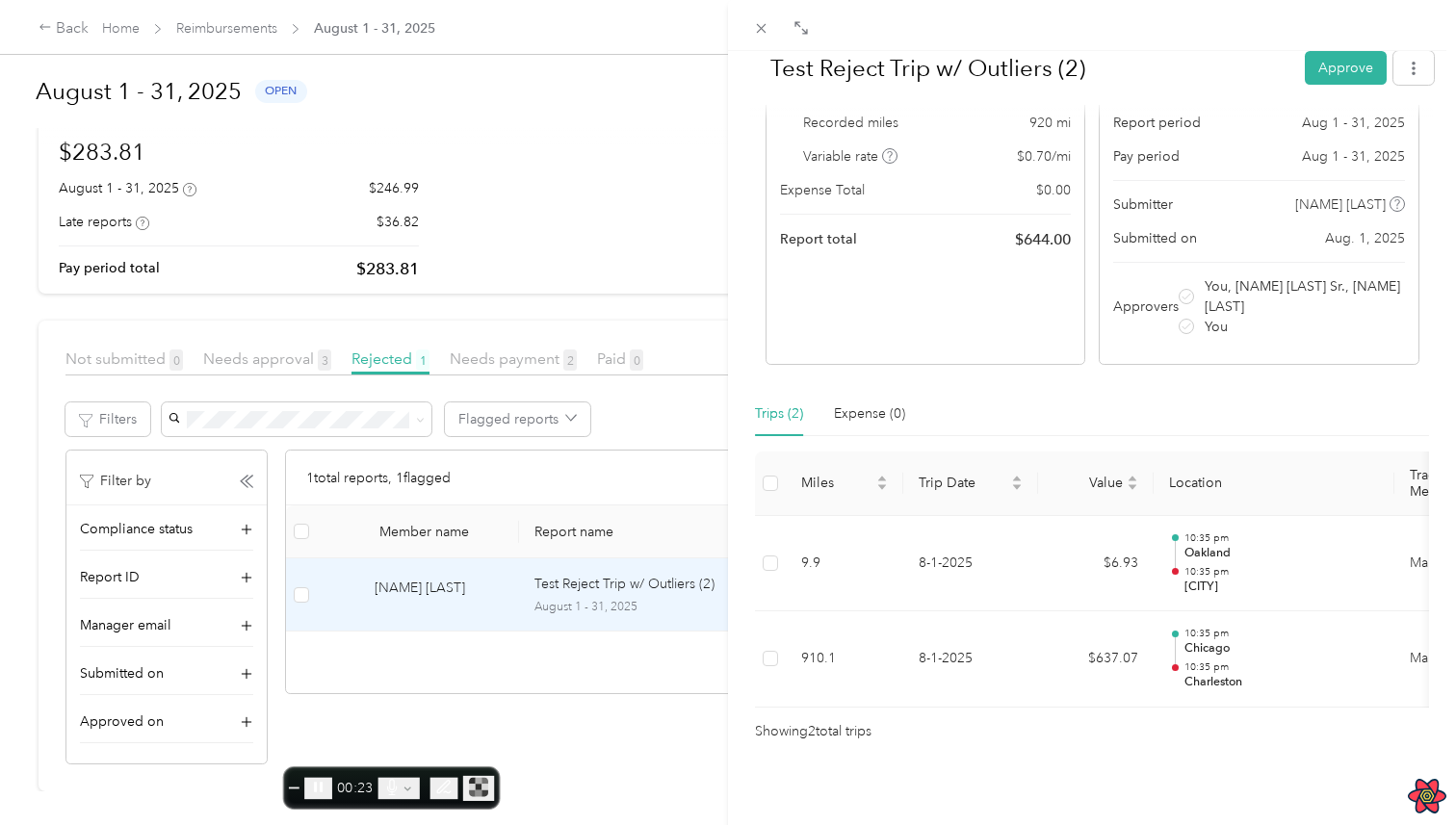 drag, startPoint x: 647, startPoint y: 718, endPoint x: 338, endPoint y: 754, distance: 311.09002 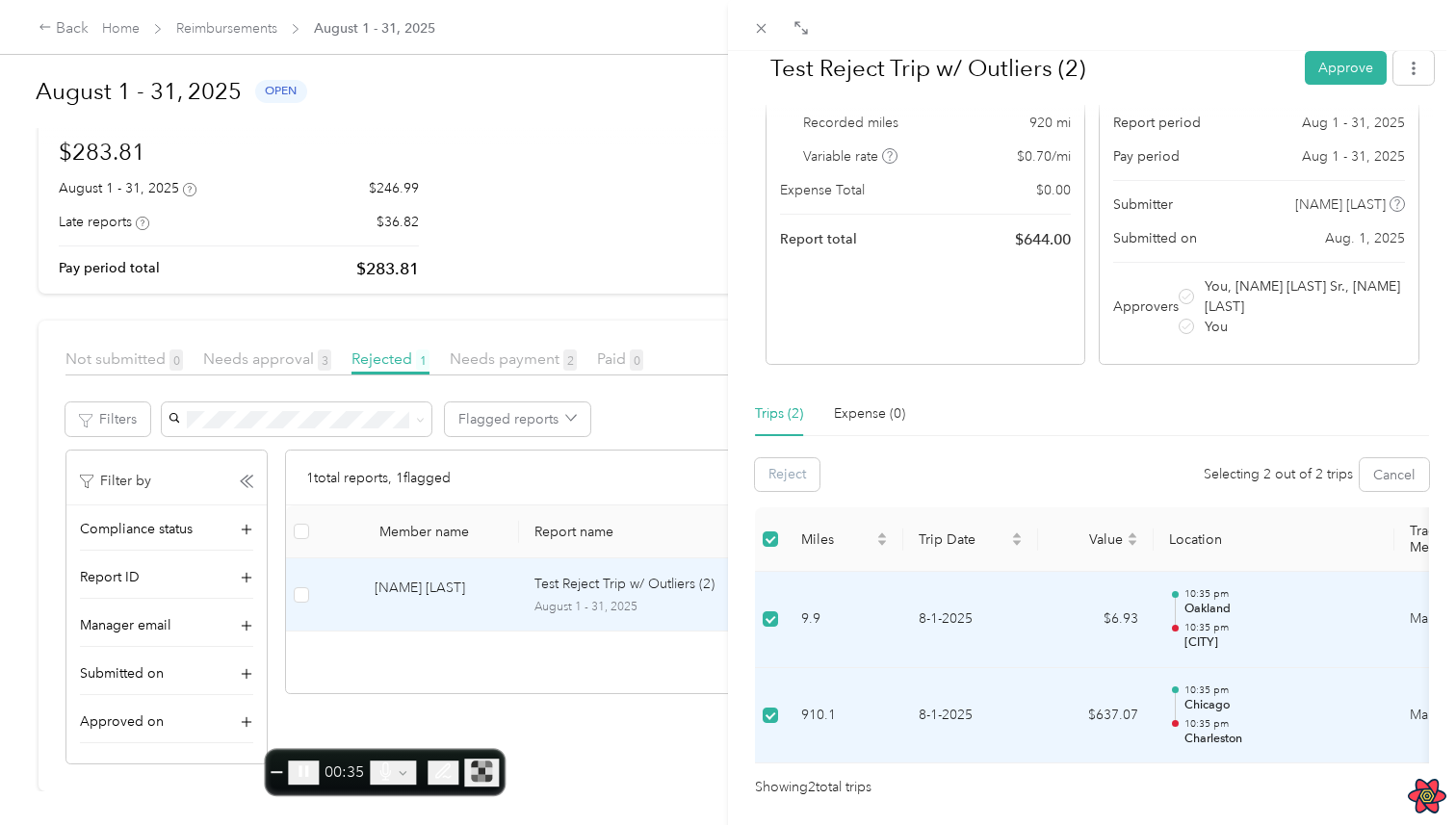 click on "Reject Selecting 2 out of 2 trips Cancel" at bounding box center (1092, 475) 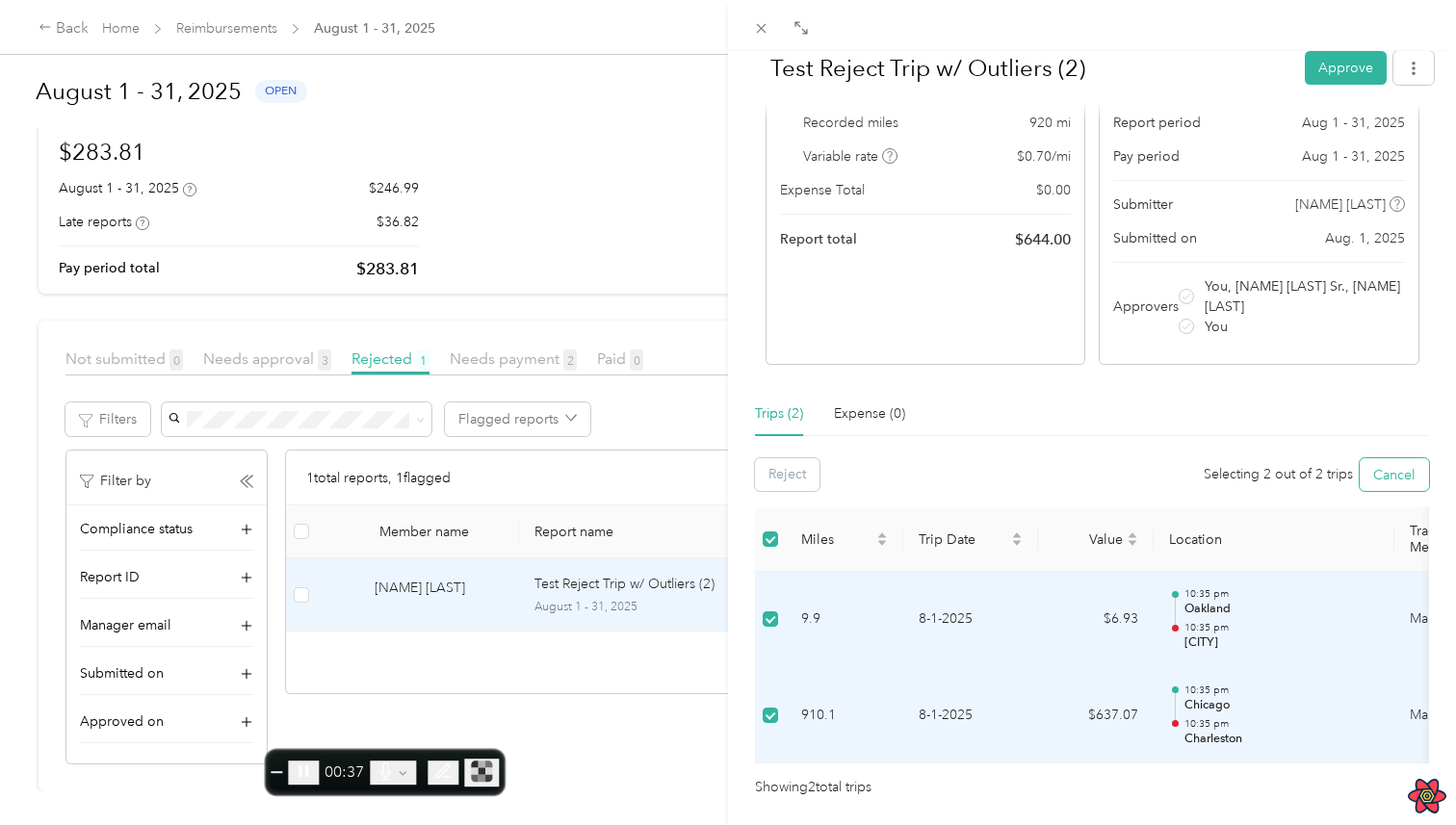 click on "Cancel" at bounding box center [1394, 475] 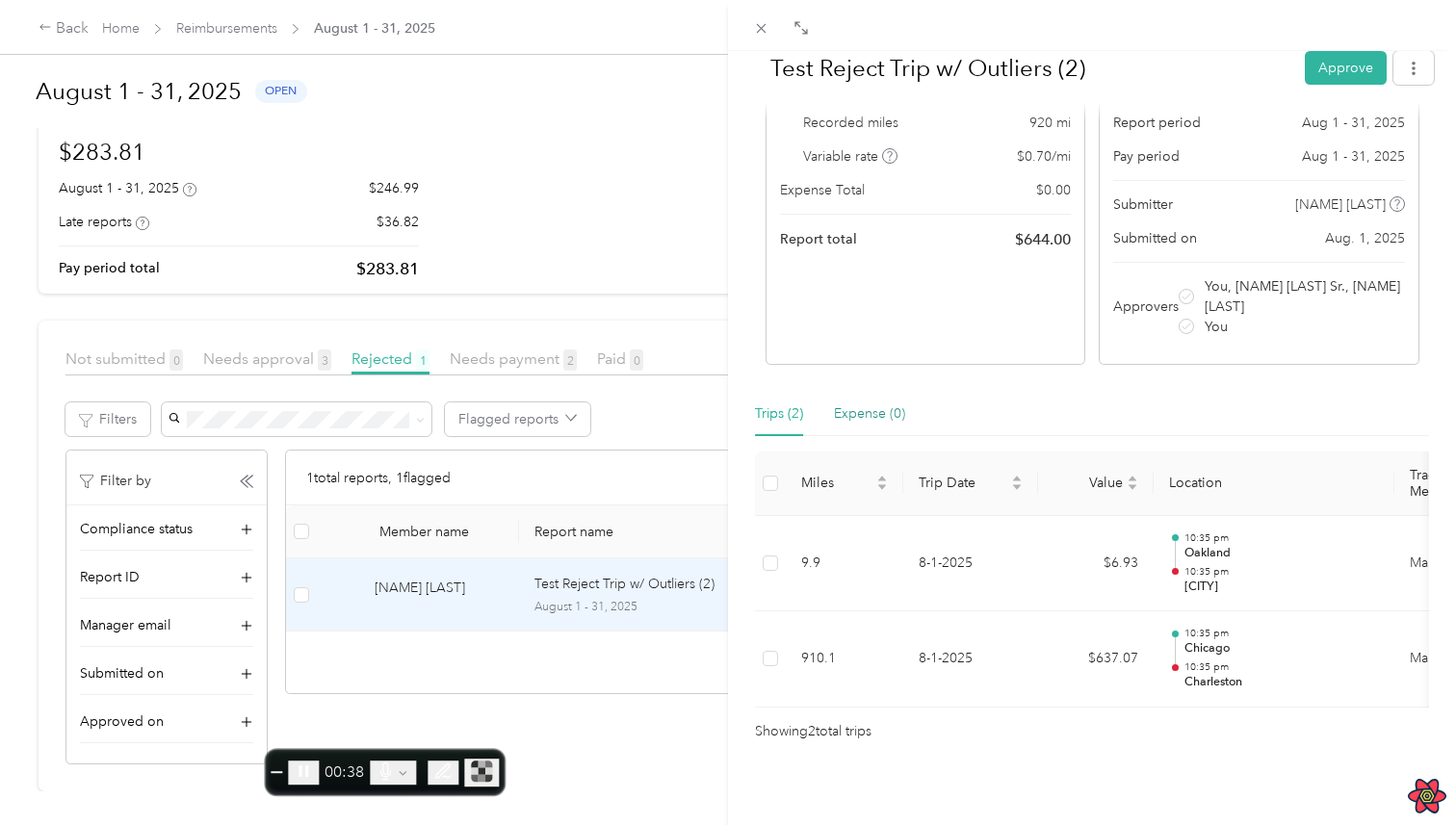 click on "Expense (0)" at bounding box center (870, 414) 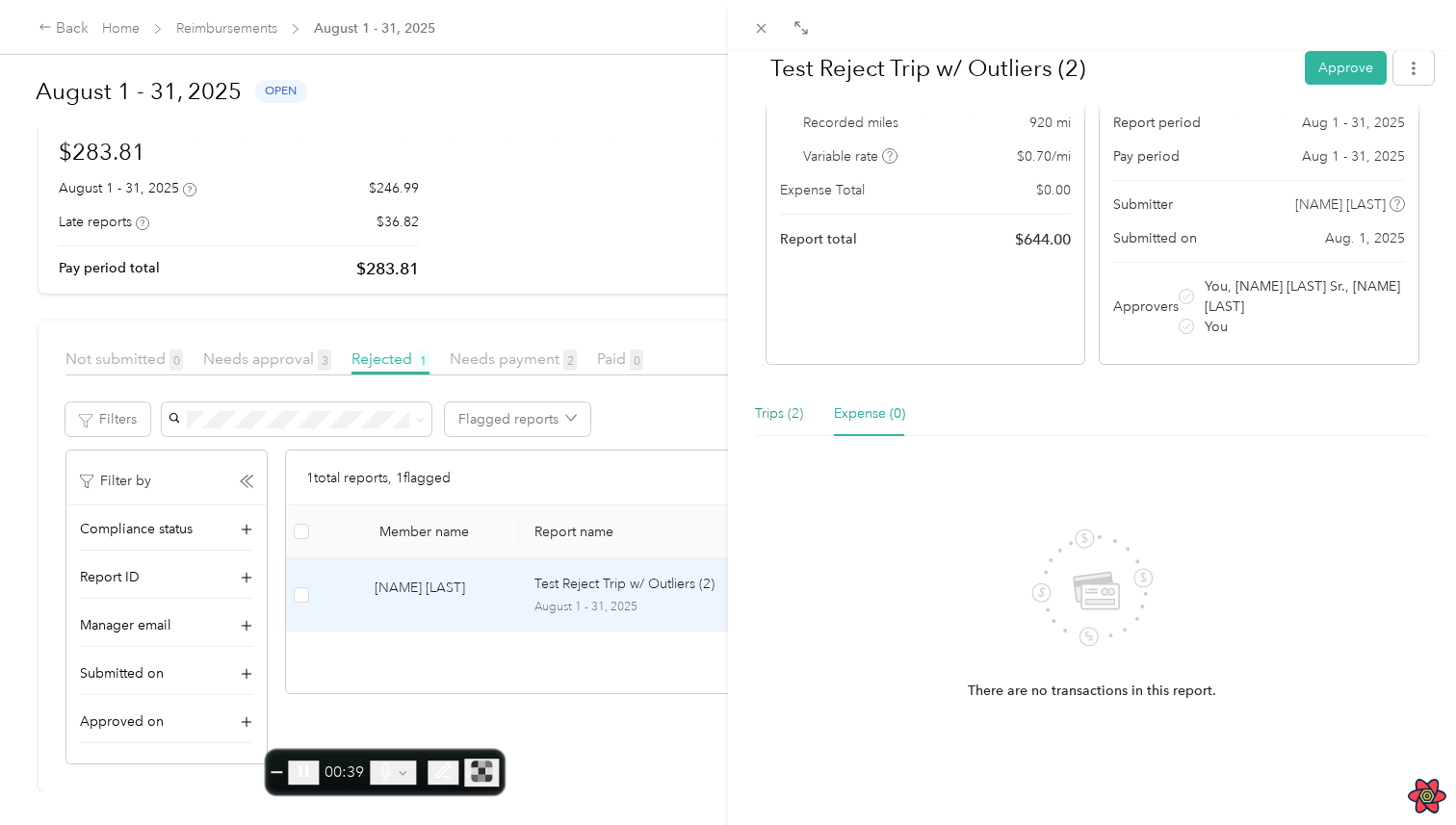 click on "Trips (2)" at bounding box center [779, 414] 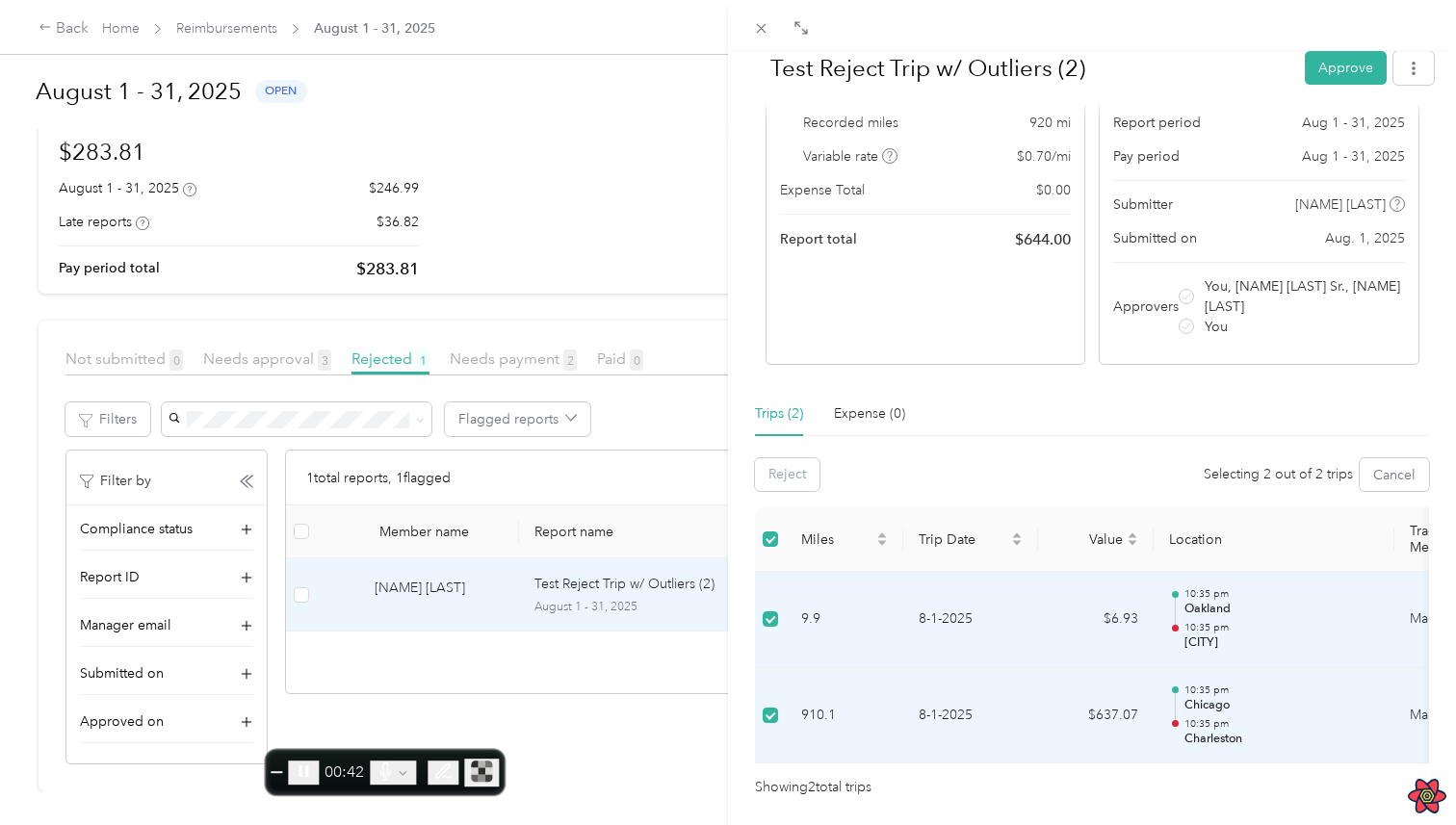 click on "6   flags have   been detected on this report View flags Test Reject Trip w/ Outliers (2) Approve Rejected Awaiting on resubmission View  activity & comments Report Summary Mileage Total $ 644.00 Recorded miles 920   mi Variable rate   $ 0.70 / mi Expense Total $ 0.00 Report total $ 644.00 Report details Report ID 196ED7C2A-0040 Report period Aug 1 - 31, 2025 Pay period Aug 1 - 31, 2025 Submitter Joe Montana Submitted on Aug. 1, 2025 Approvers You, Barack Obama Sr., John Adams You Trips (2) Expense (0) Reject Selecting 2 out of 2 trips Cancel Miles Trip Date Value Location Track Method Purpose Notes Tags                     9.9 8-1-2025 $6.93 10:35 pm Oakland 10:35 pm San Leandro Manual Fleet Co. - 910.1 8-1-2025 $637.07 10:35 pm Chicago 10:35 pm Charleston Manual Fleet Co. - Showing  2  total trips Reject Selecting 2 out of 2 trips Cancel There are no transactions in this report." at bounding box center (728, 412) 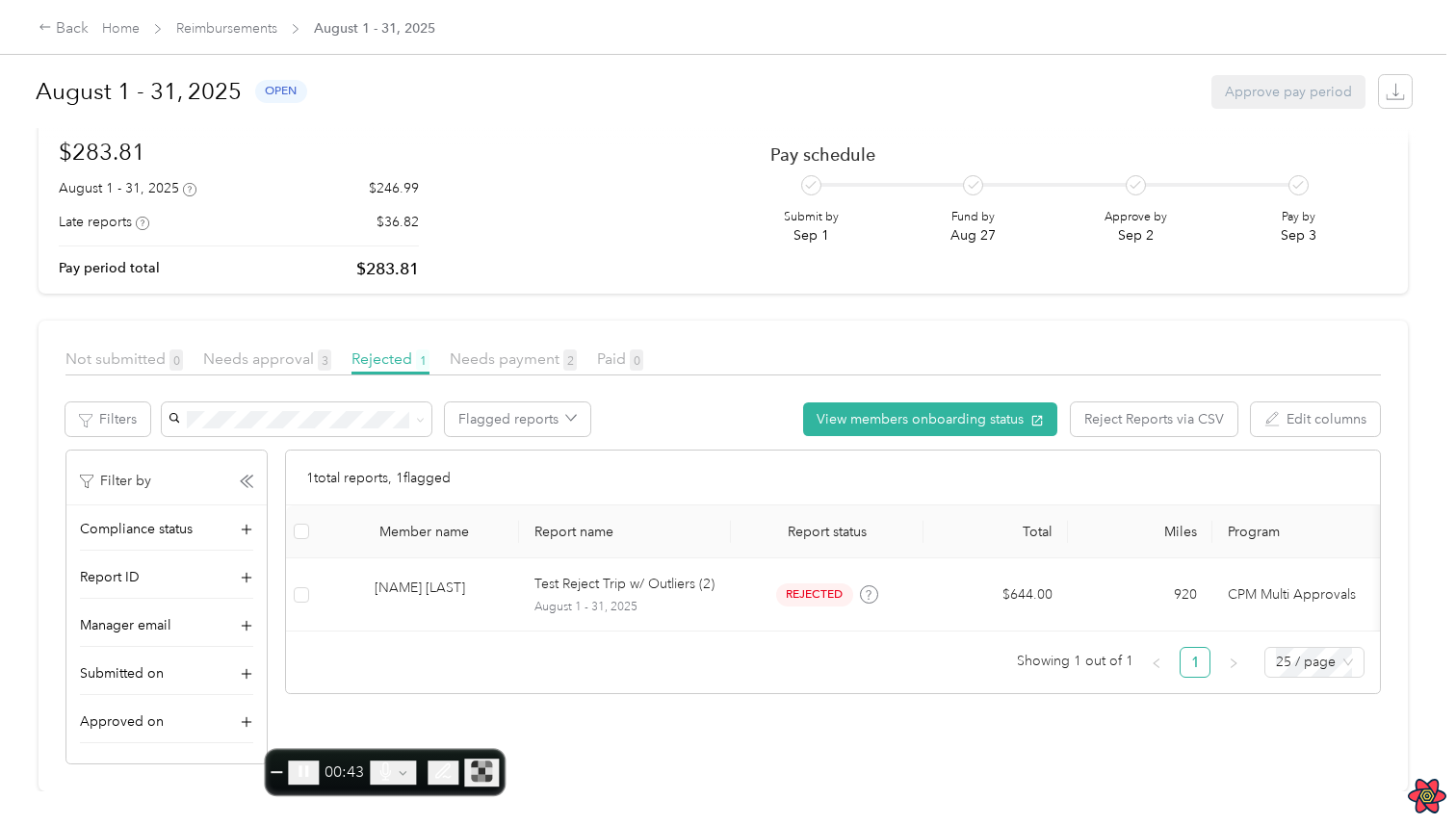 scroll, scrollTop: 0, scrollLeft: 0, axis: both 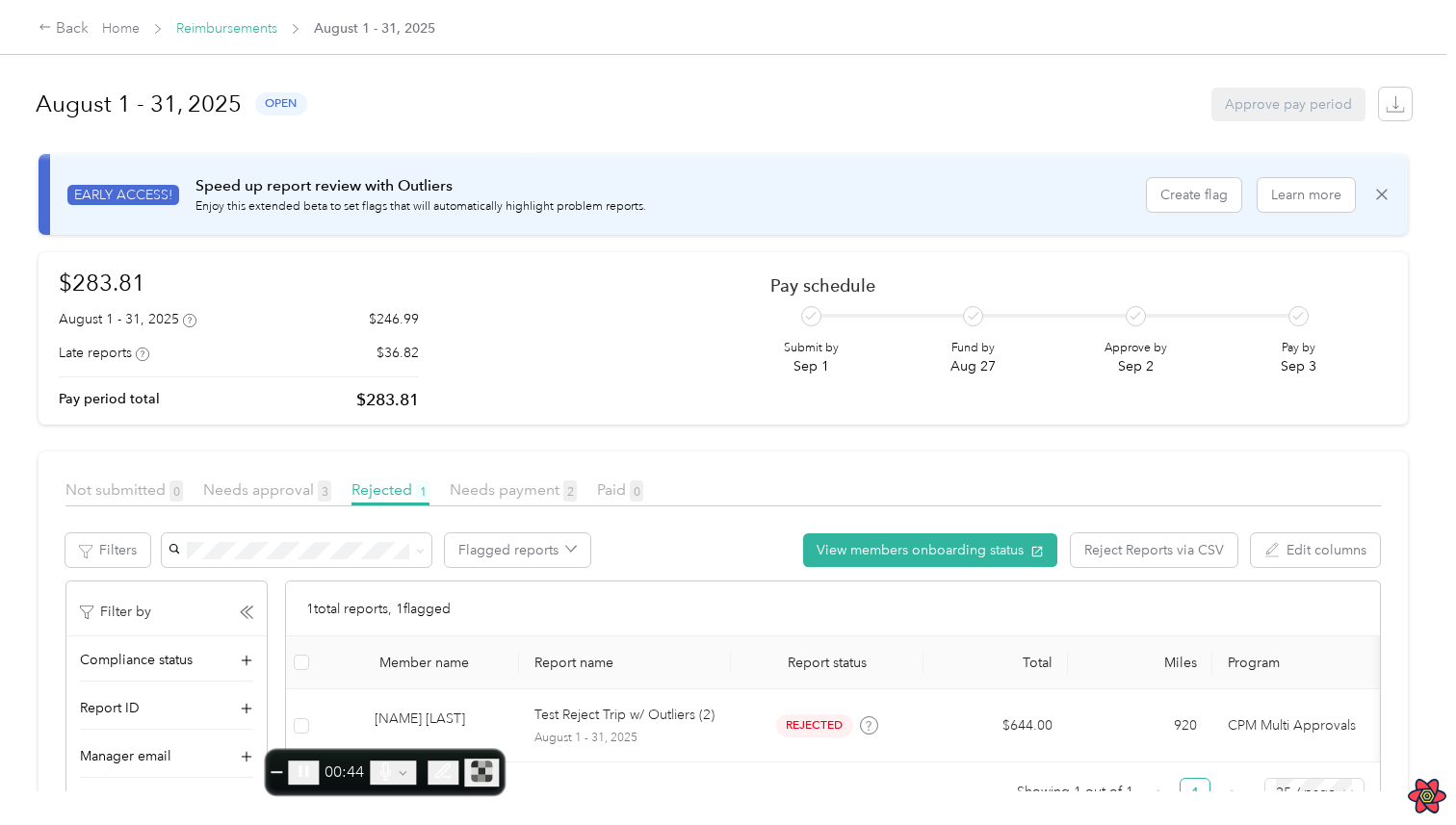 click on "Reimbursements" at bounding box center [226, 28] 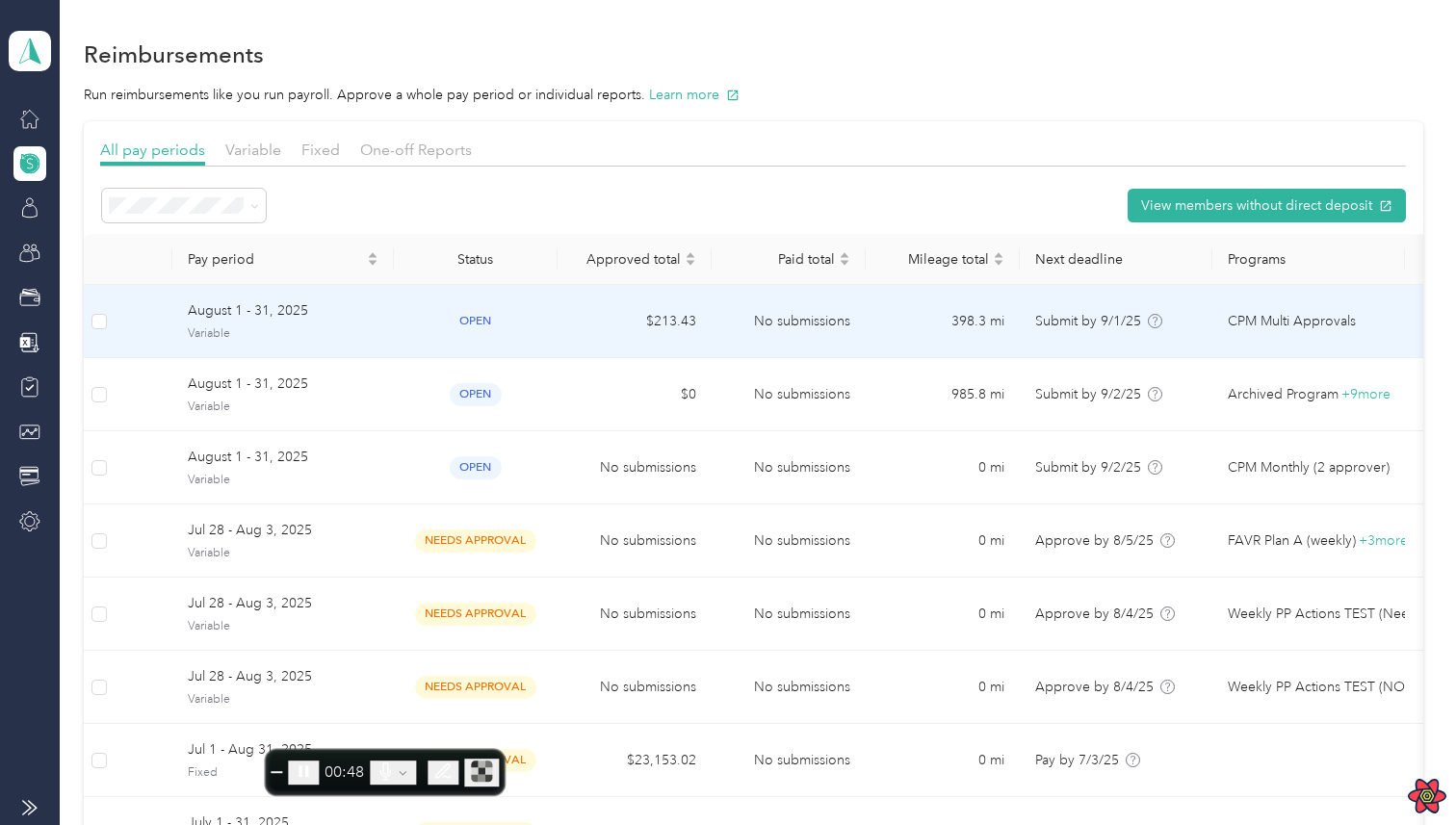 click on "open" at bounding box center (476, 322) 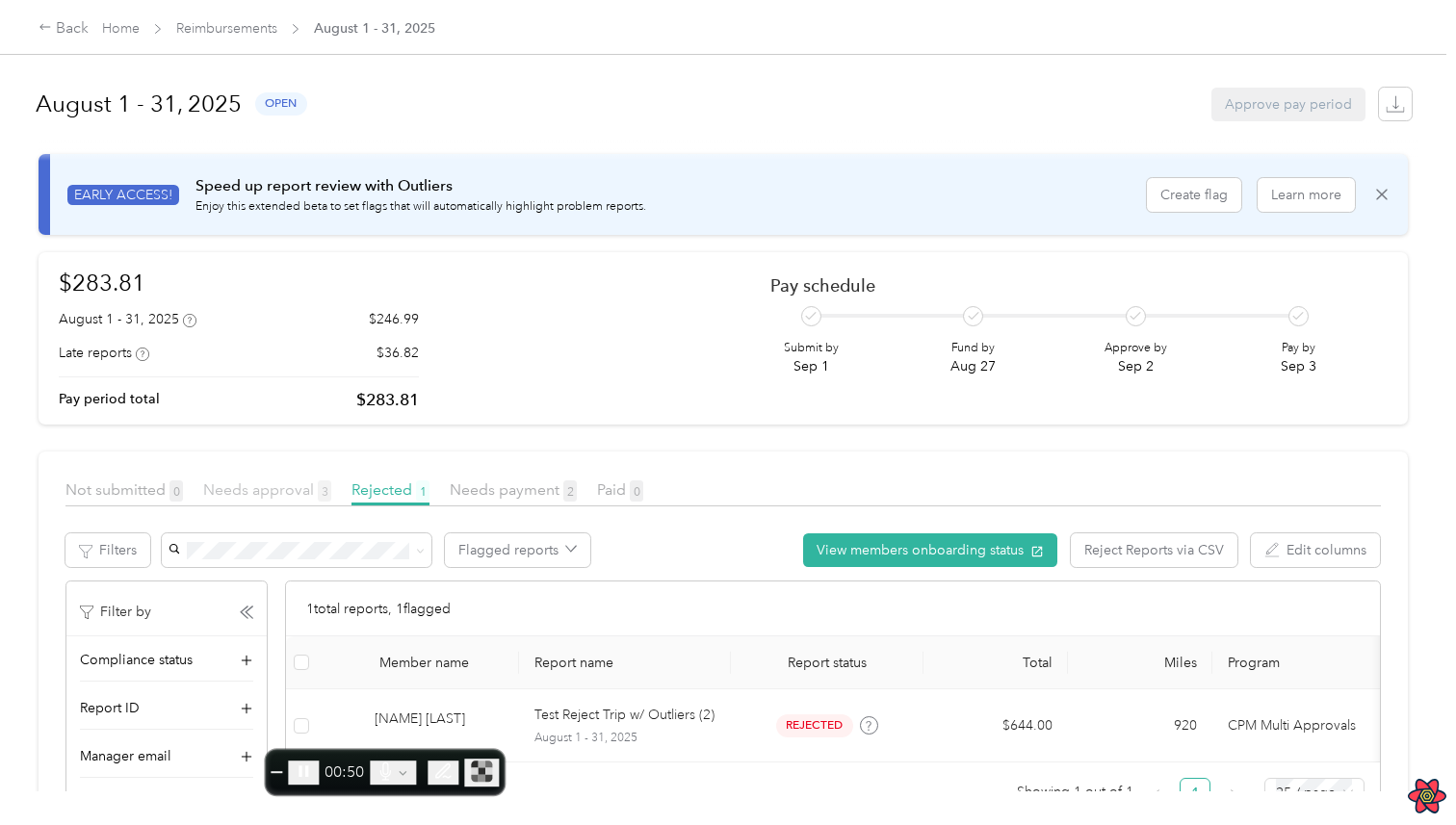 click on "Needs approval   3" at bounding box center (267, 489) 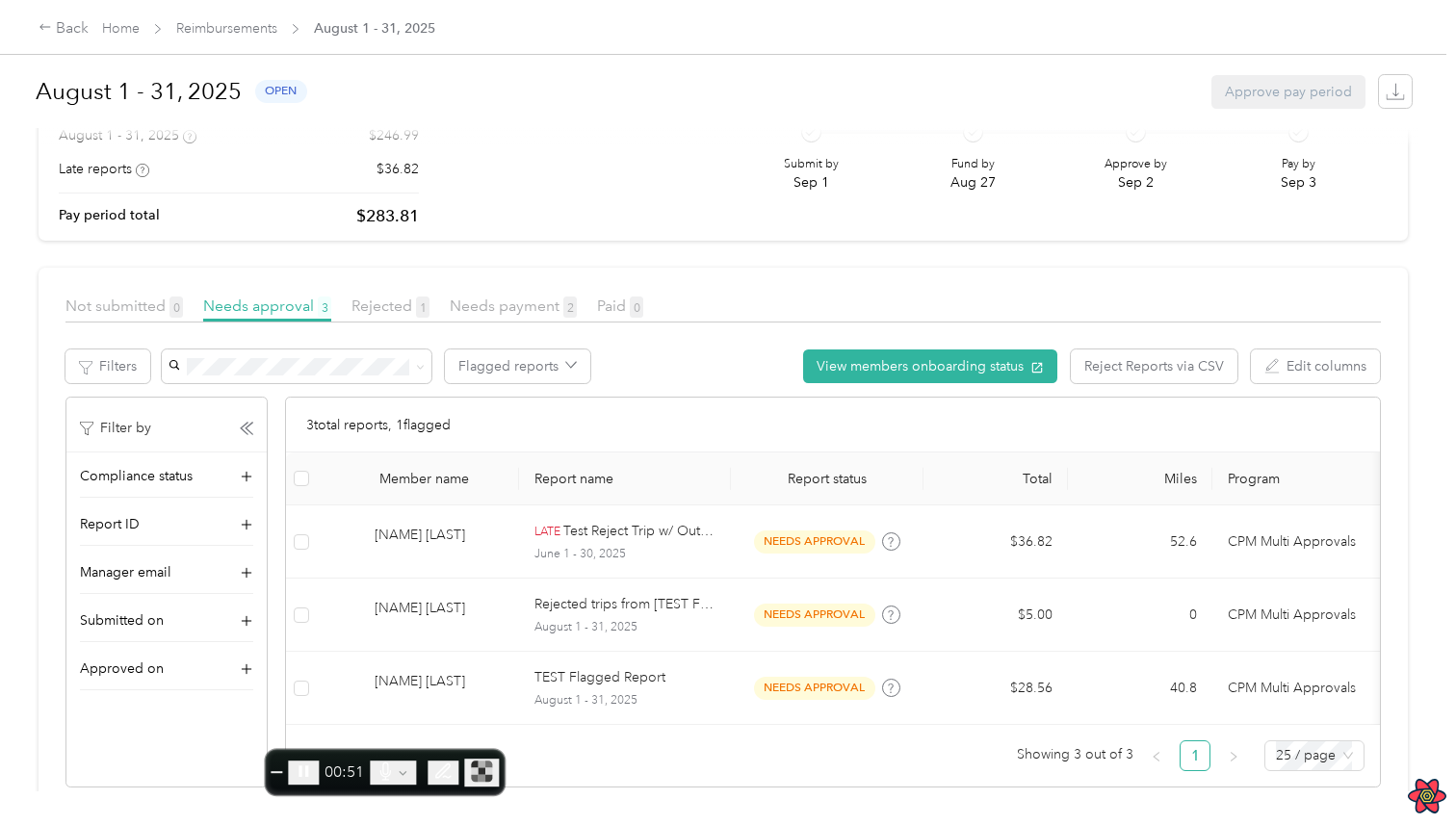 scroll, scrollTop: 194, scrollLeft: 0, axis: vertical 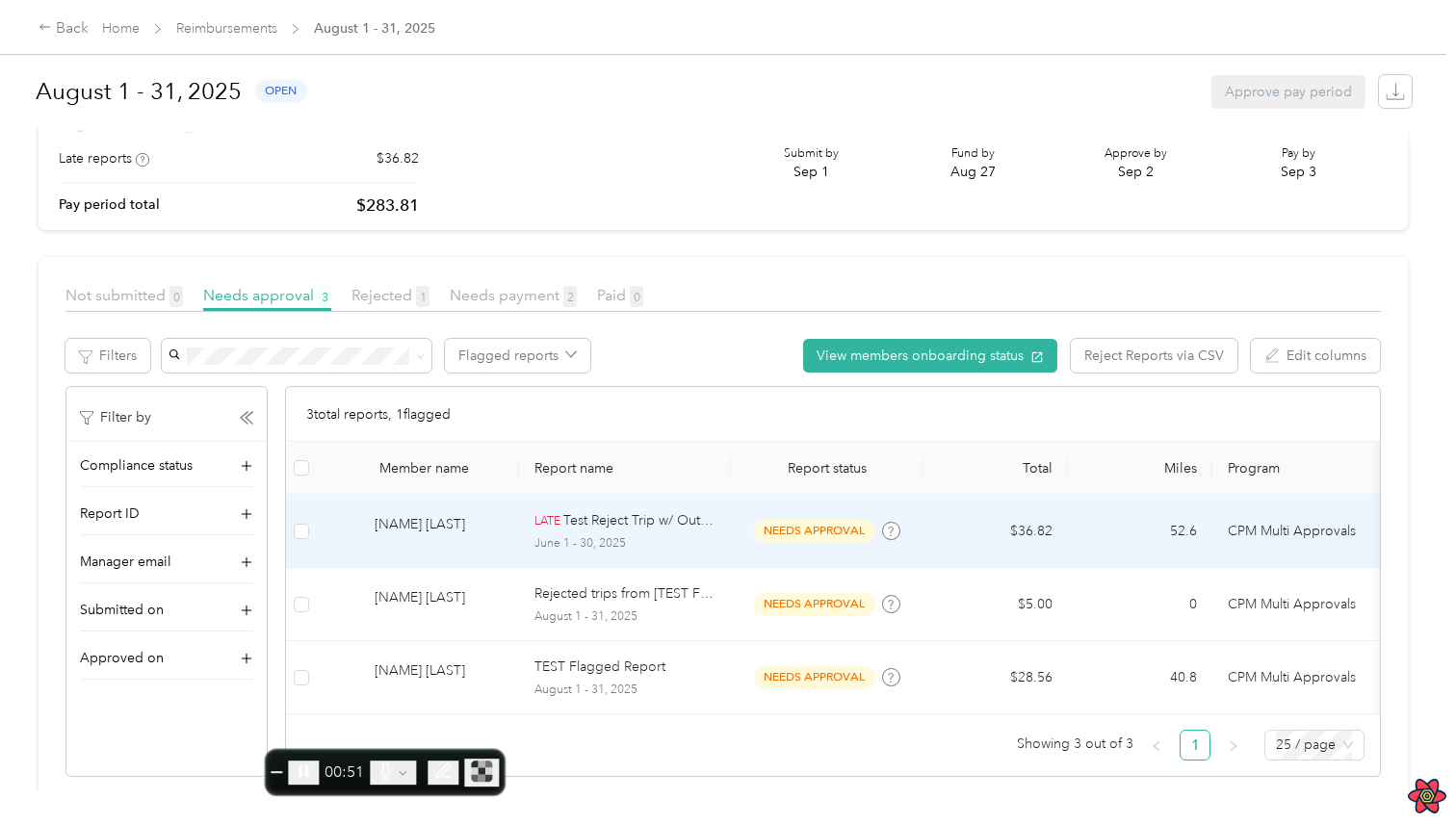 click on "June 1 - 30, 2025" at bounding box center [625, 544] 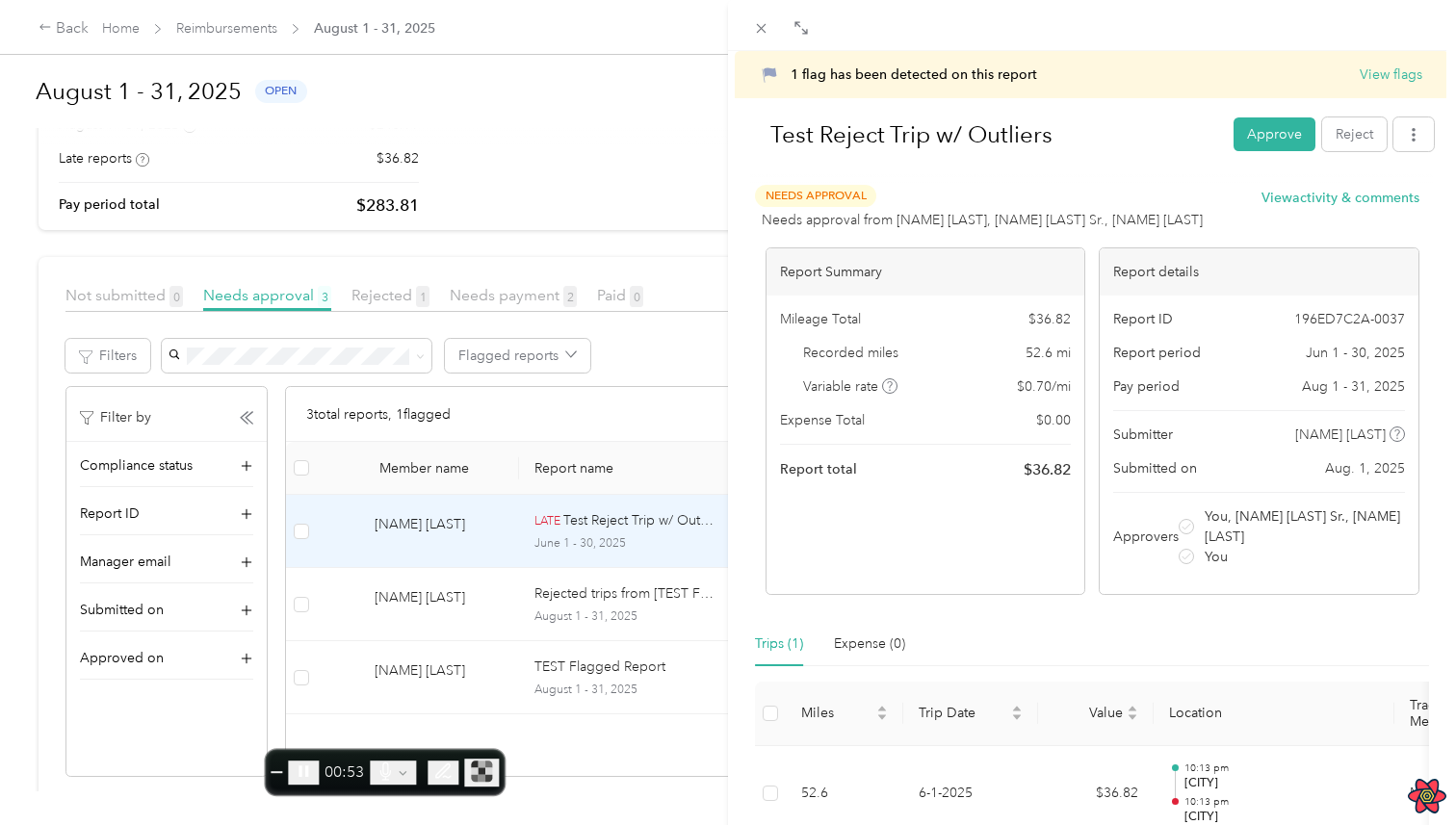 scroll, scrollTop: 134, scrollLeft: 0, axis: vertical 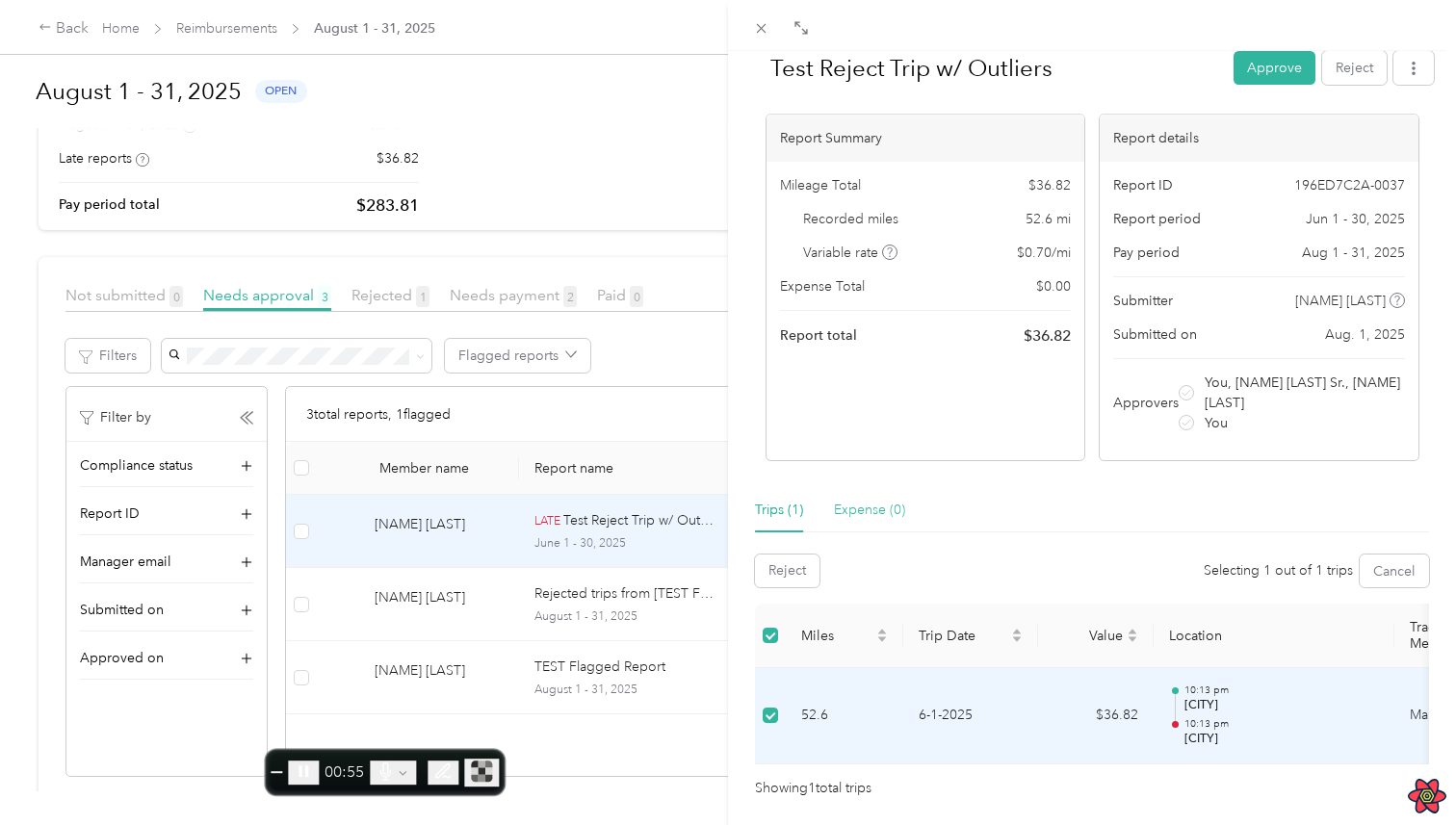 click on "Expense (0)" at bounding box center [870, 510] 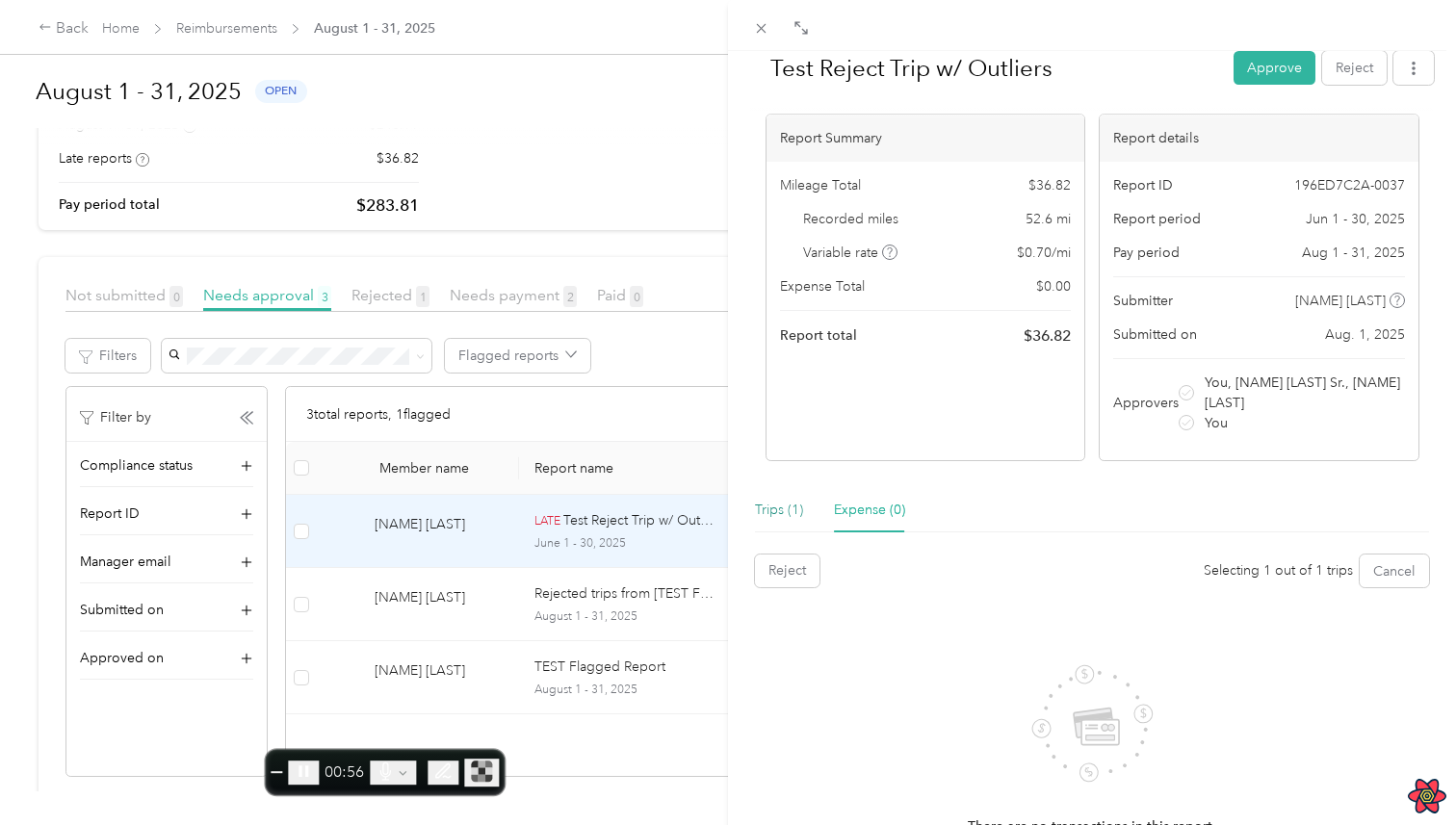 click on "Trips (1)" at bounding box center (779, 510) 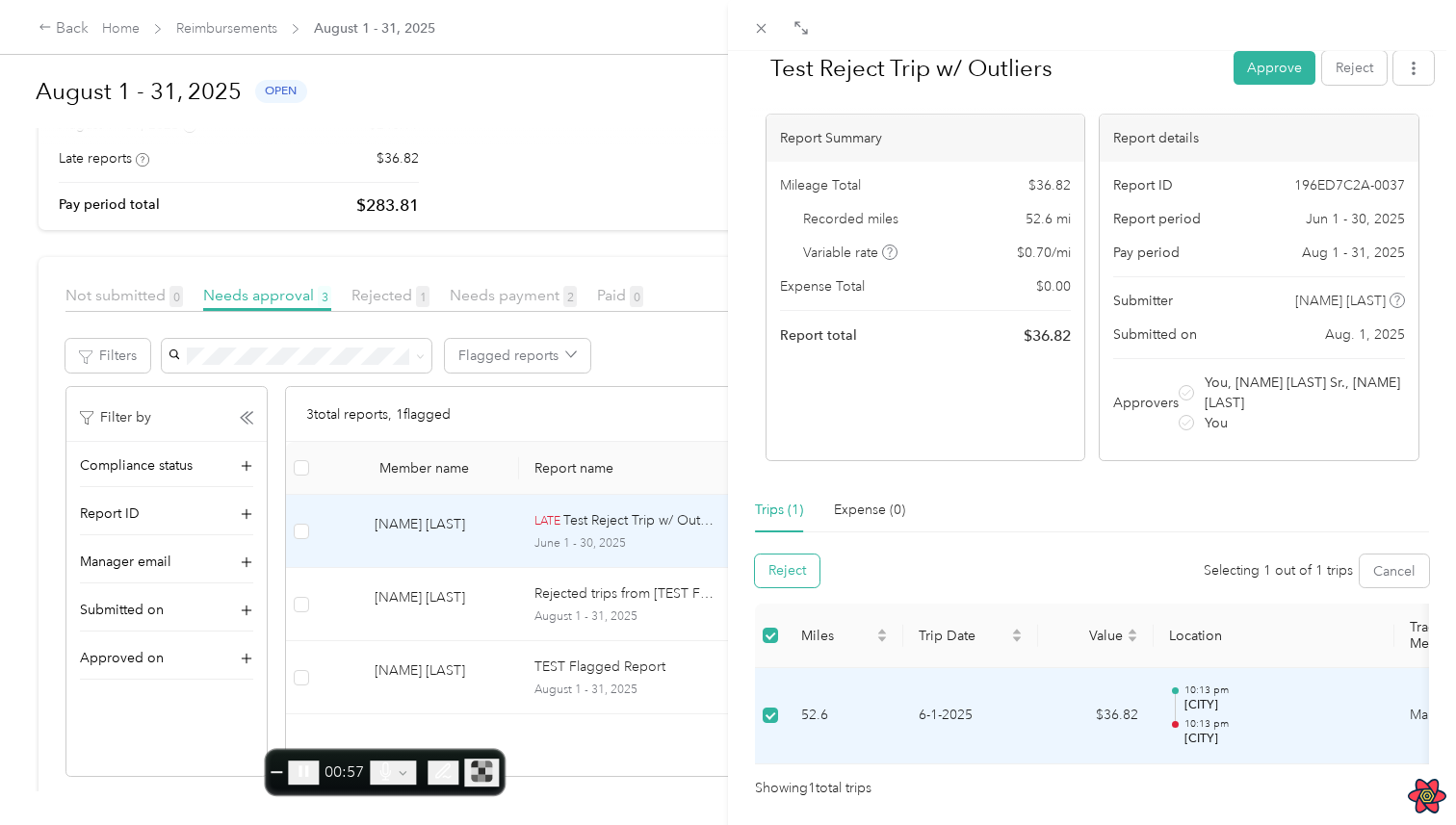 click on "Reject" at bounding box center [787, 571] 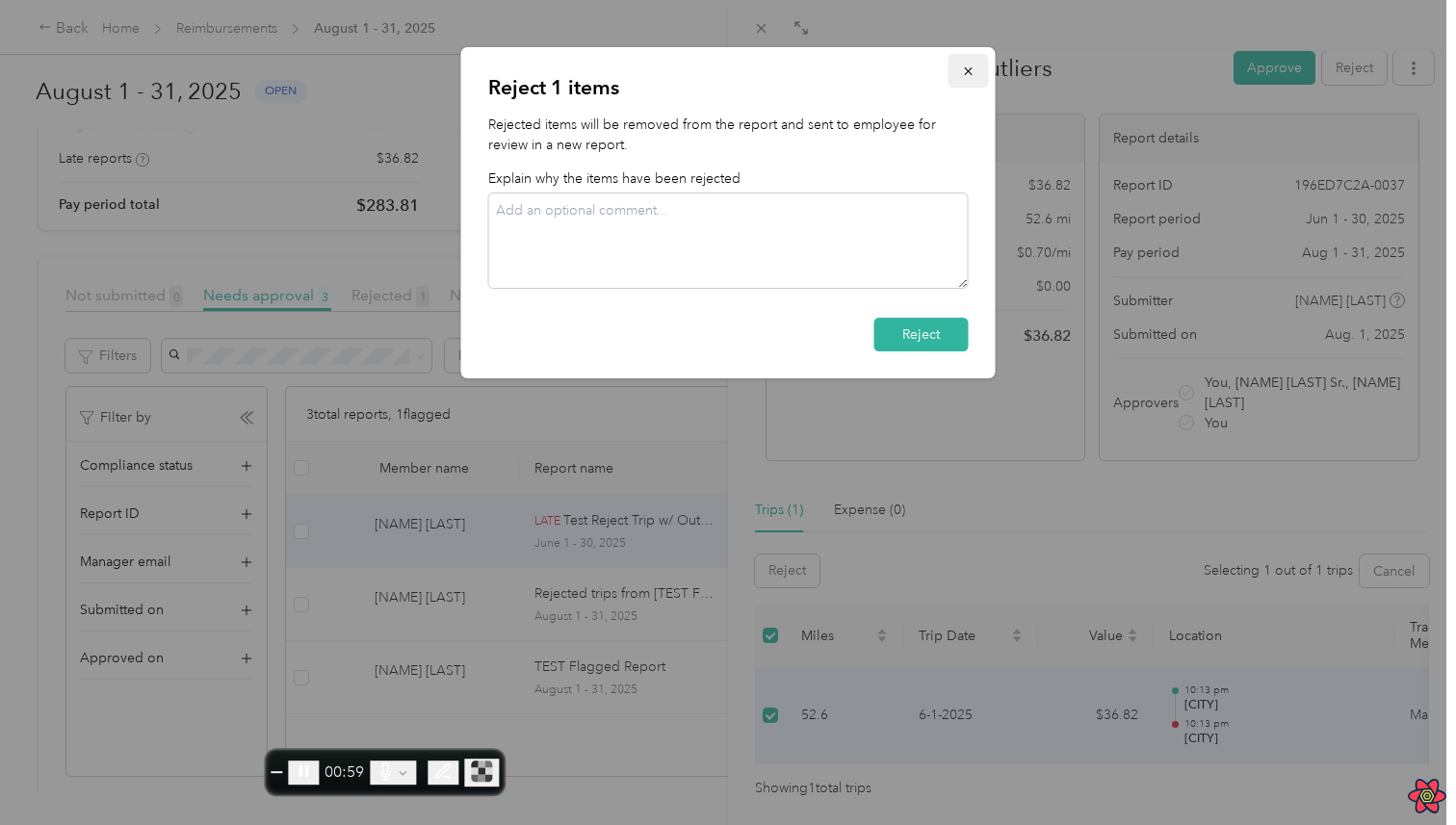 click 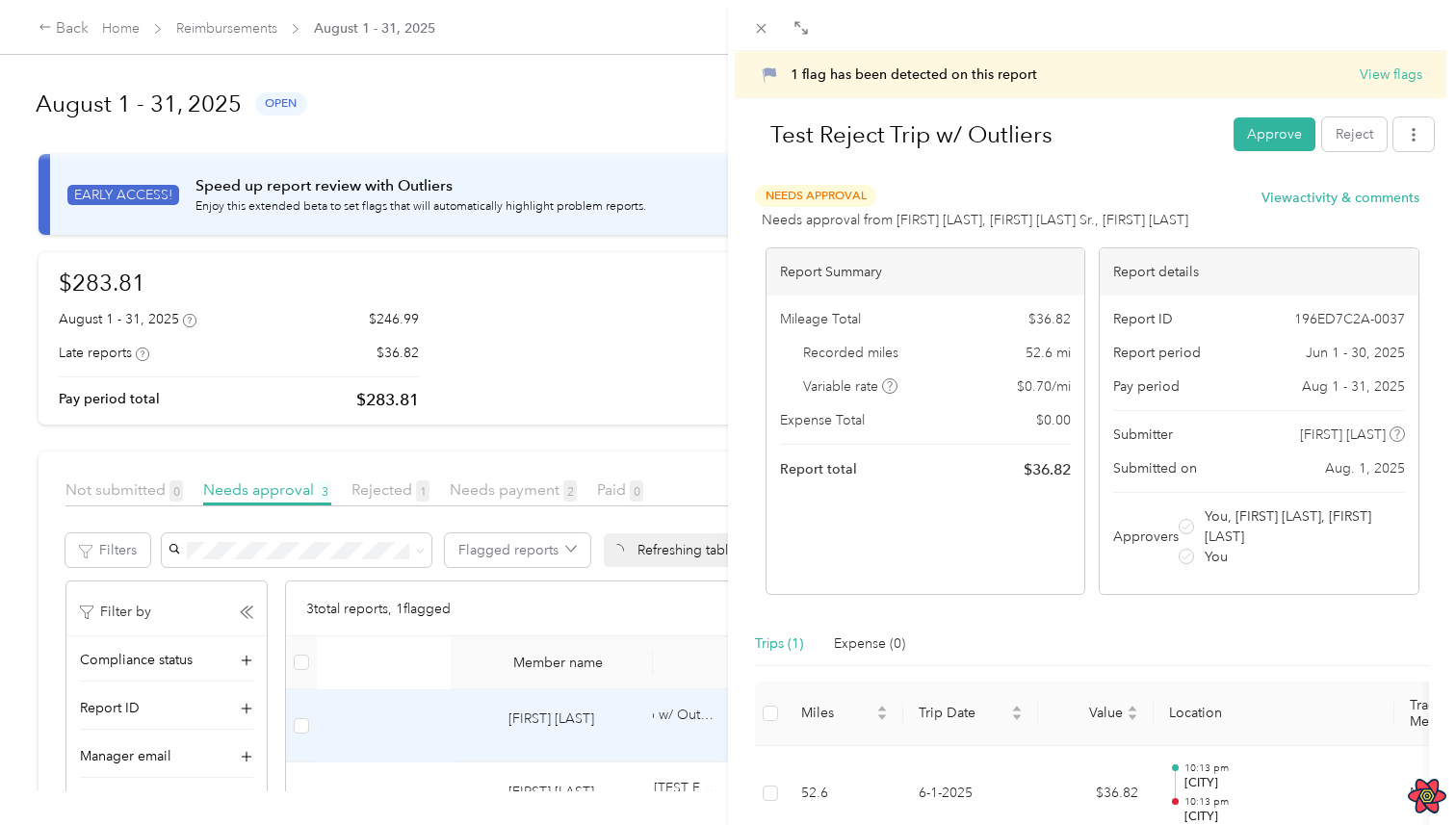 scroll, scrollTop: 0, scrollLeft: 0, axis: both 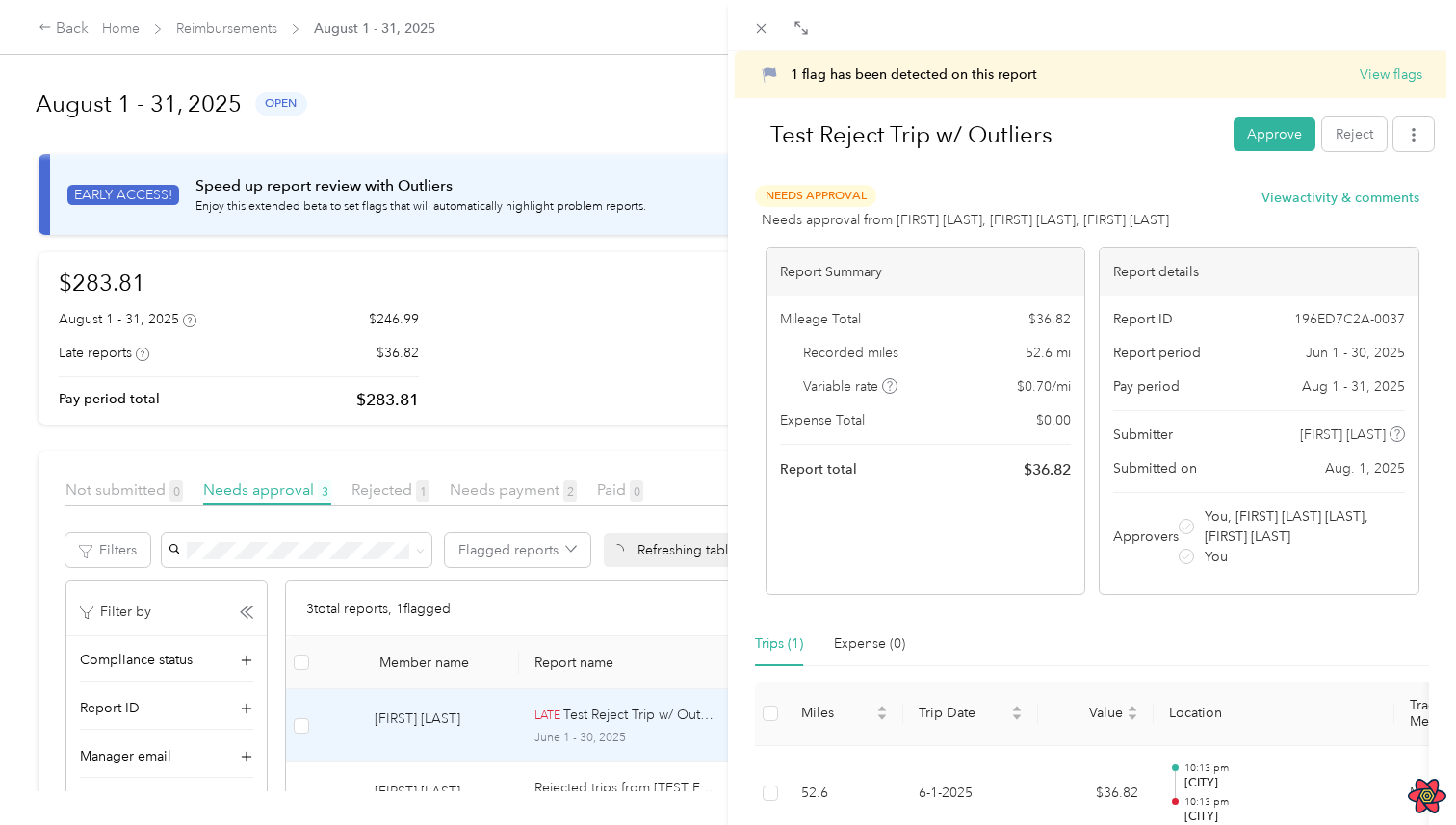 click on "1   flag has   been detected on this report View flags Test Reject Trip w/ Outliers Approve Reject Needs Approval Needs approval from Clark Smithers, Barack Obama Sr., John Adams View  activity & comments Report Summary Mileage Total $ 36.82 Recorded miles 52.6   mi Variable rate   $ 0.70 / mi Expense Total $ 0.00 Report total $ 36.82 Report details Report ID 196ED7C2A-0037 Report period Jun 1 - 30, 2025 Pay period Aug 1 - 31, 2025 Submitter Joe Montana Submitted on Aug. 1, 2025 Approvers You, Barack Obama Sr., John Adams You Trips (1) Expense (0) Miles Trip Date Value Location Track Method Purpose Notes Tags                     52.6 6-1-2025 $36.82 10:13 pm San Jose 10:13 pm Richmond Manual Fleet Co. - Showing  1  total trips" at bounding box center [728, 412] 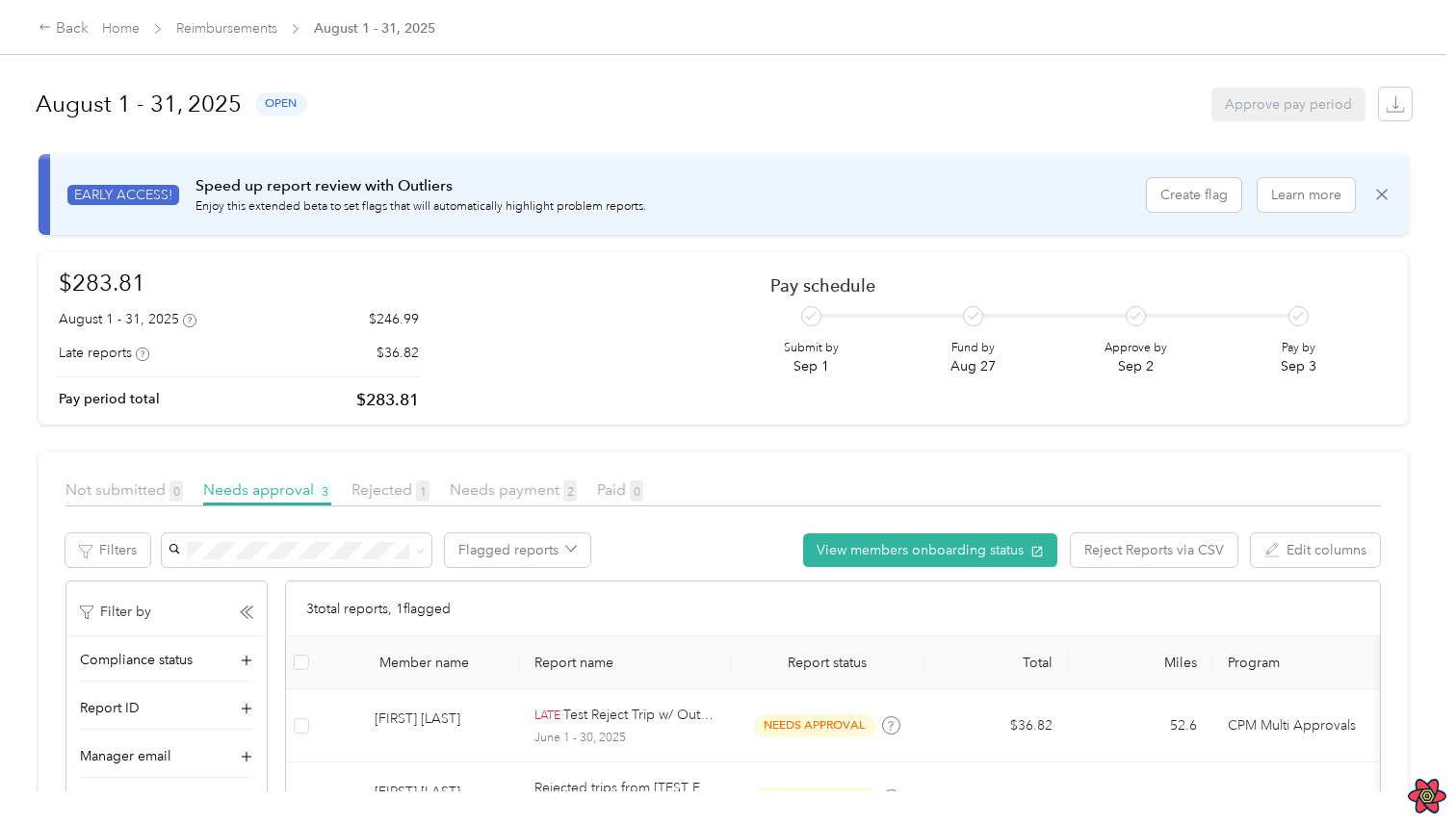 click on "August 1 - 31, 2025 open Approve pay period" at bounding box center [723, 104] 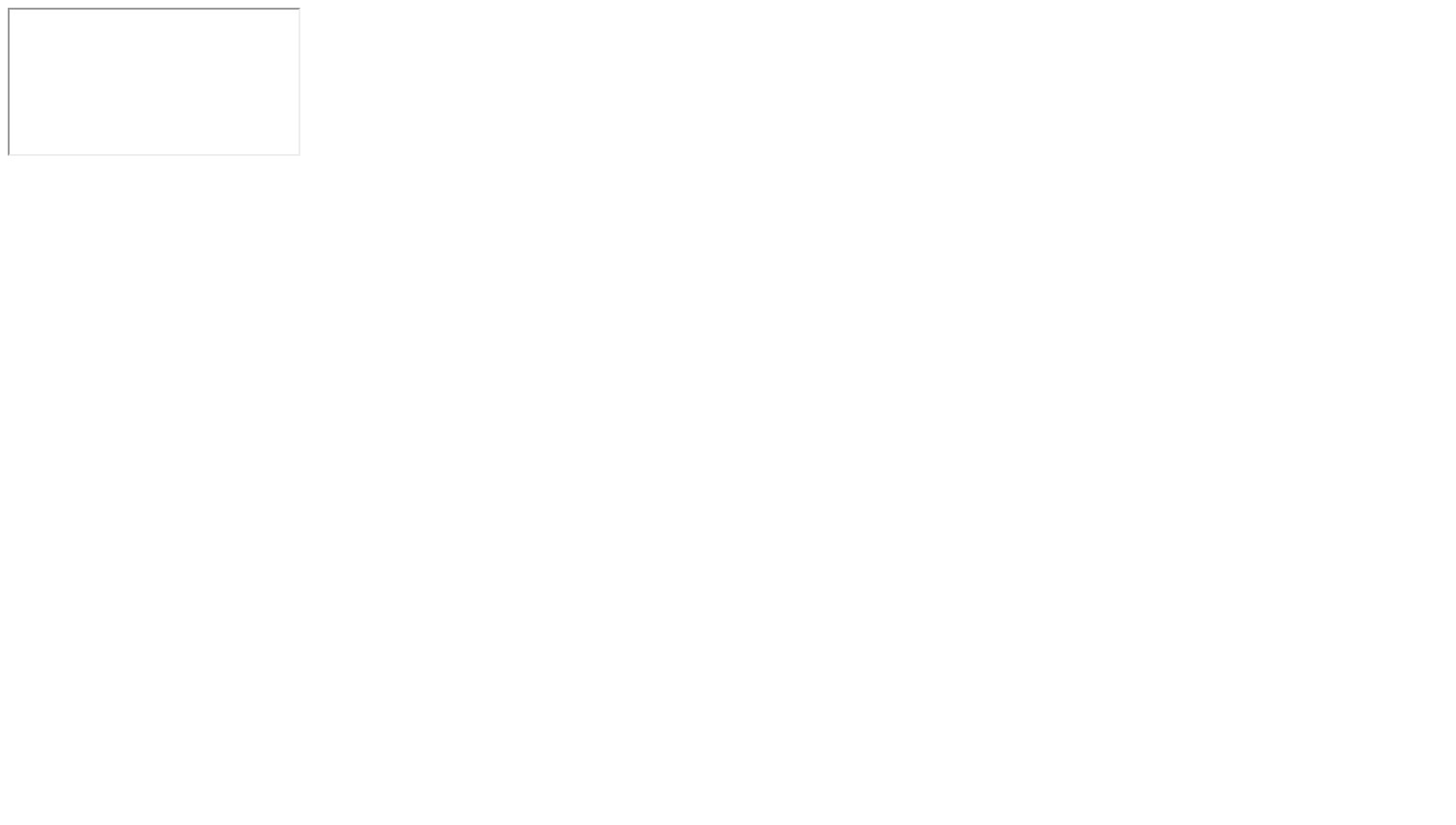 scroll, scrollTop: 0, scrollLeft: 0, axis: both 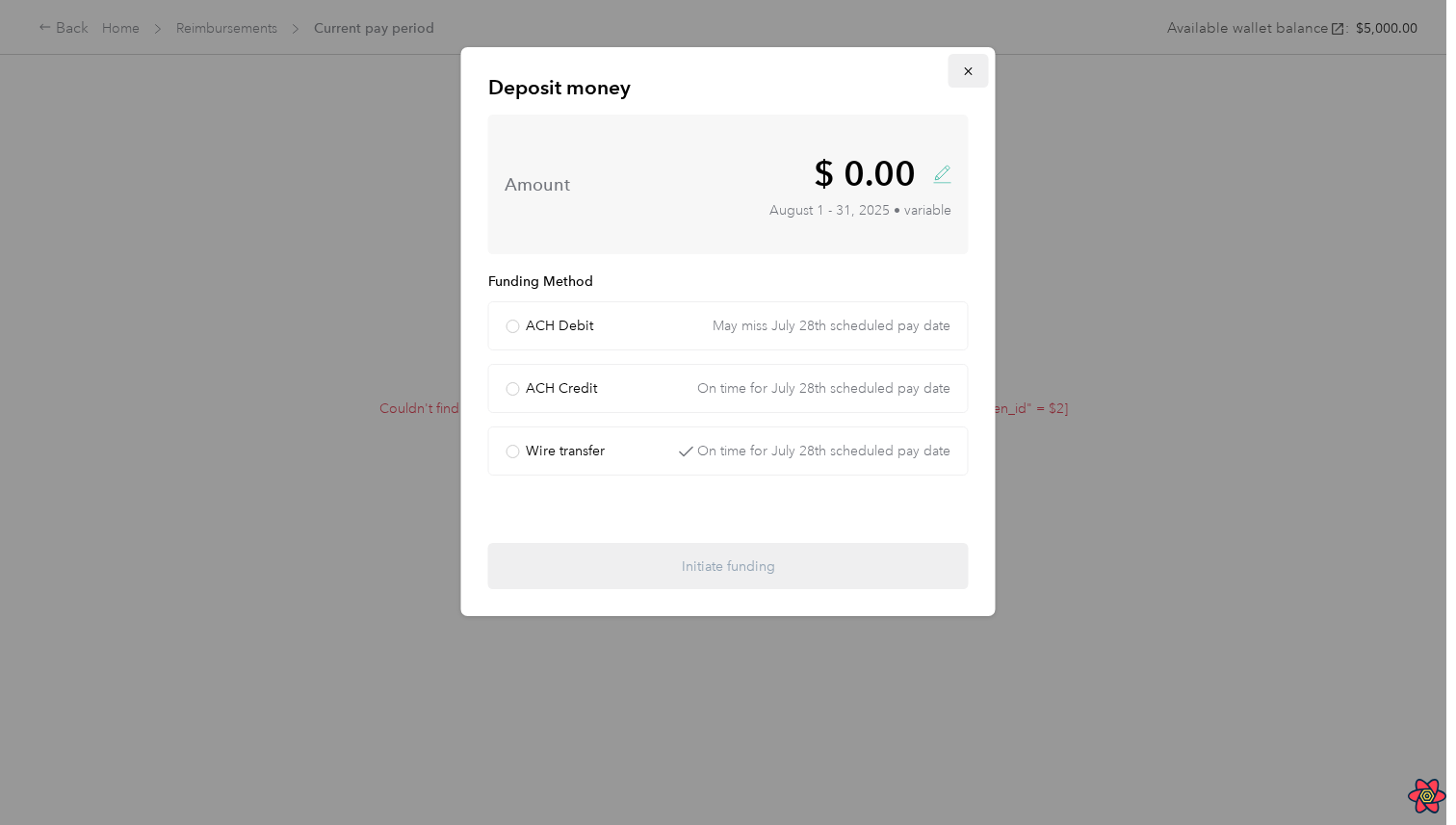 click 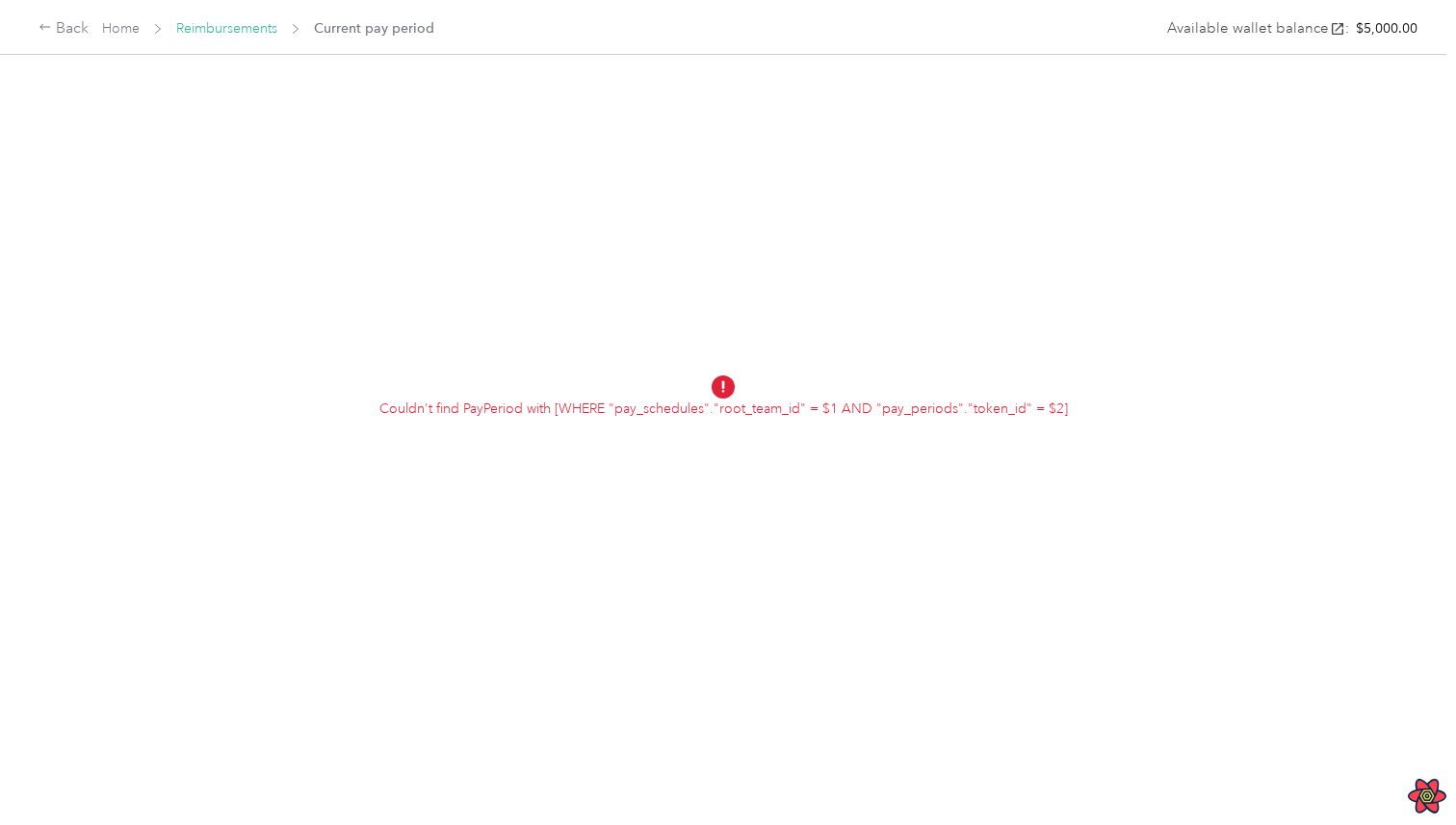 click on "Reimbursements" at bounding box center [226, 28] 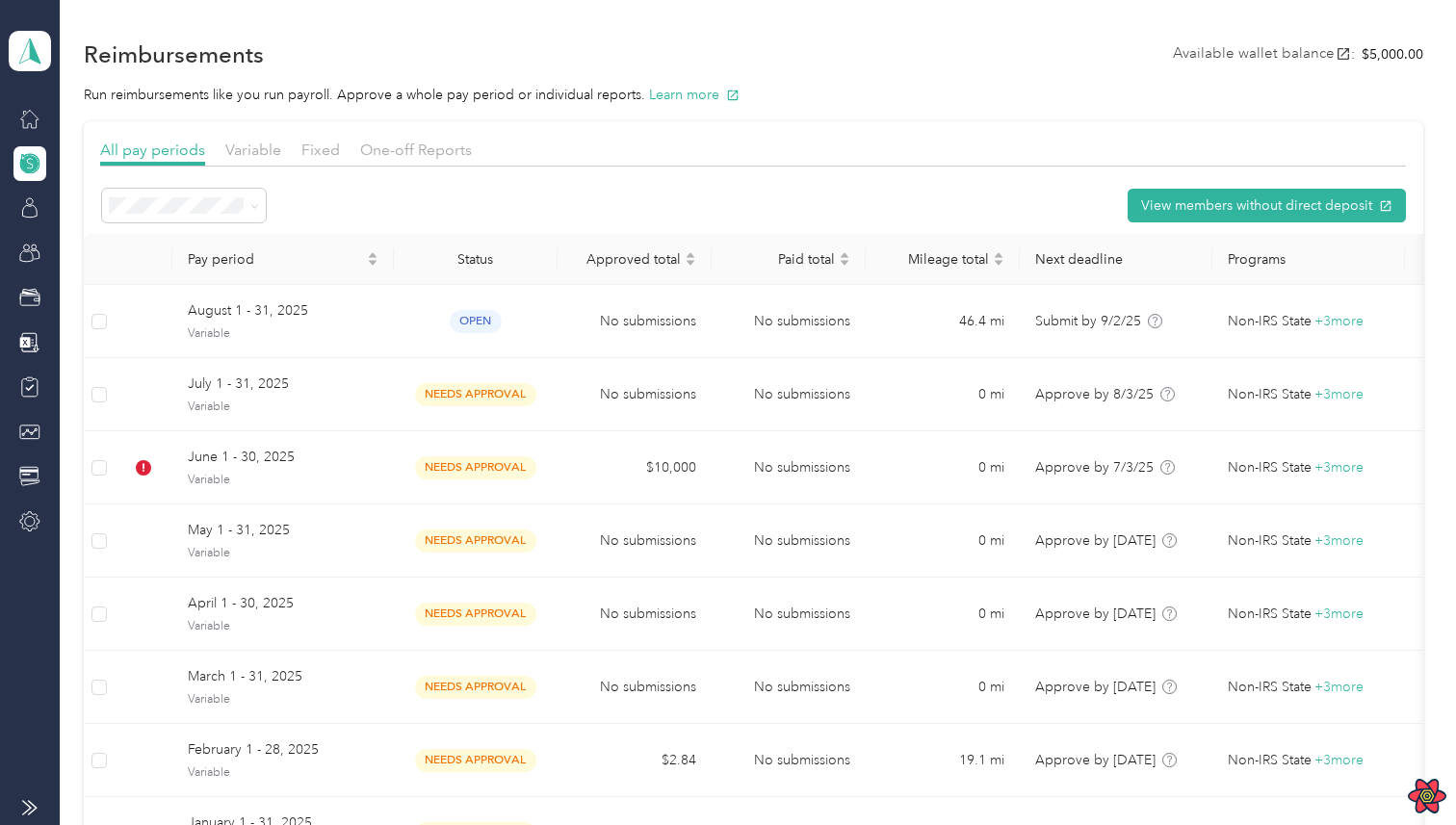 click on "All pay periods Variable Fixed One-off Reports View members without direct deposit Pay period Status Approved total Paid total Mileage total Next deadline Programs Total reports                     August 1 - 31, 2025 Variable open No submissions No submissions 46.4 mi Submit by   9/2/25 Non-IRS State + 3  more 2 July 1 - 31, 2025 Variable needs approval No submissions No submissions 0 mi Approve by   8/3/25 Non-IRS State + 3  more 0 June 1 - 30, 2025 Variable needs approval $10,000 No submissions 0 mi Approve by   7/3/25 Non-IRS State + 3  more 0 May 1 - 31, 2025 Variable needs approval No submissions No submissions 0 mi Approve by   6/3/25 Non-IRS State + 3  more 0 April 1 - 30, 2025 Variable needs approval No submissions No submissions 0 mi Approve by   5/3/25 Non-IRS State + 3  more 0 March 1 - 31, 2025 Variable needs approval No submissions No submissions 0 mi Approve by   4/3/25 Non-IRS State + 3  more 0 February 1 - 28, 2025 Variable needs approval $2.84 No submissions 19.1 mi Approve by   +" at bounding box center [753, 608] 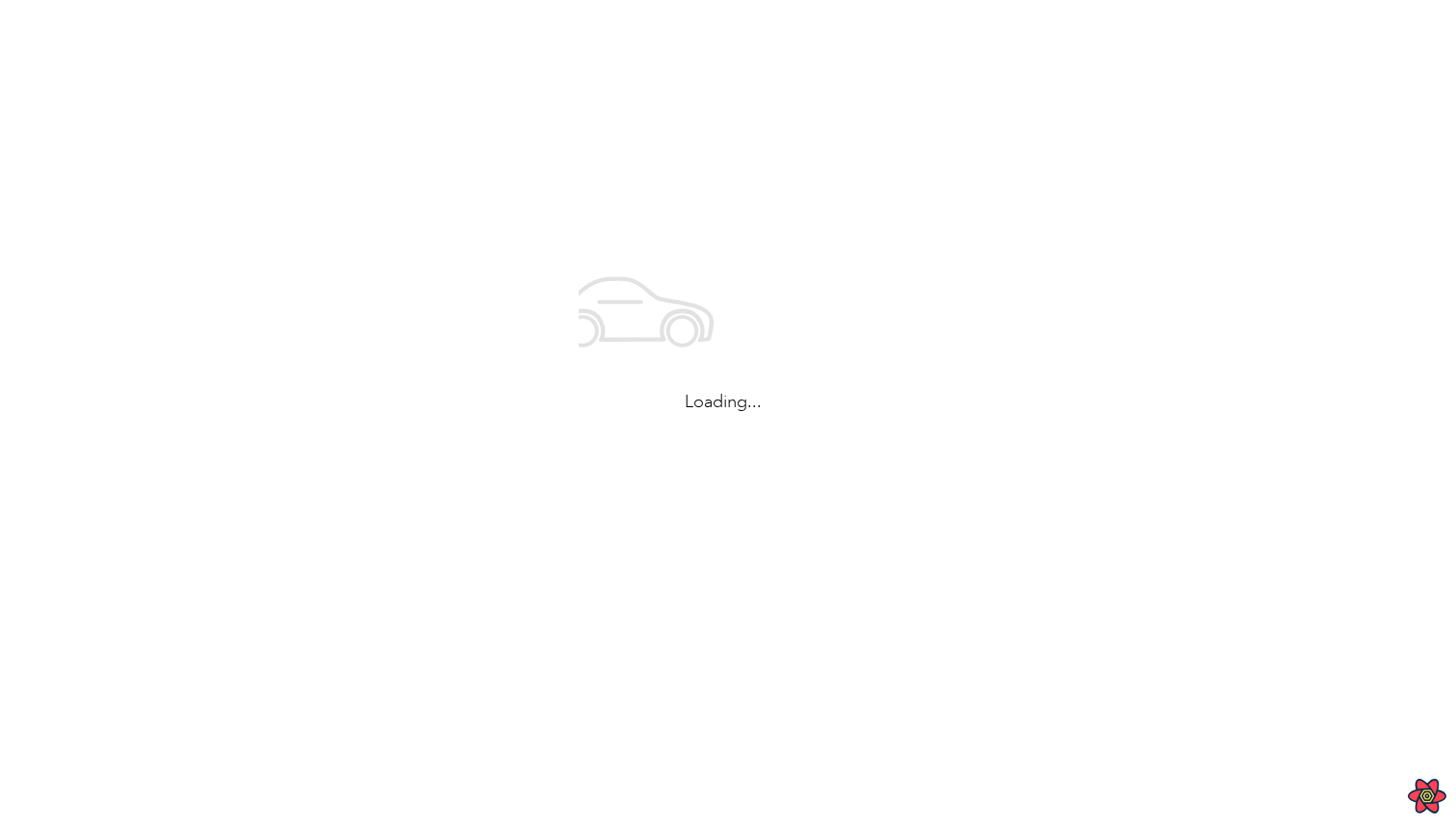 scroll, scrollTop: 0, scrollLeft: 0, axis: both 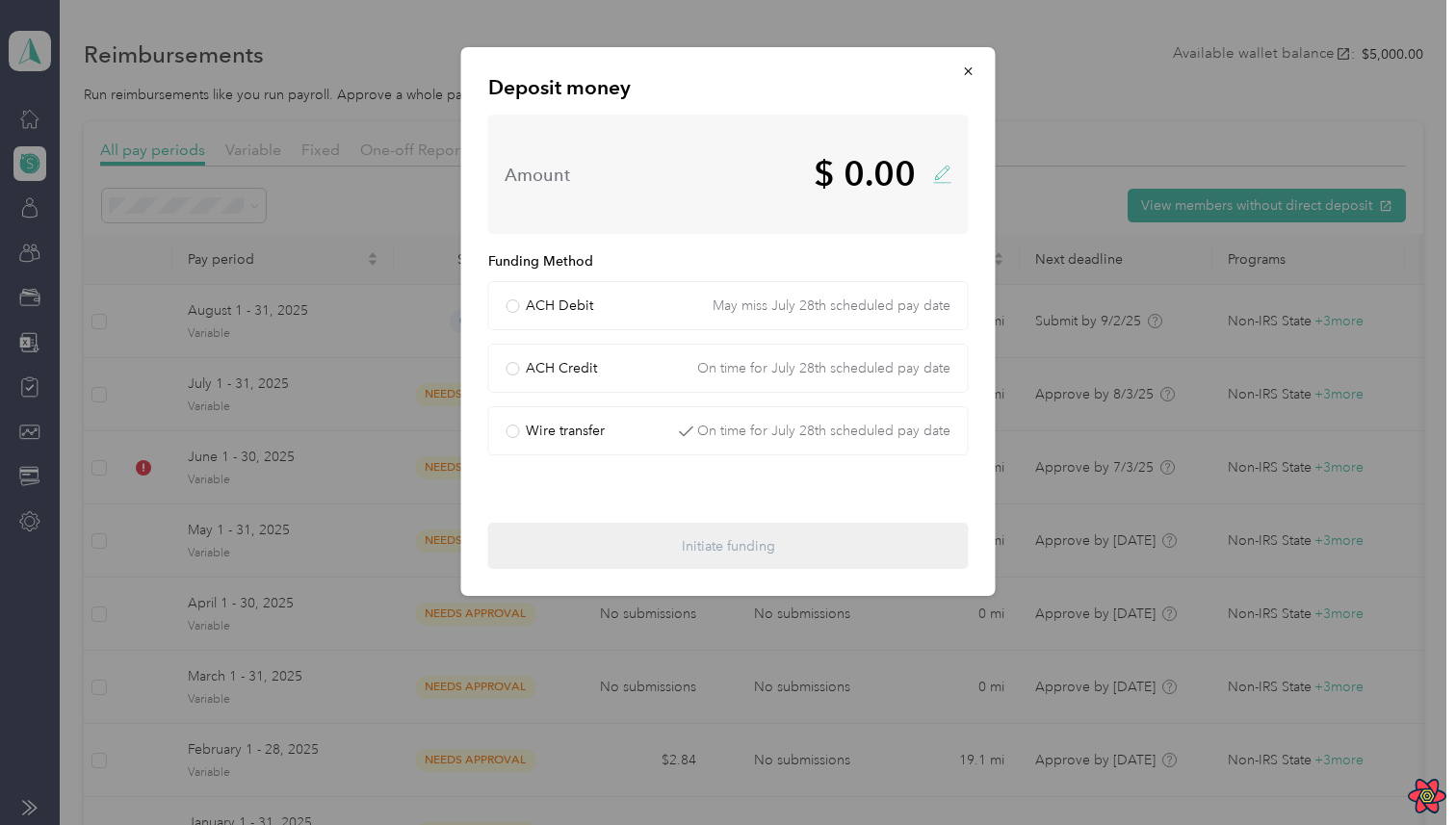 click 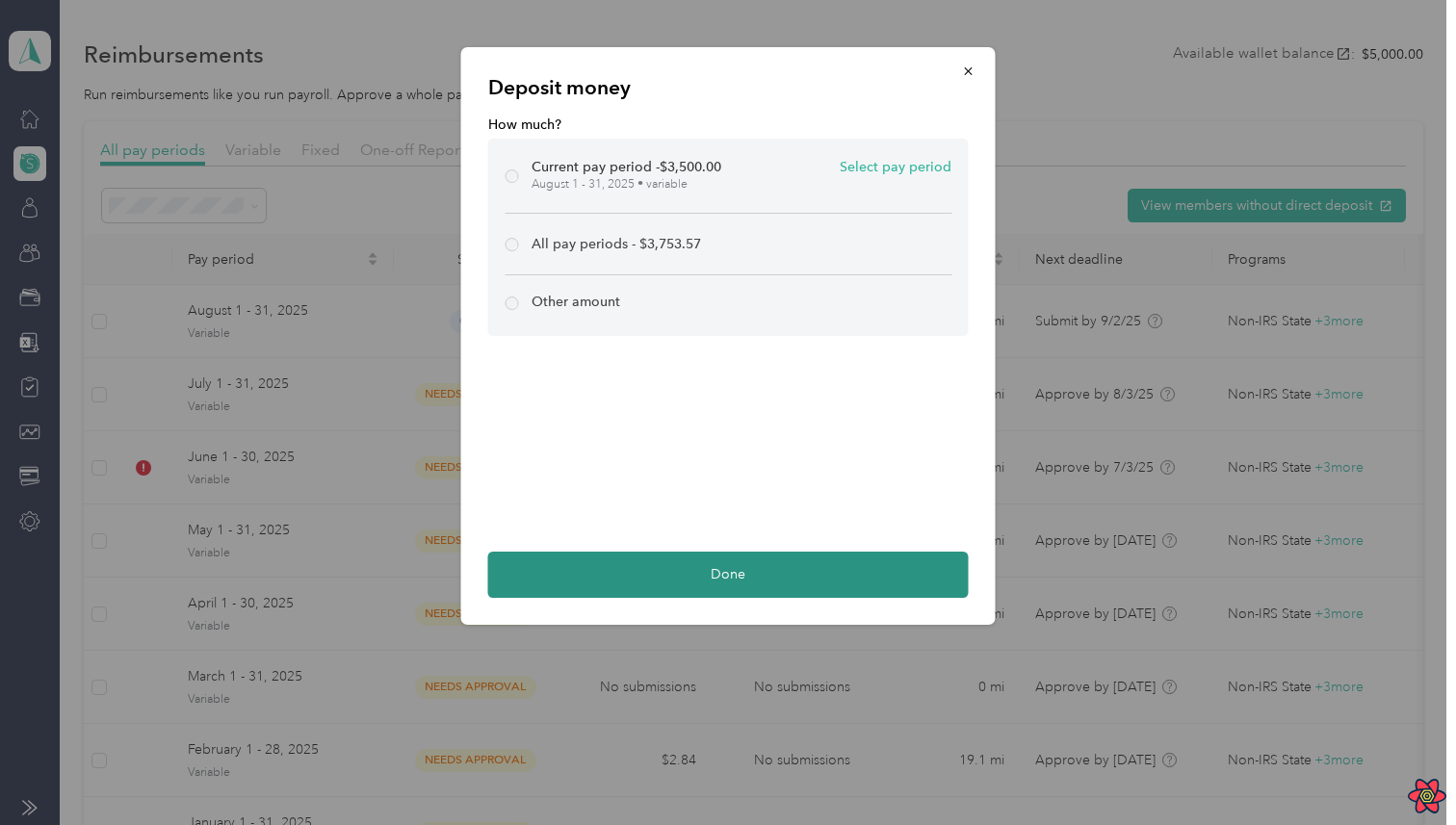 click on "Done" at bounding box center [728, 575] 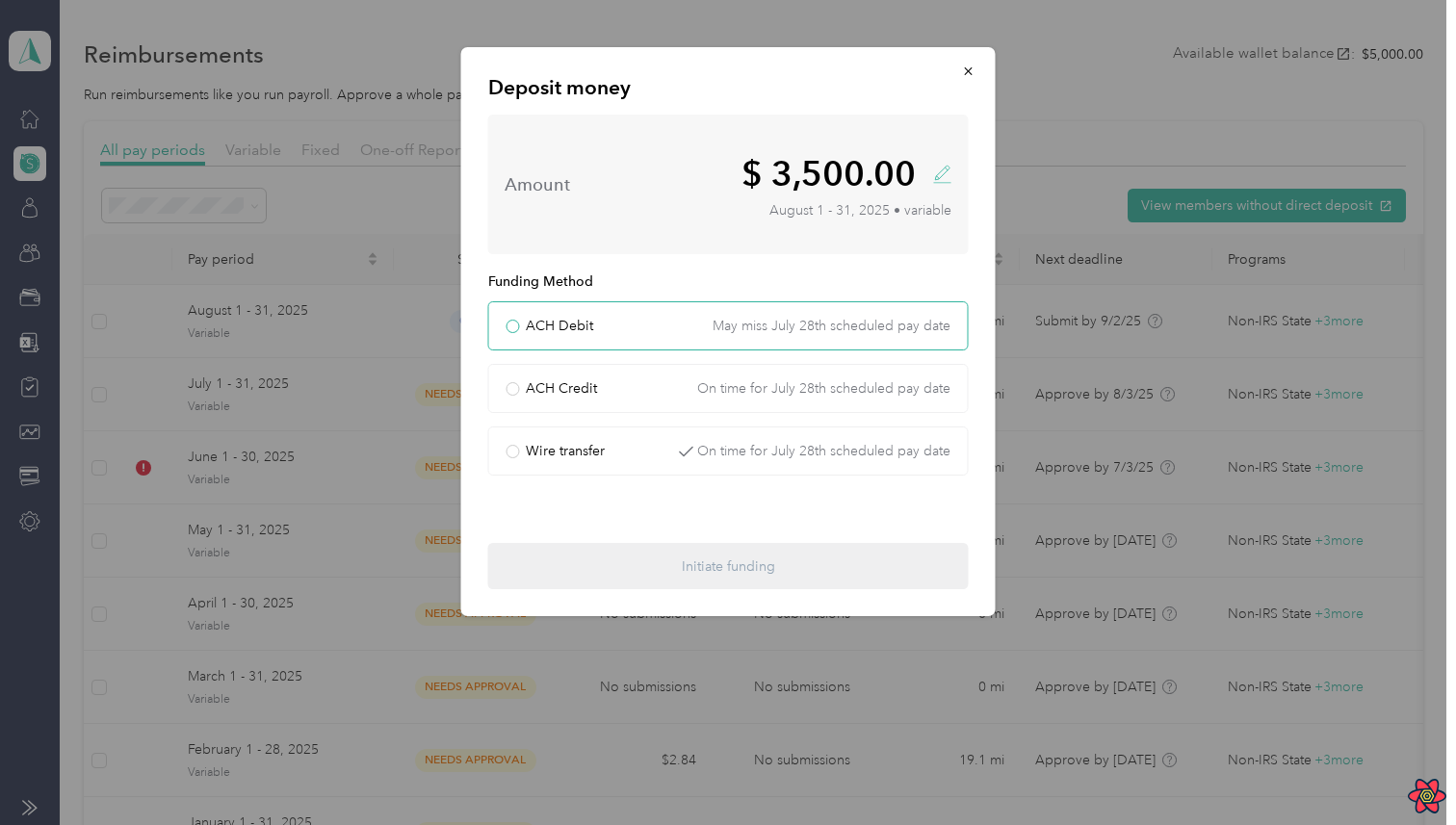 click on "ACH Debit" at bounding box center (559, 325) 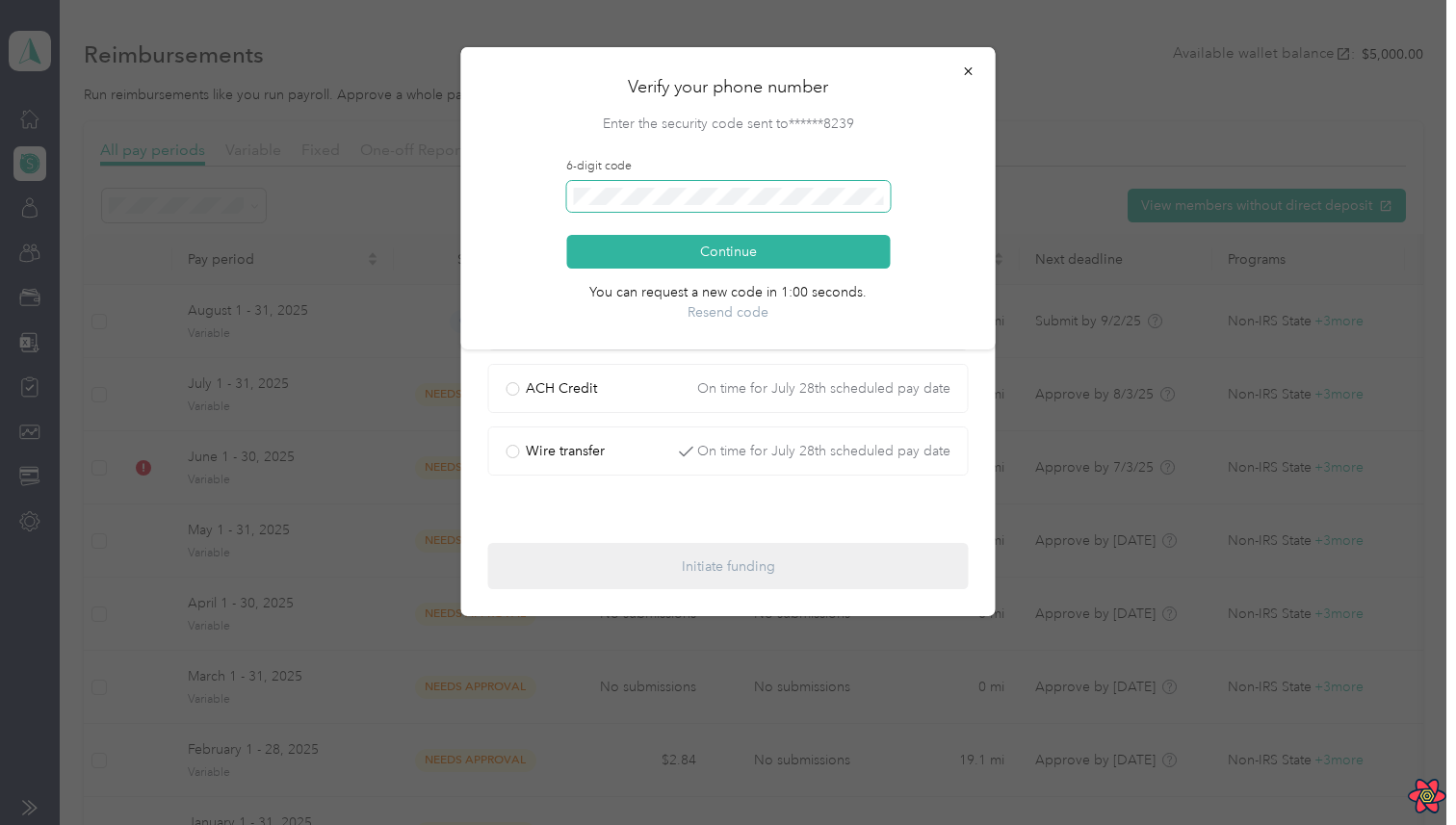 click at bounding box center [728, 196] 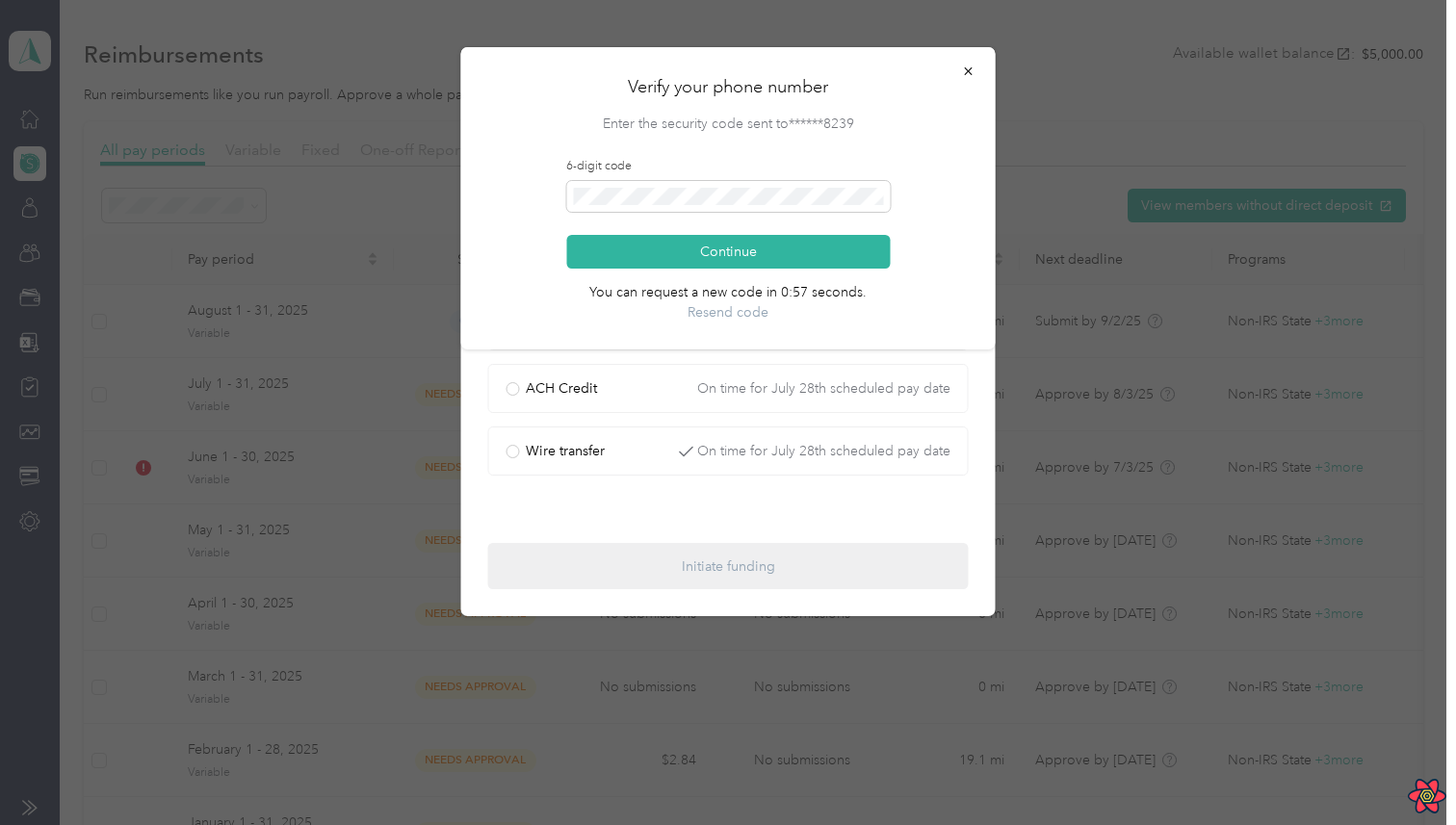 click on "Verify your phone number Enter the security code sent to  ******8239 6-digit code   Continue You can request a new code in   0:57   seconds. Resend code" at bounding box center [728, 198] 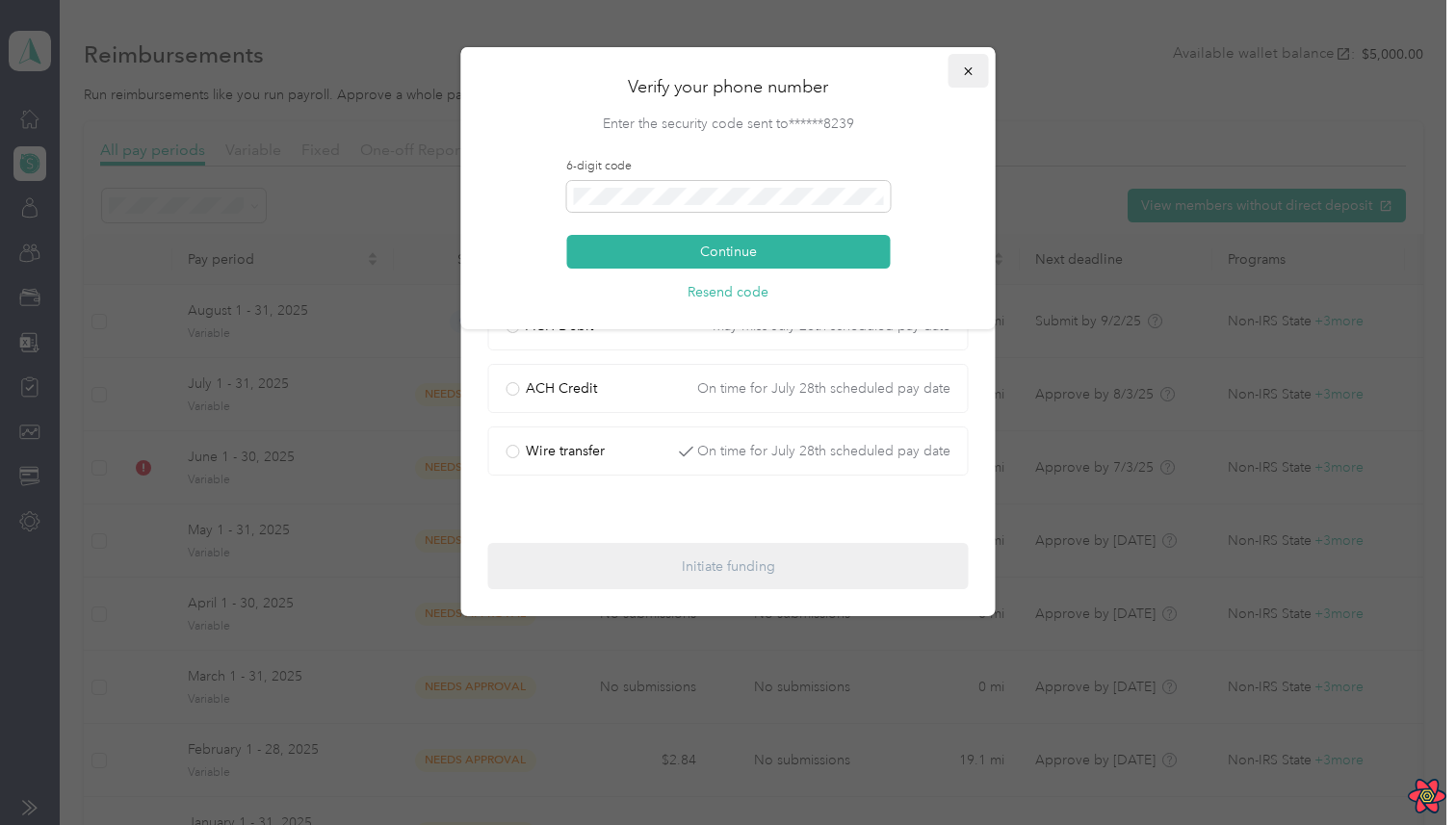 click 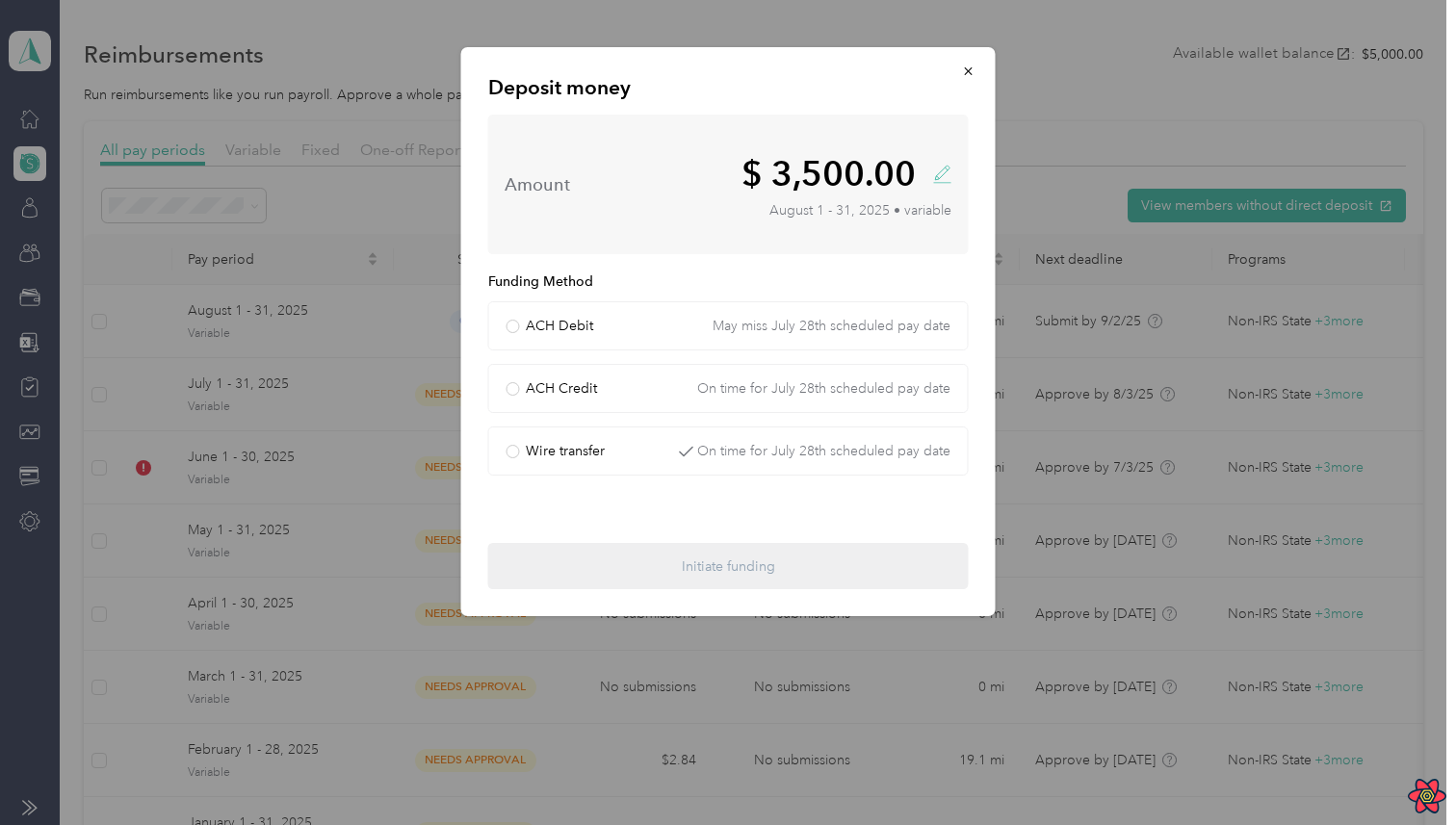 click 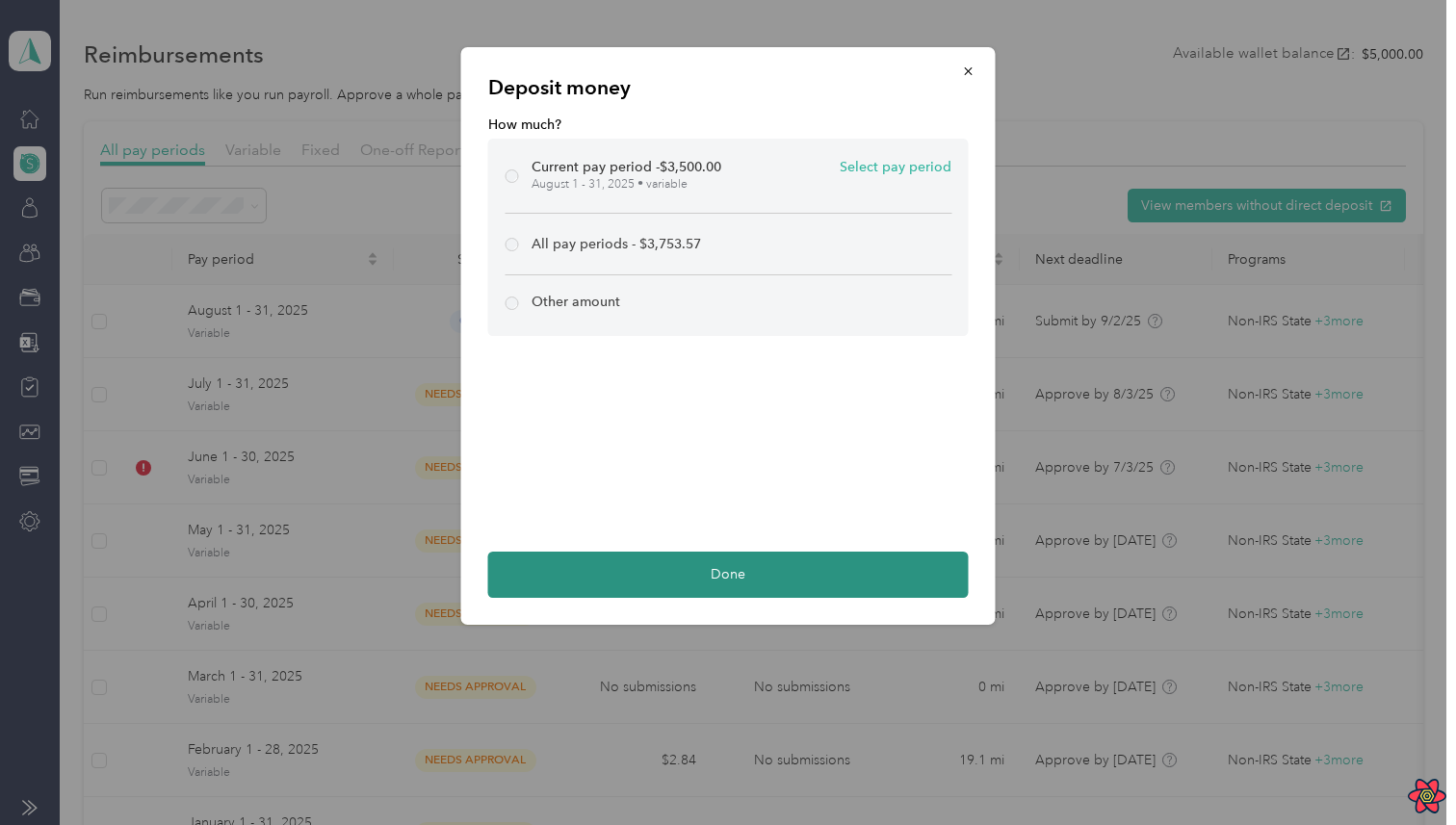 click on "Done" at bounding box center (728, 575) 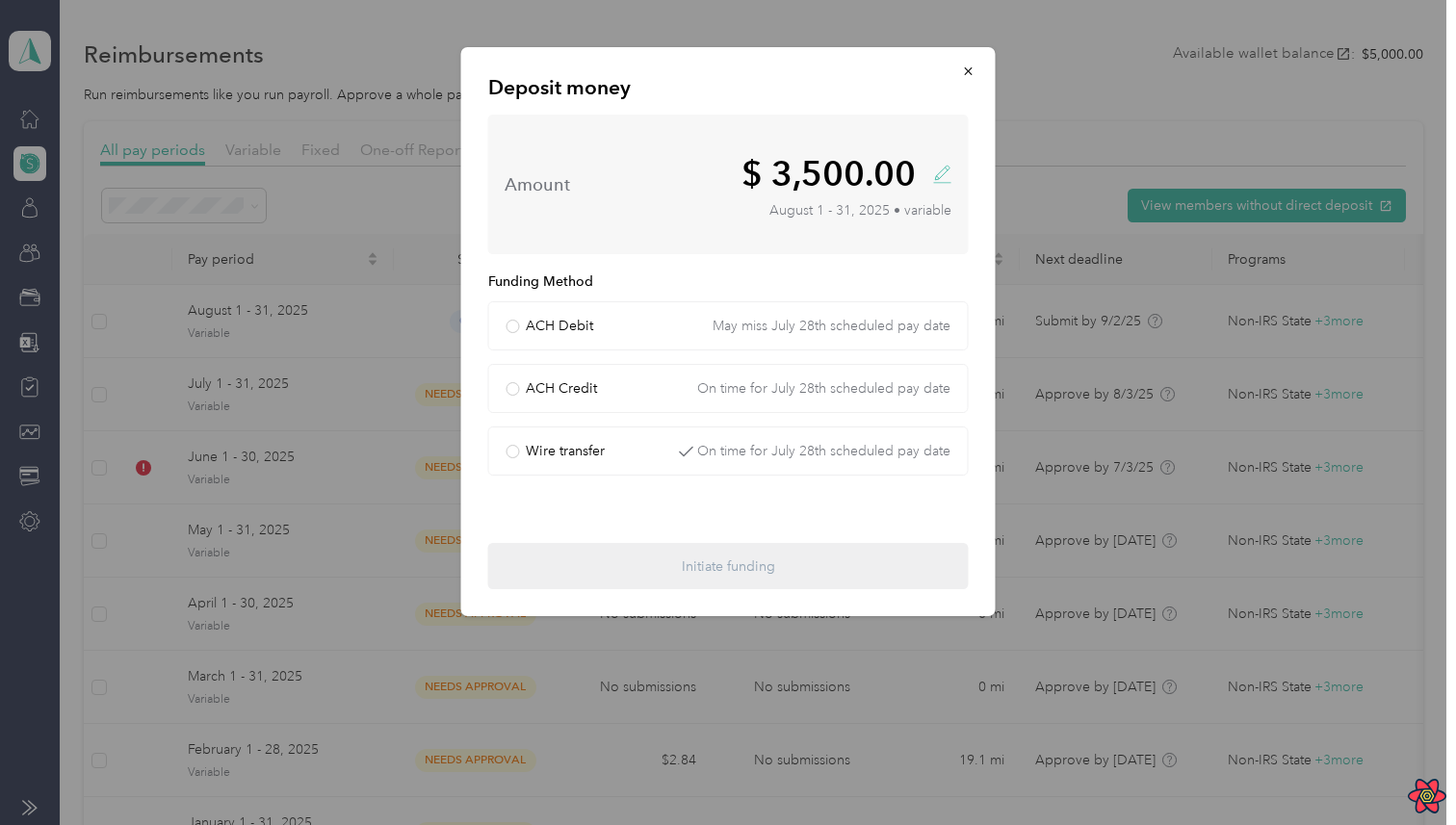 click on "Amount $ 3,500.00 August 1 - 31, 2025 • variable" at bounding box center [728, 184] 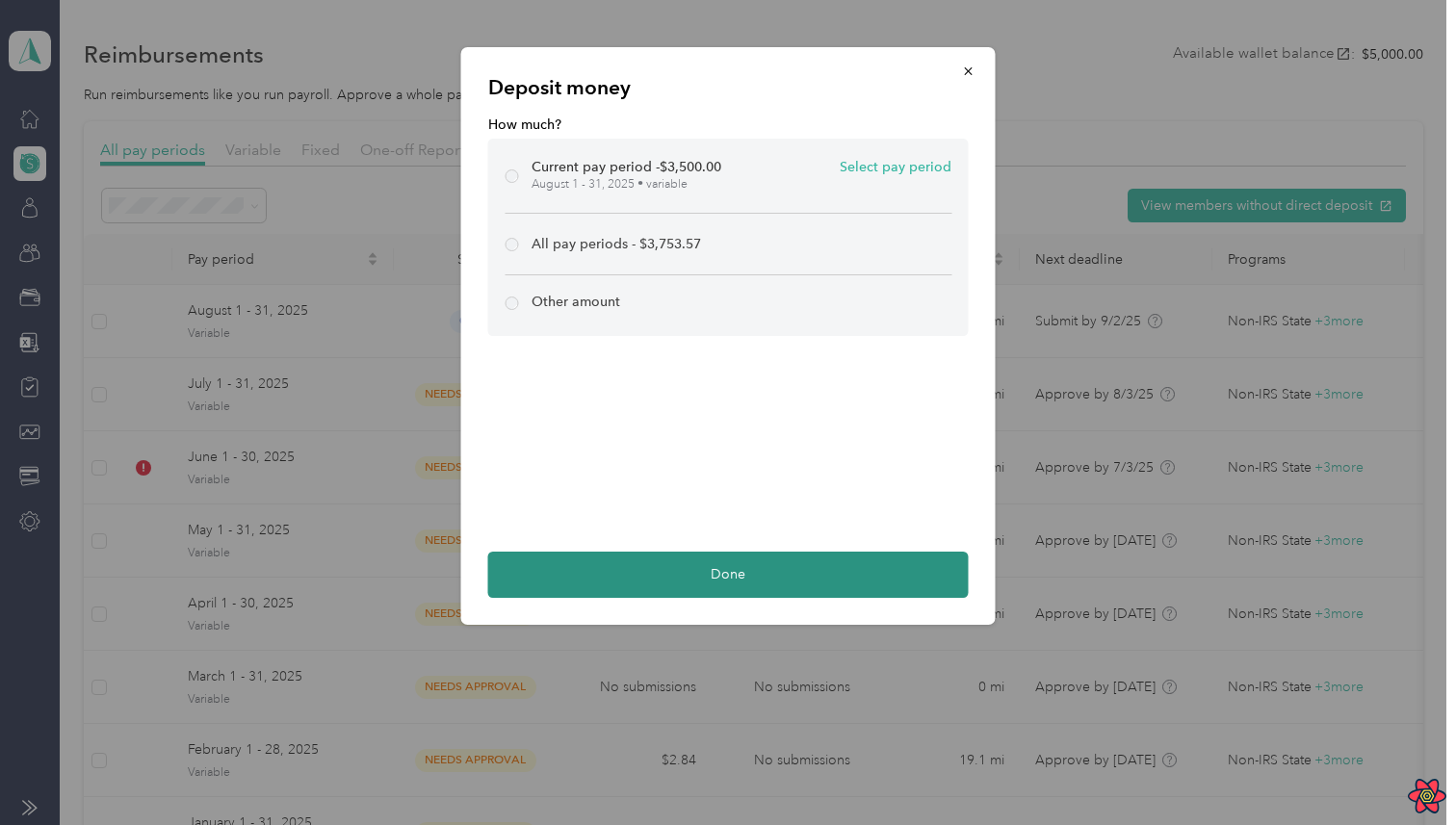 click on "Done" at bounding box center (728, 575) 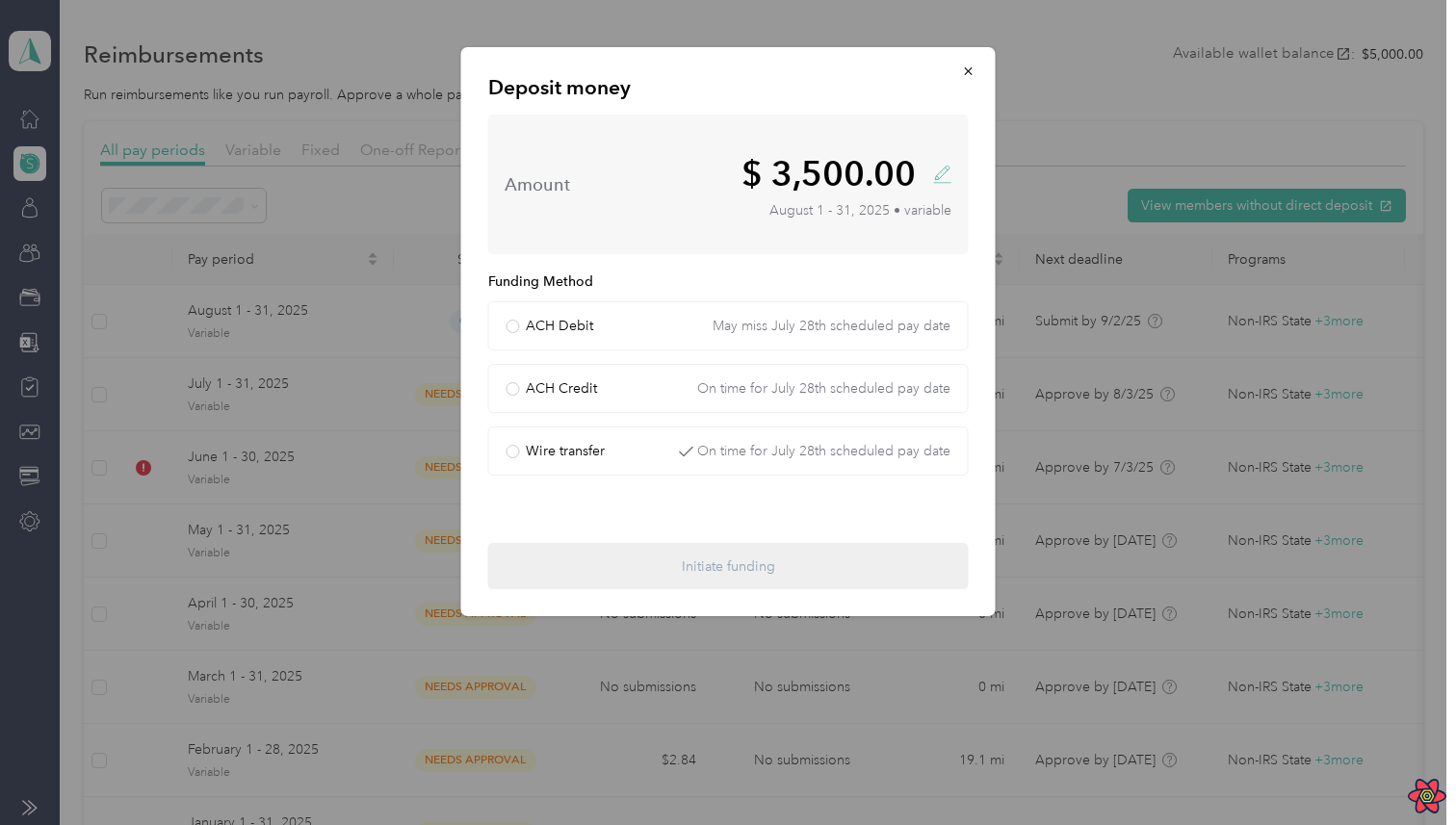 click on "Funding Method ACH Debit May miss July 28th scheduled pay date ACH Credit On time for July 28th scheduled pay date Wire transfer On time for July 28th scheduled pay date" at bounding box center [728, 374] 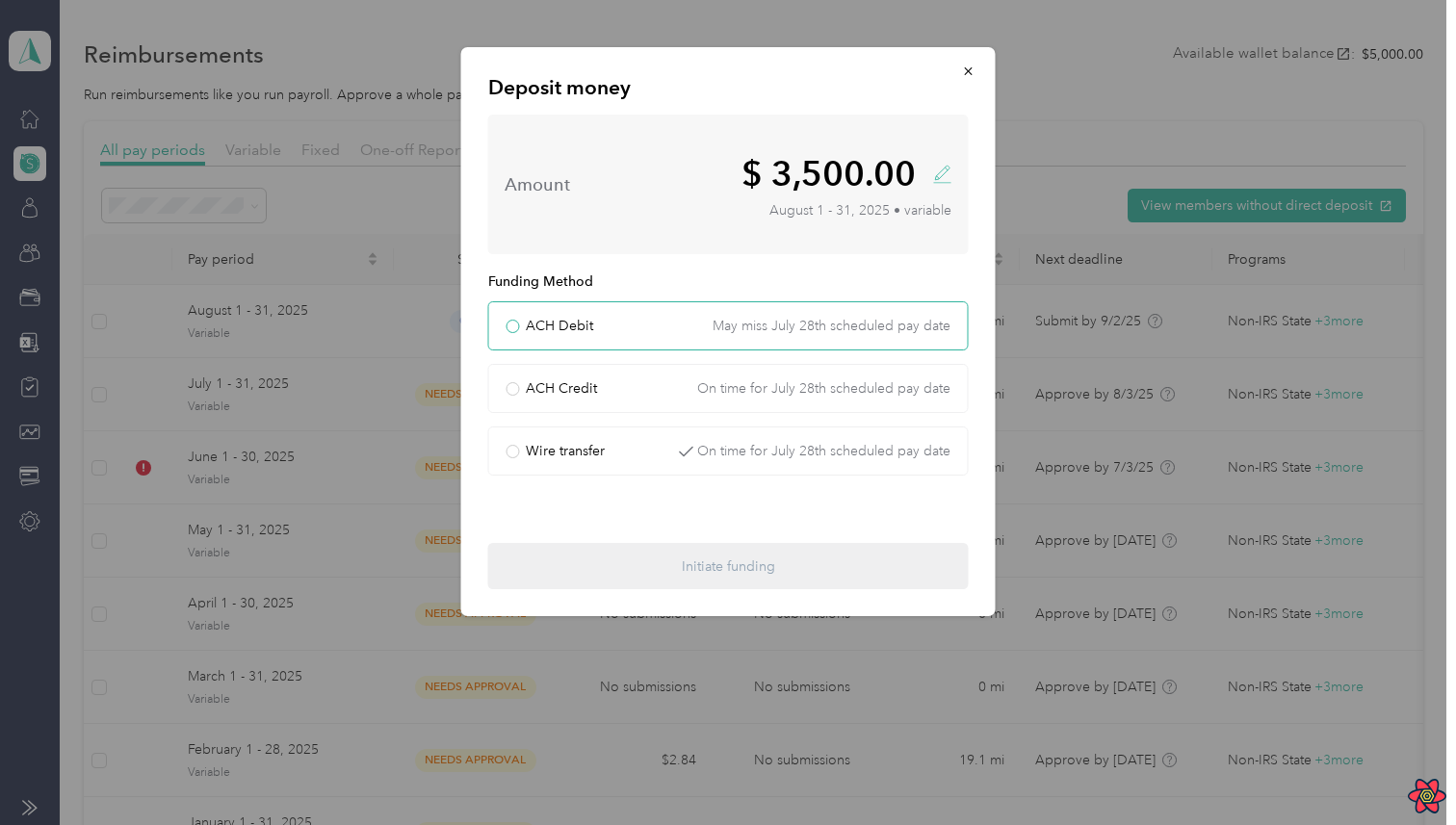 click on "ACH Debit May miss July 28th scheduled pay date" at bounding box center [728, 325] 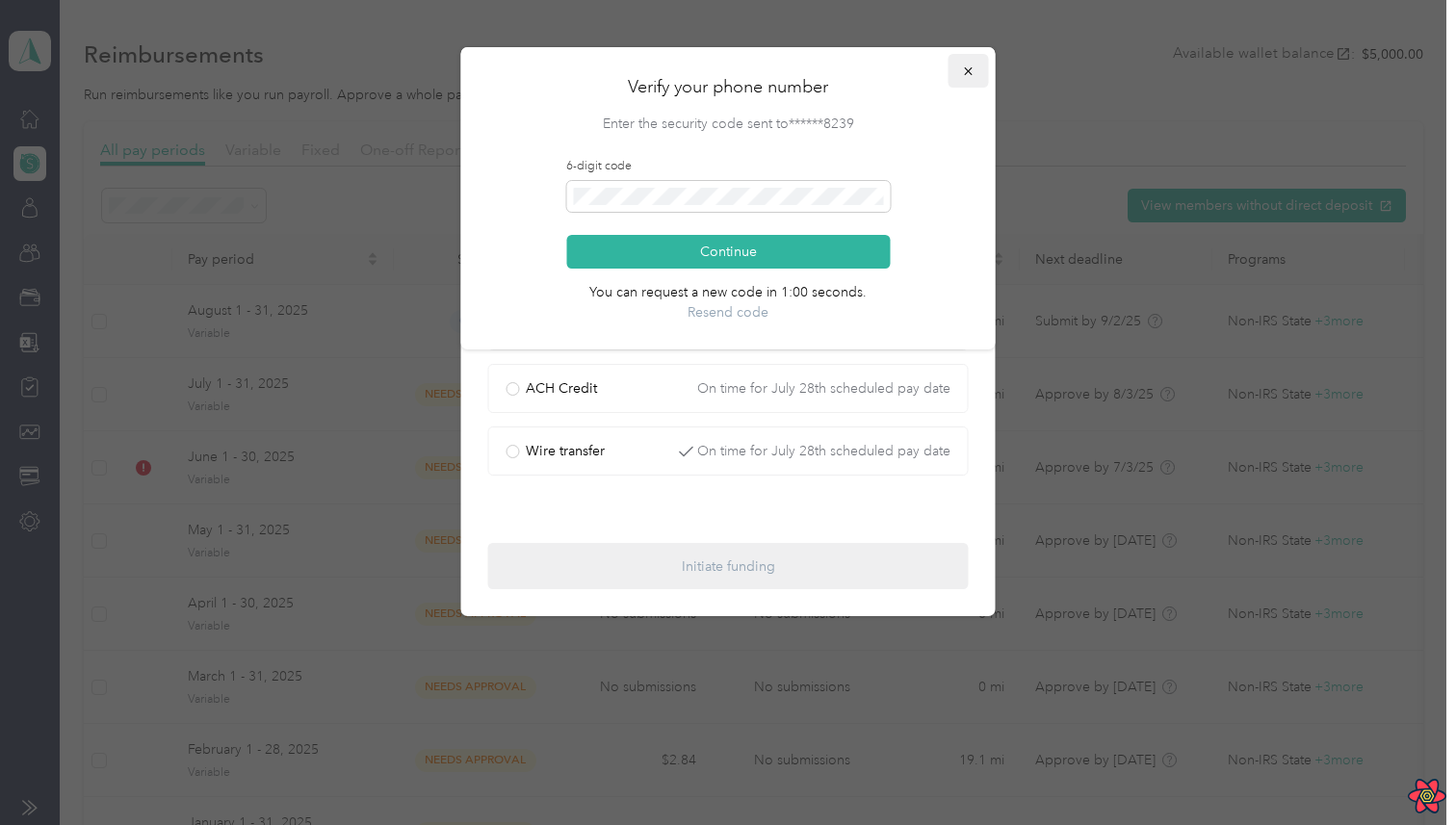 click at bounding box center [969, 70] 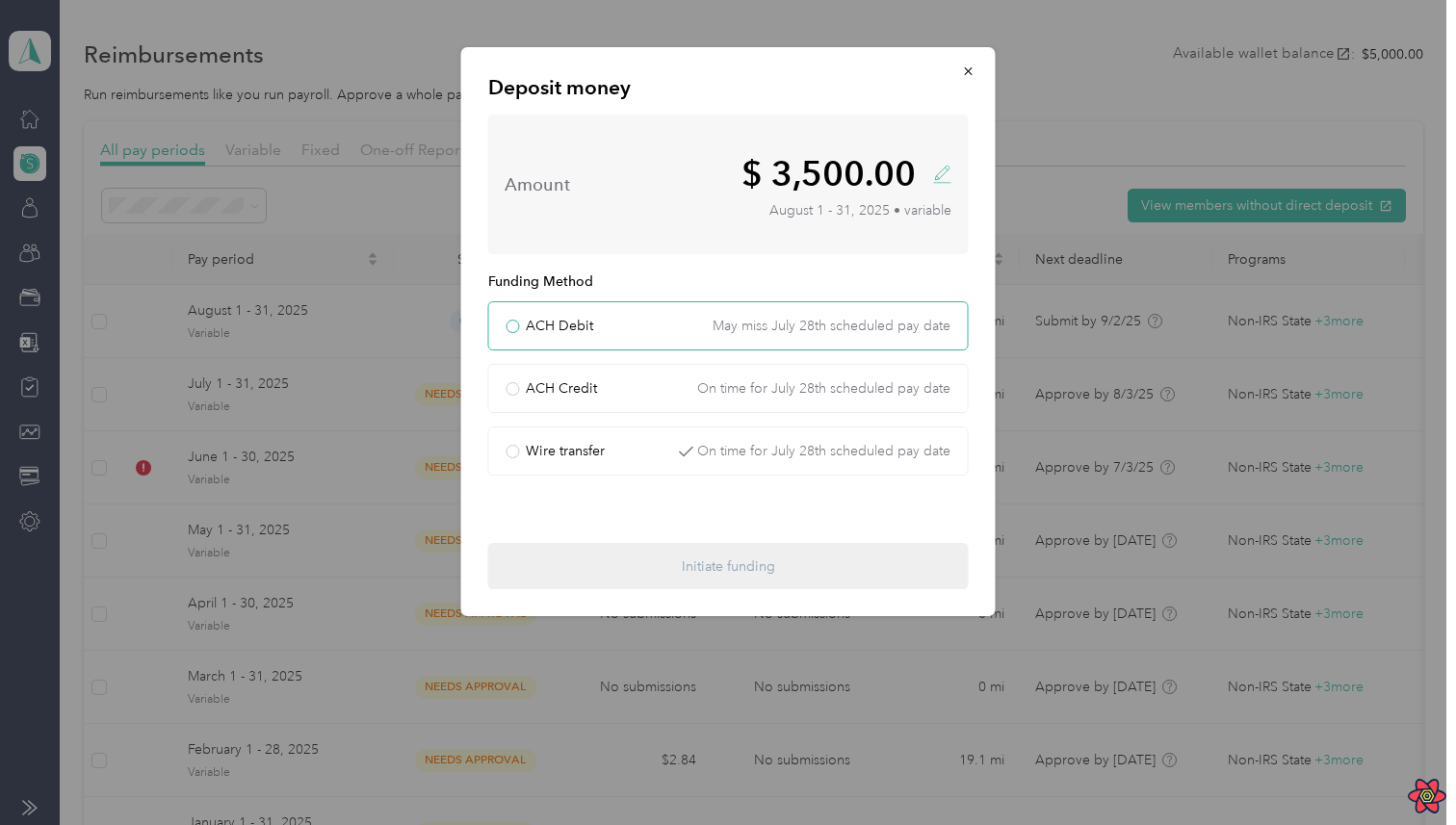 click on "May miss July 28th scheduled pay date" at bounding box center [831, 325] 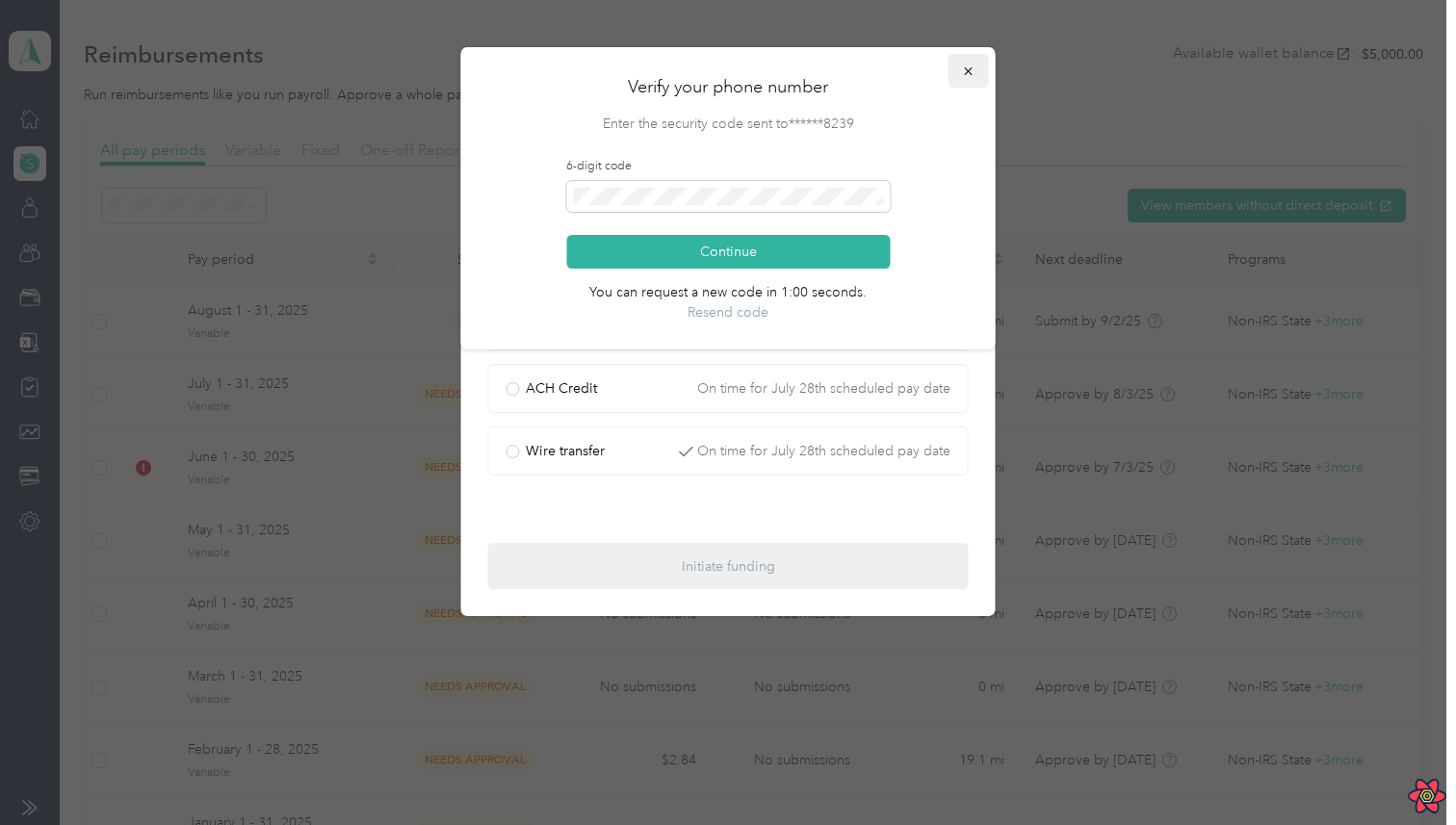 click 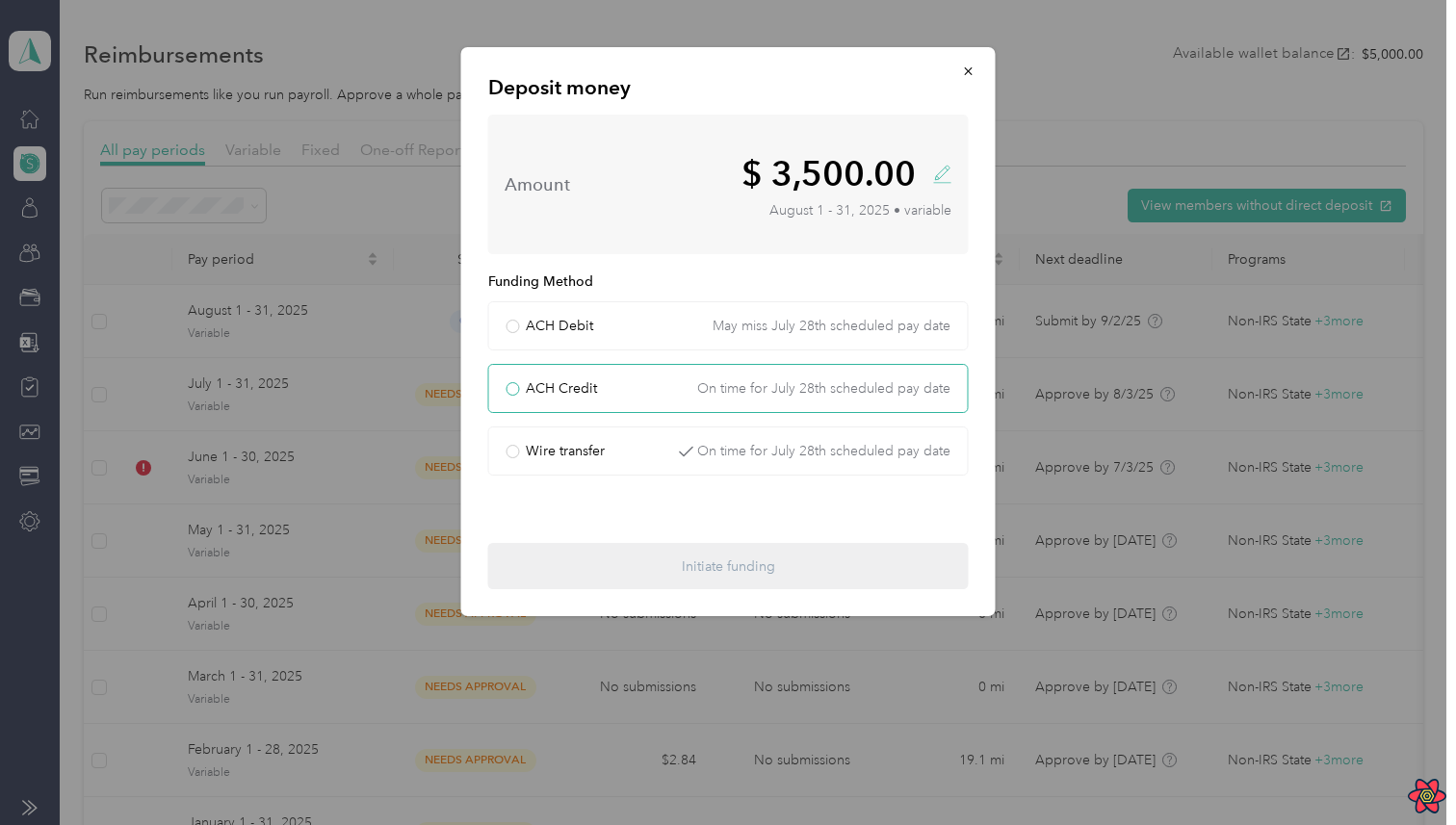 click on "ACH Credit On time for July 28th scheduled pay date" at bounding box center [728, 388] 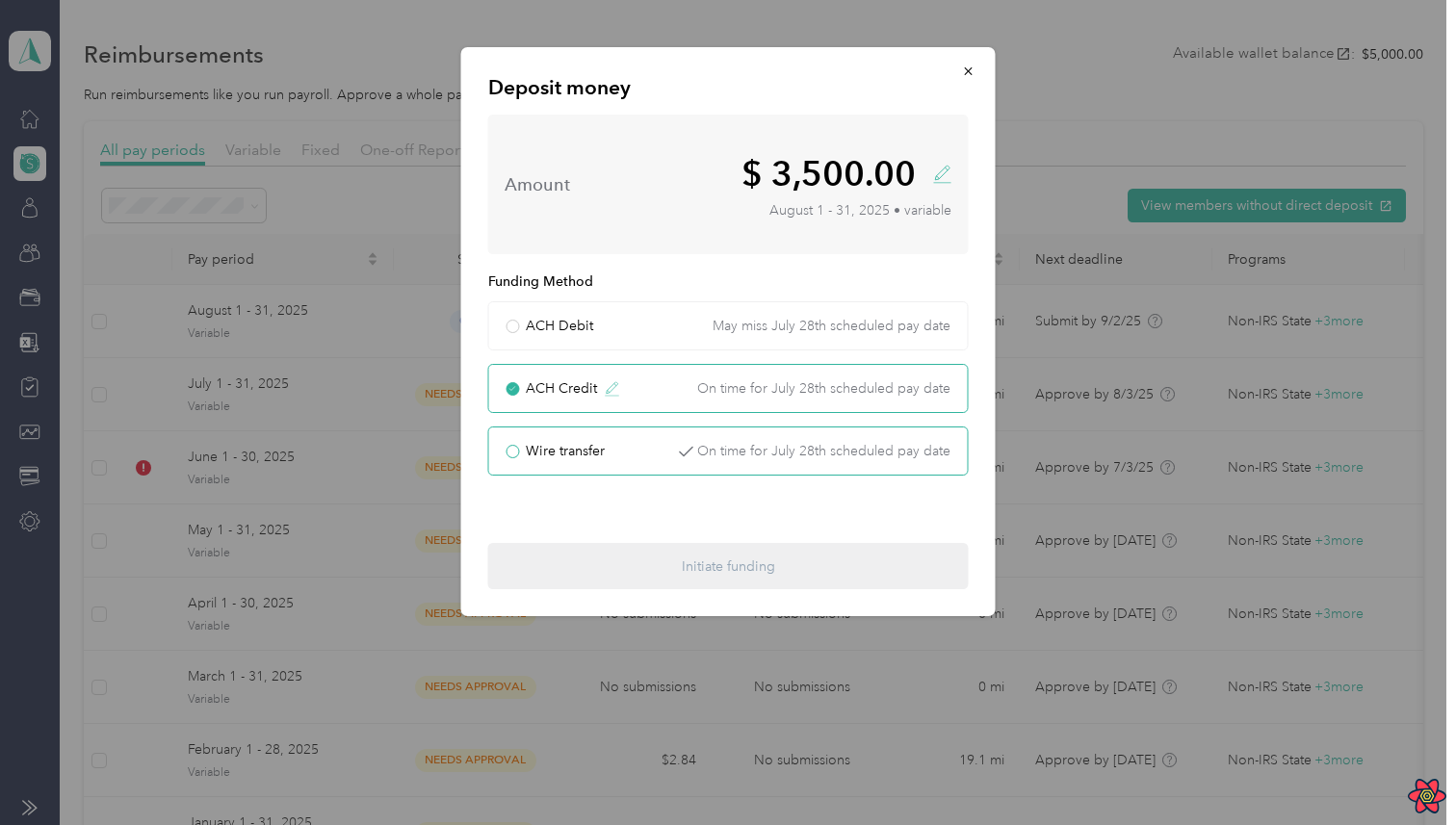 click on "Wire transfer On time for July 28th scheduled pay date" at bounding box center (728, 451) 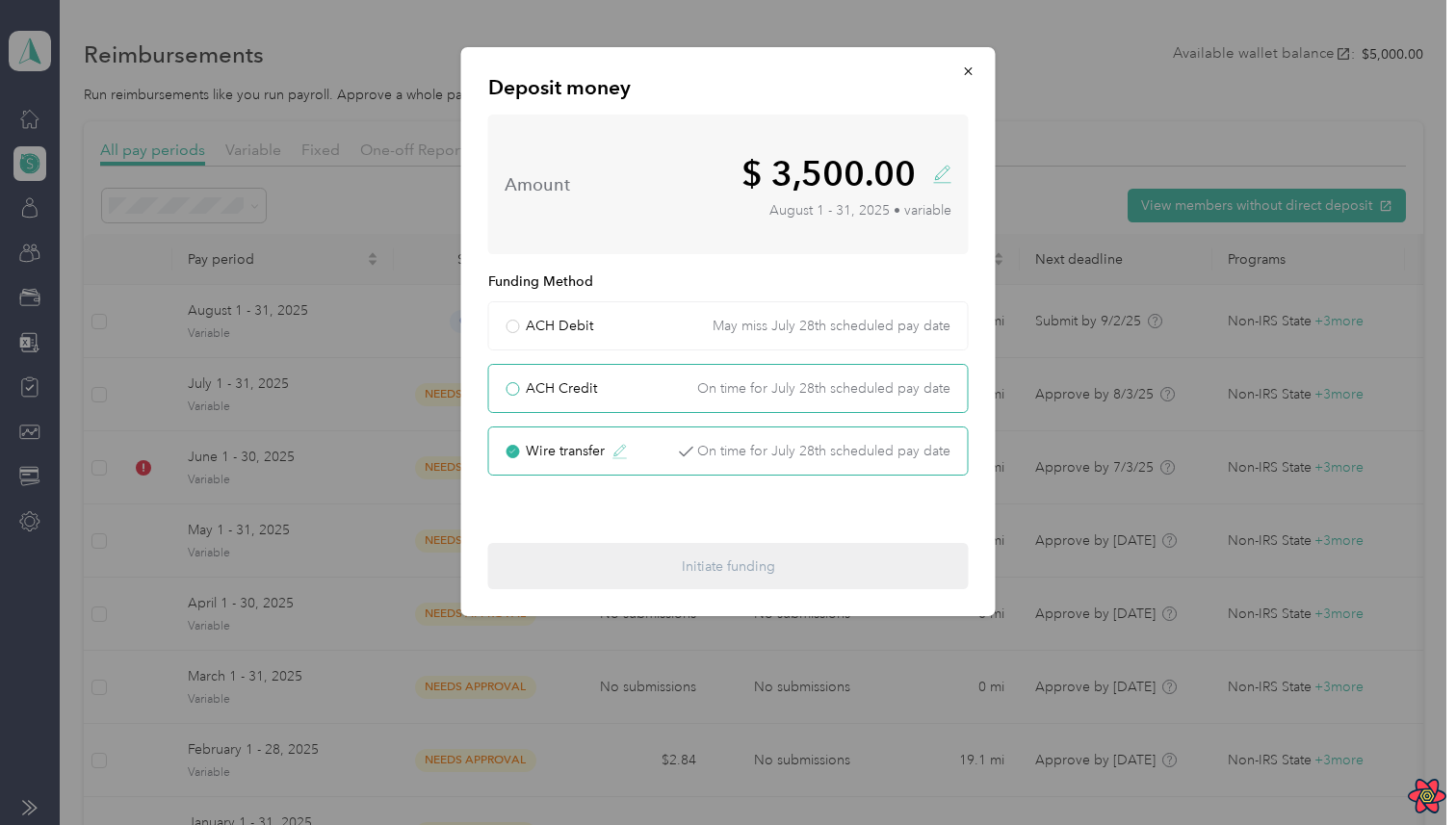 click on "ACH Credit On time for July 28th scheduled pay date" at bounding box center [728, 388] 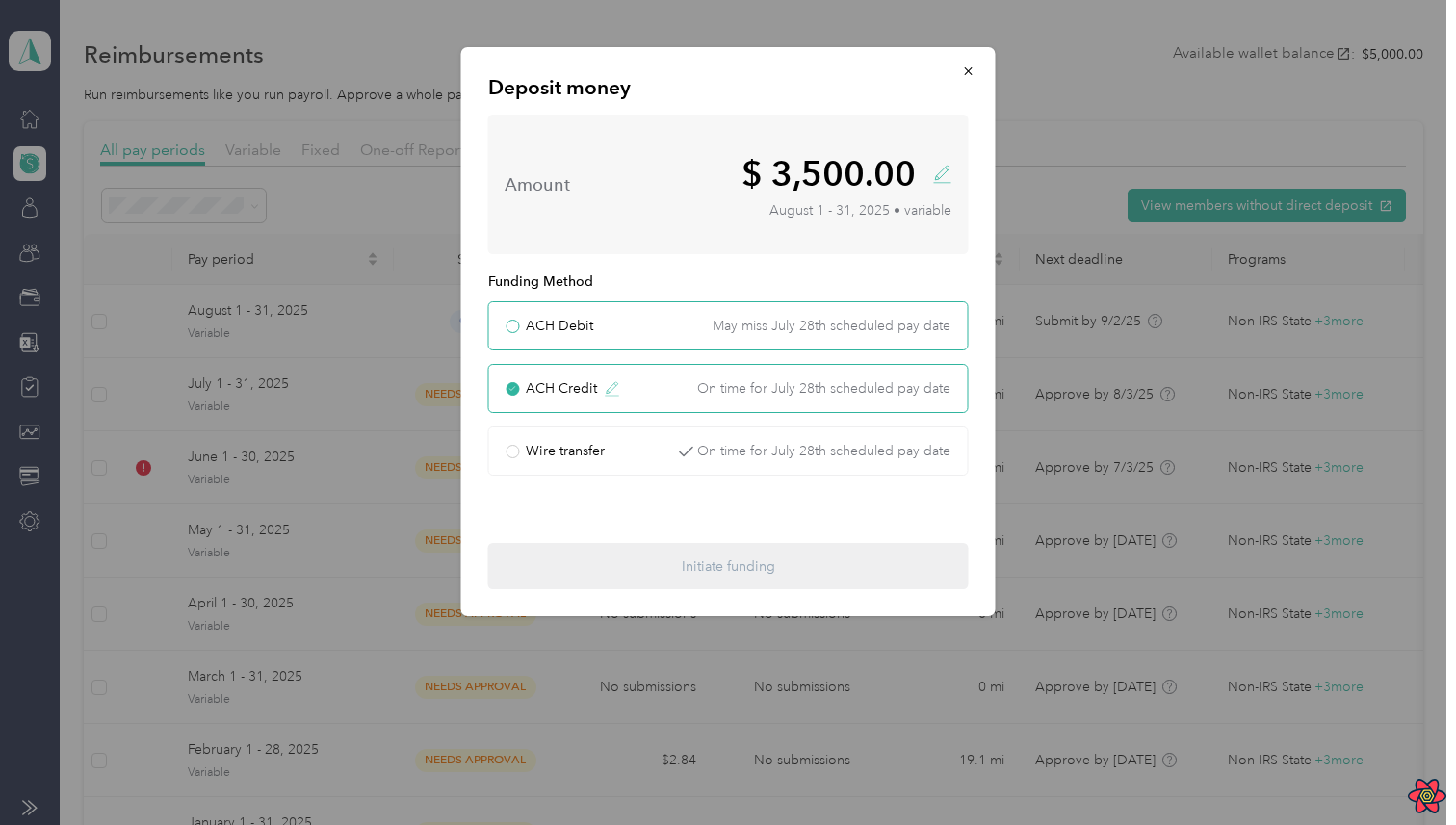 click on "ACH Debit May miss July 28th scheduled pay date" at bounding box center (728, 325) 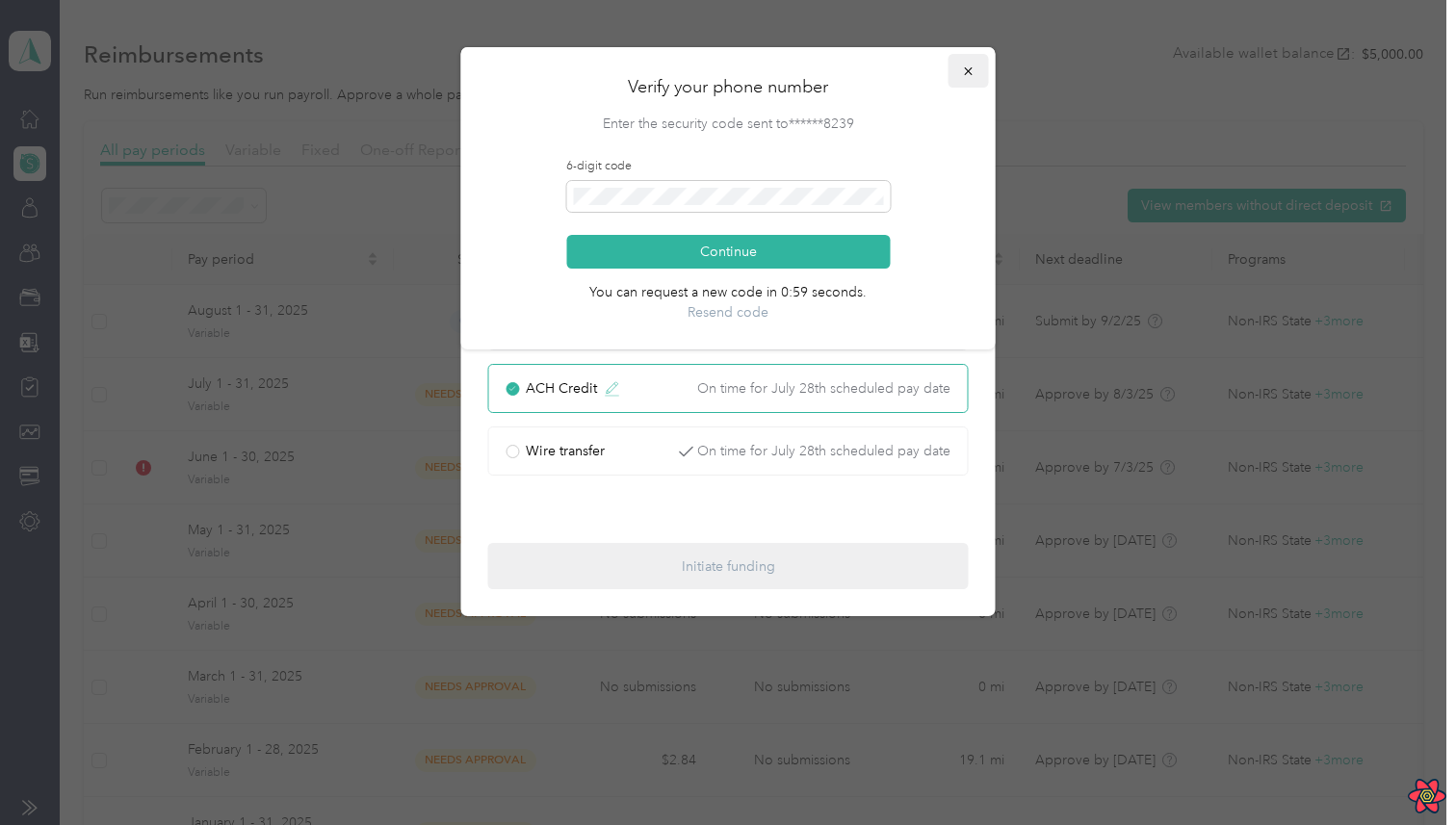click 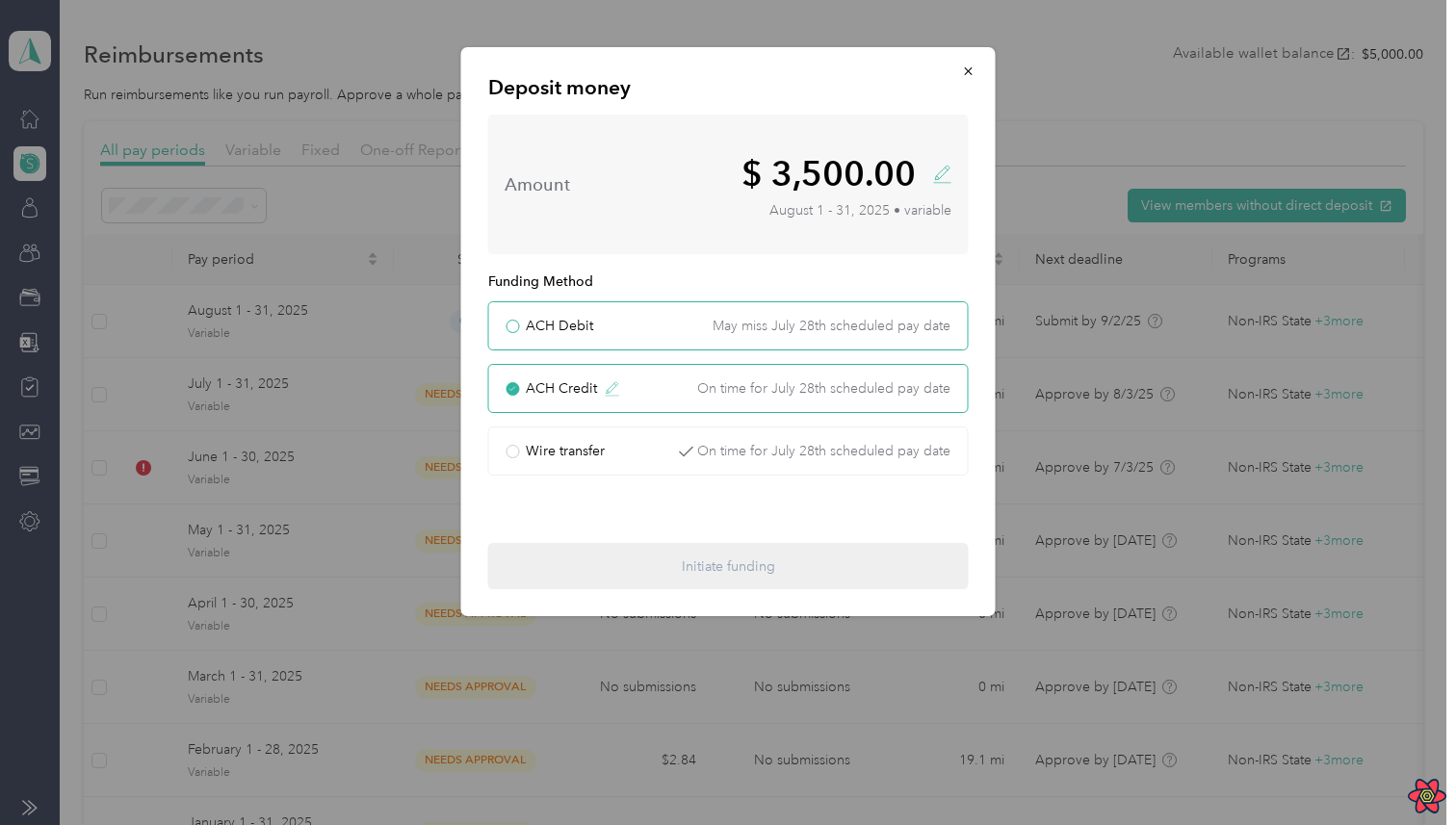 click on "ACH Debit May miss July 28th scheduled pay date" at bounding box center [728, 325] 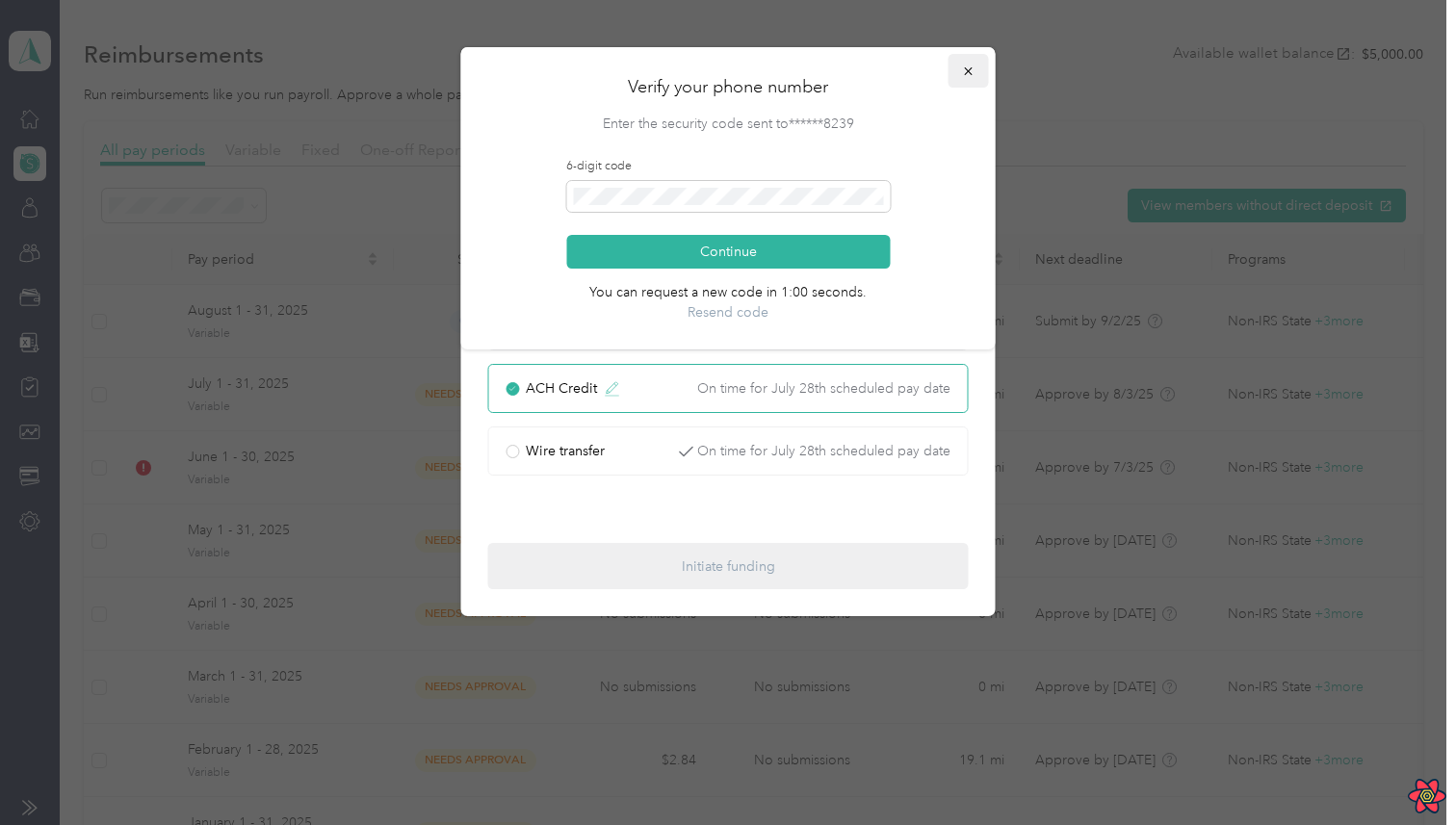 click at bounding box center (969, 70) 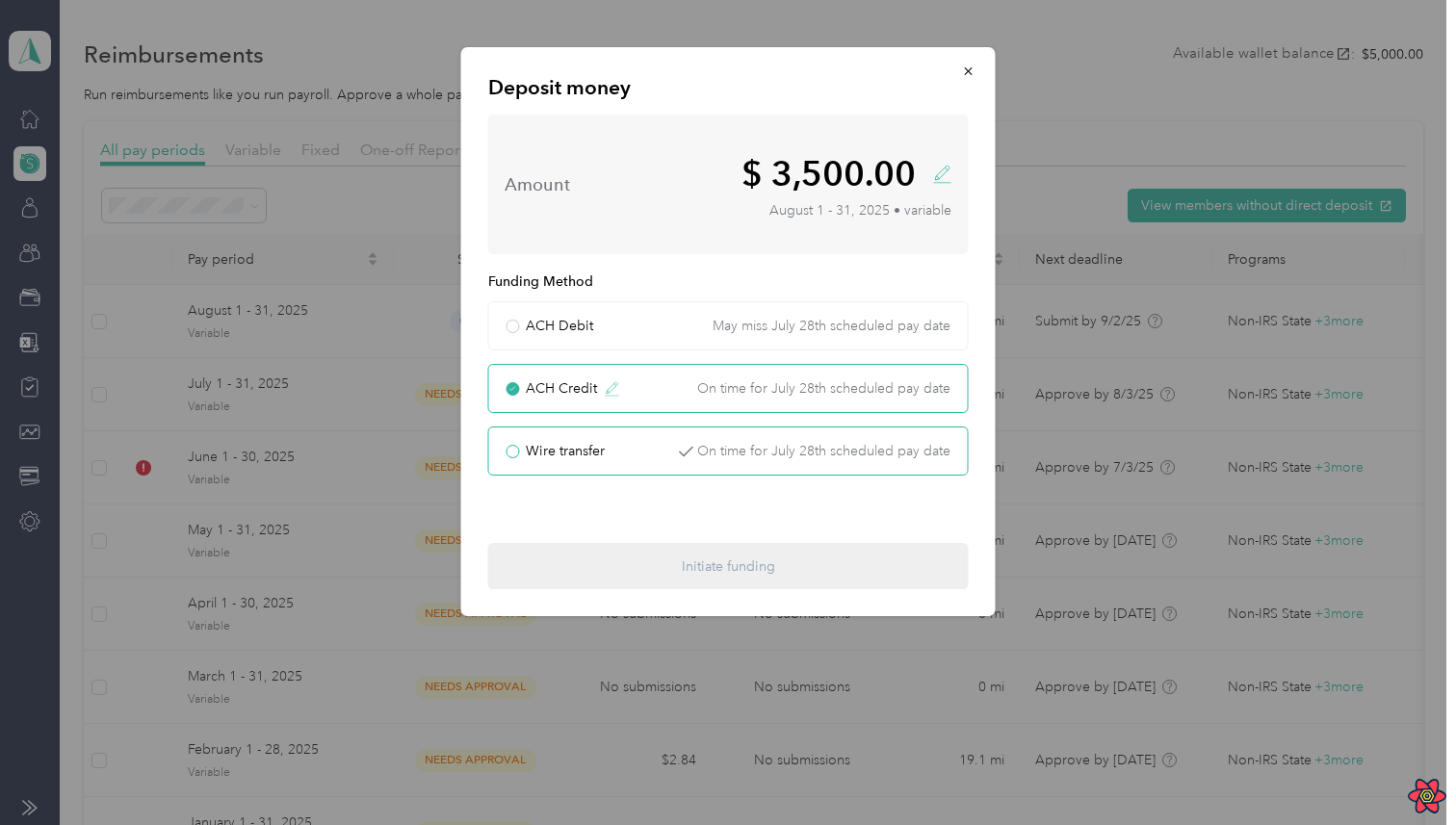 click on "Wire transfer On time for July 28th scheduled pay date" at bounding box center [728, 451] 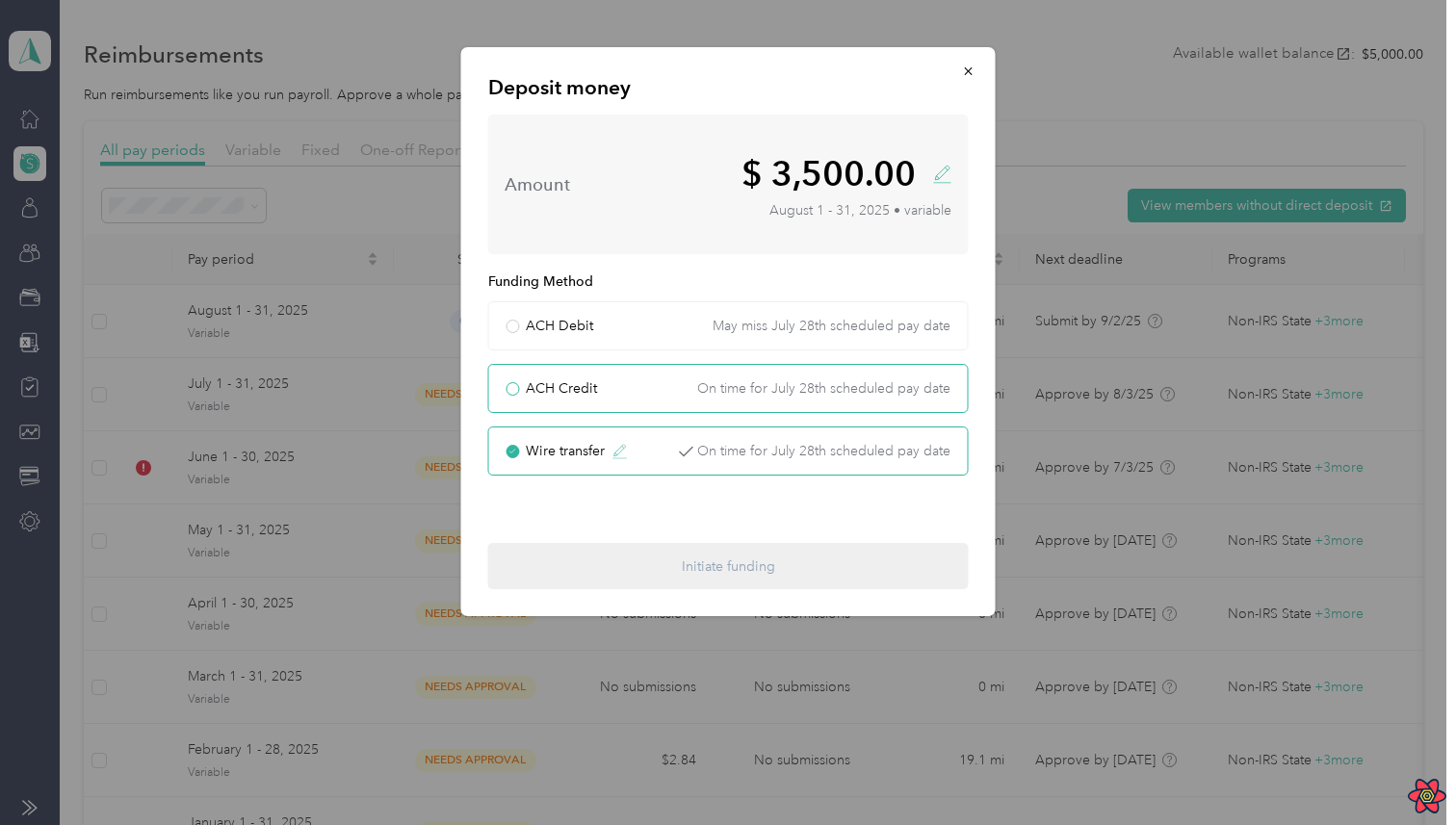 click on "ACH Credit On time for July 28th scheduled pay date" at bounding box center (728, 388) 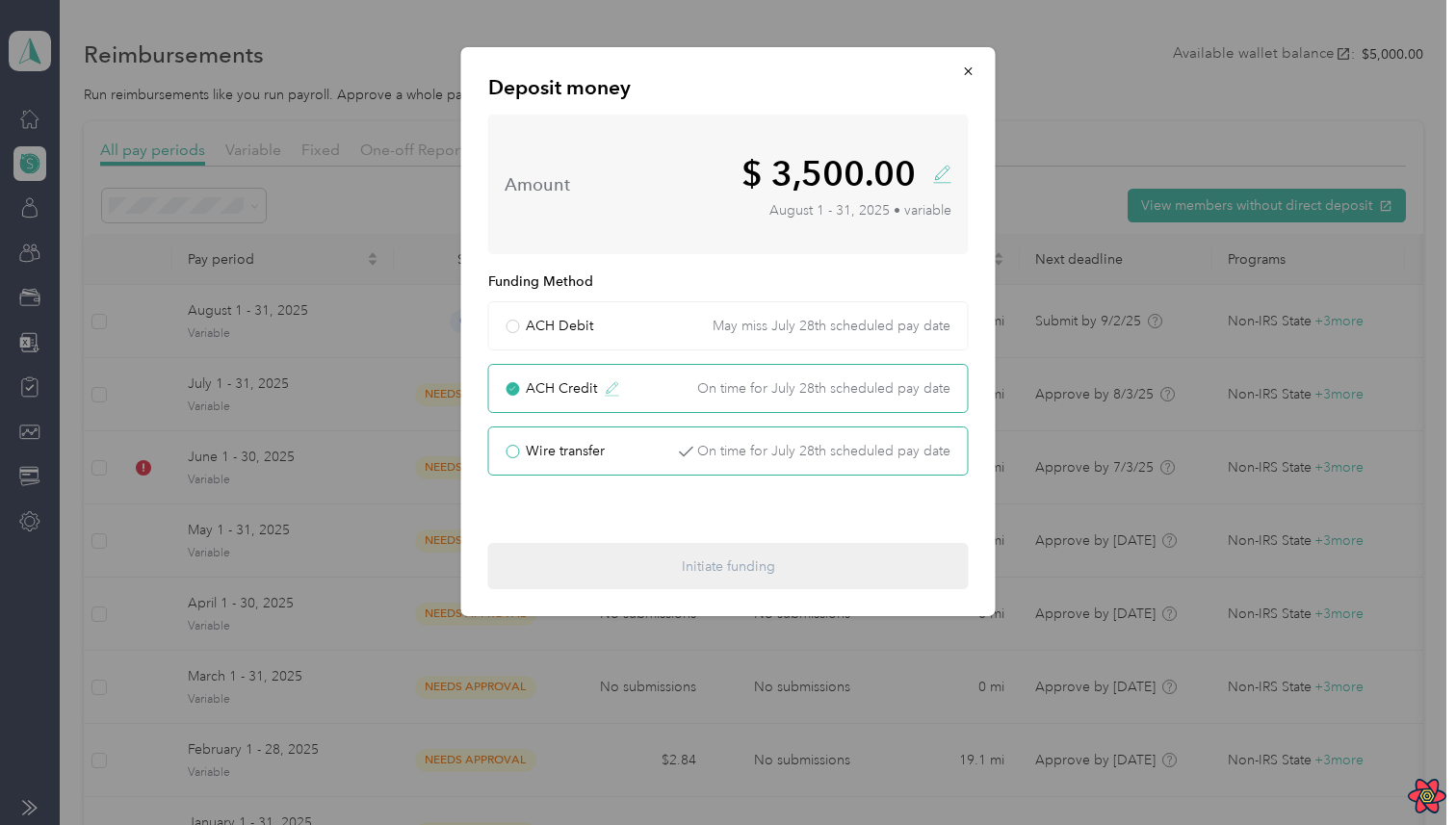 click on "Wire transfer On time for July 28th scheduled pay date" at bounding box center [728, 451] 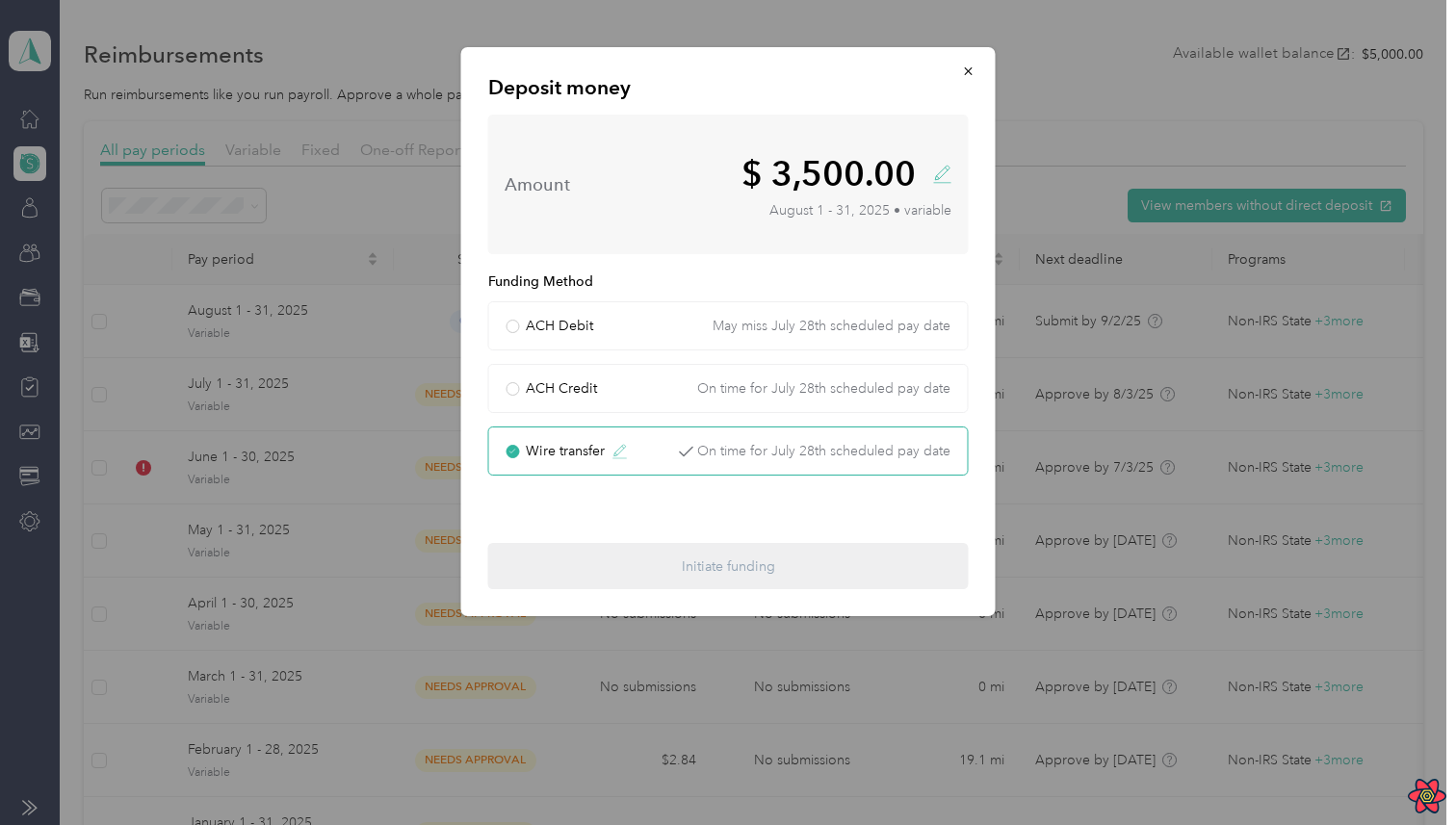 click on "Wire transfer" at bounding box center (565, 451) 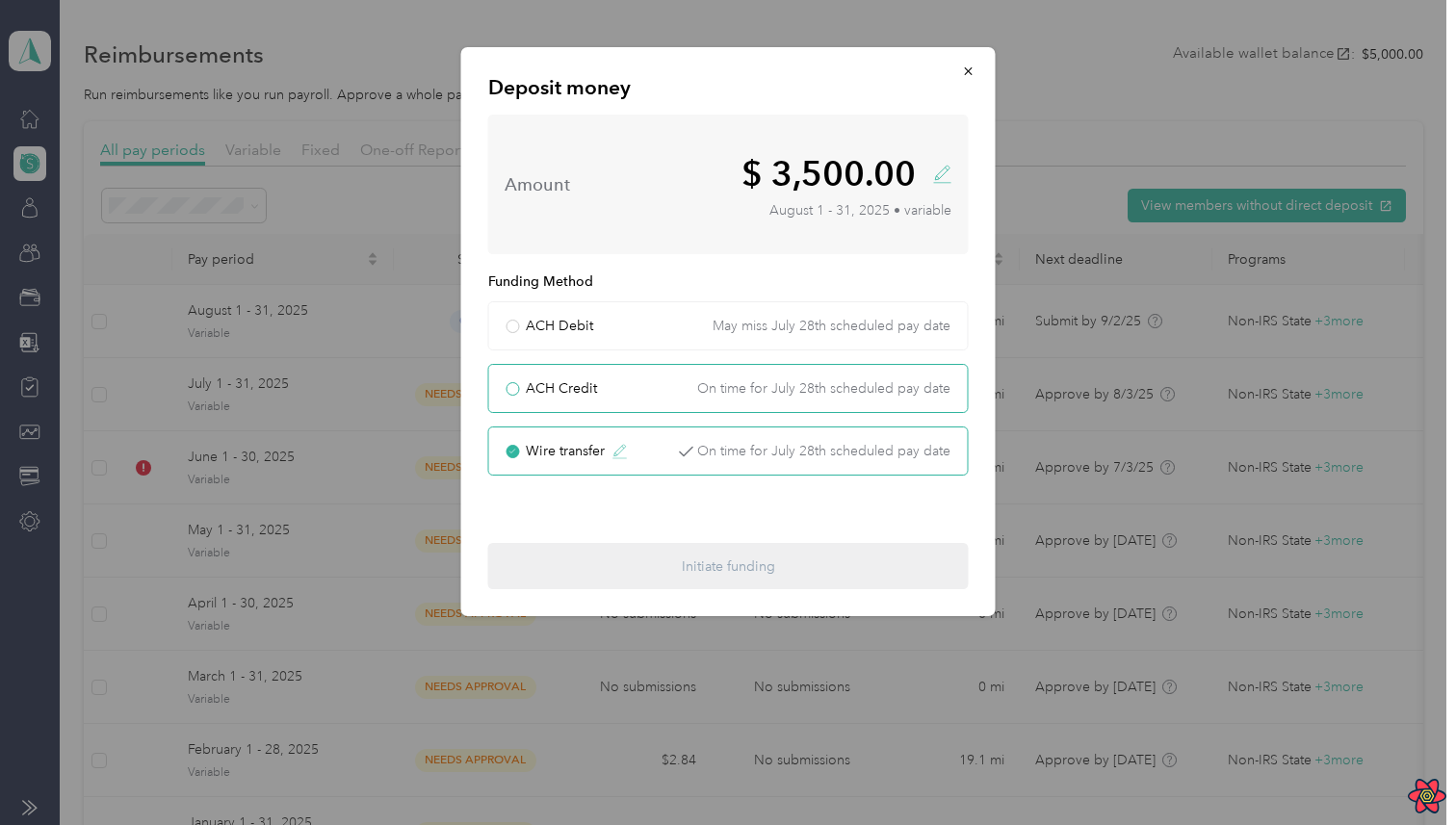 click on "ACH Credit" at bounding box center [561, 388] 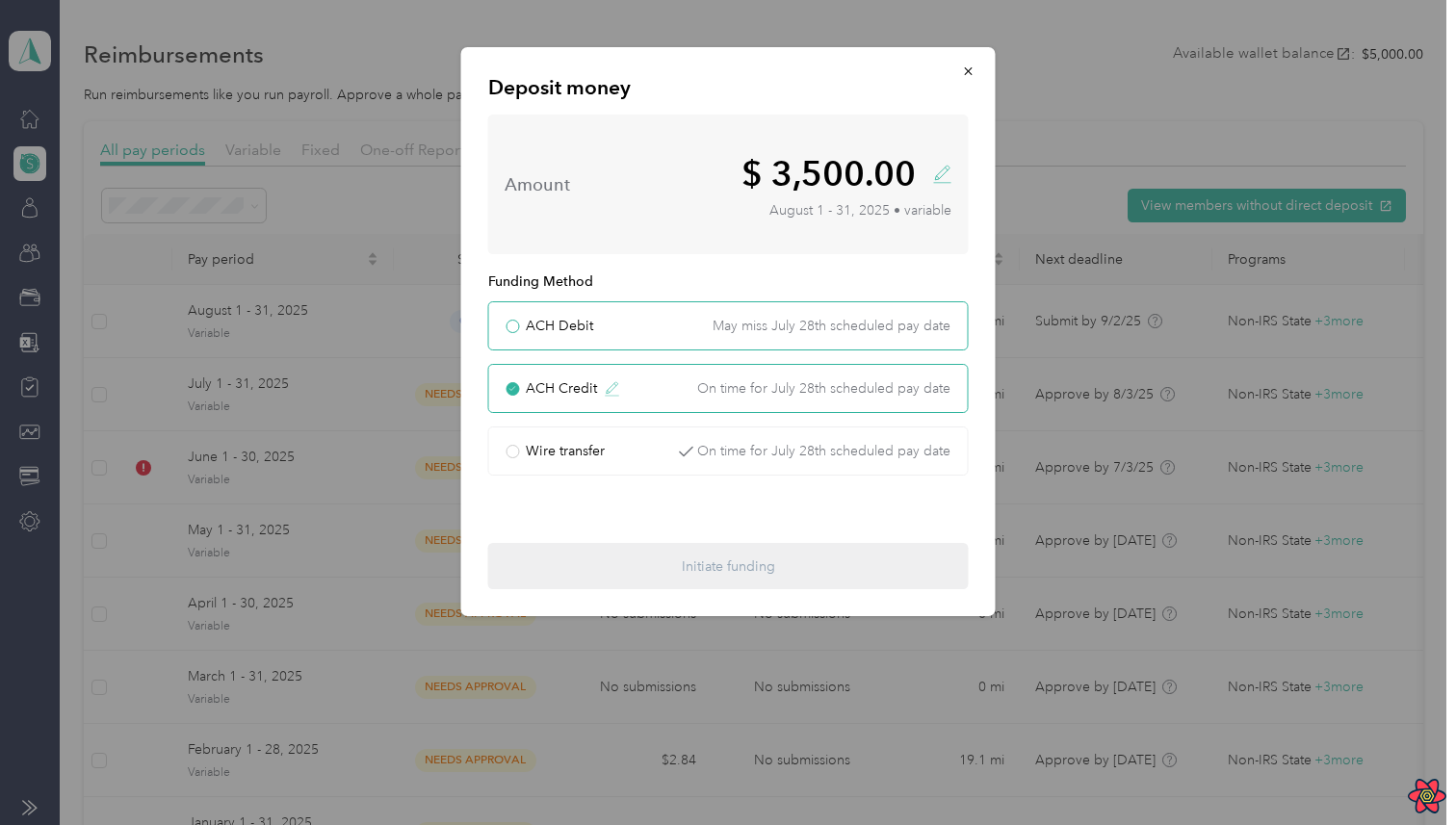 click on "ACH Debit" at bounding box center (559, 325) 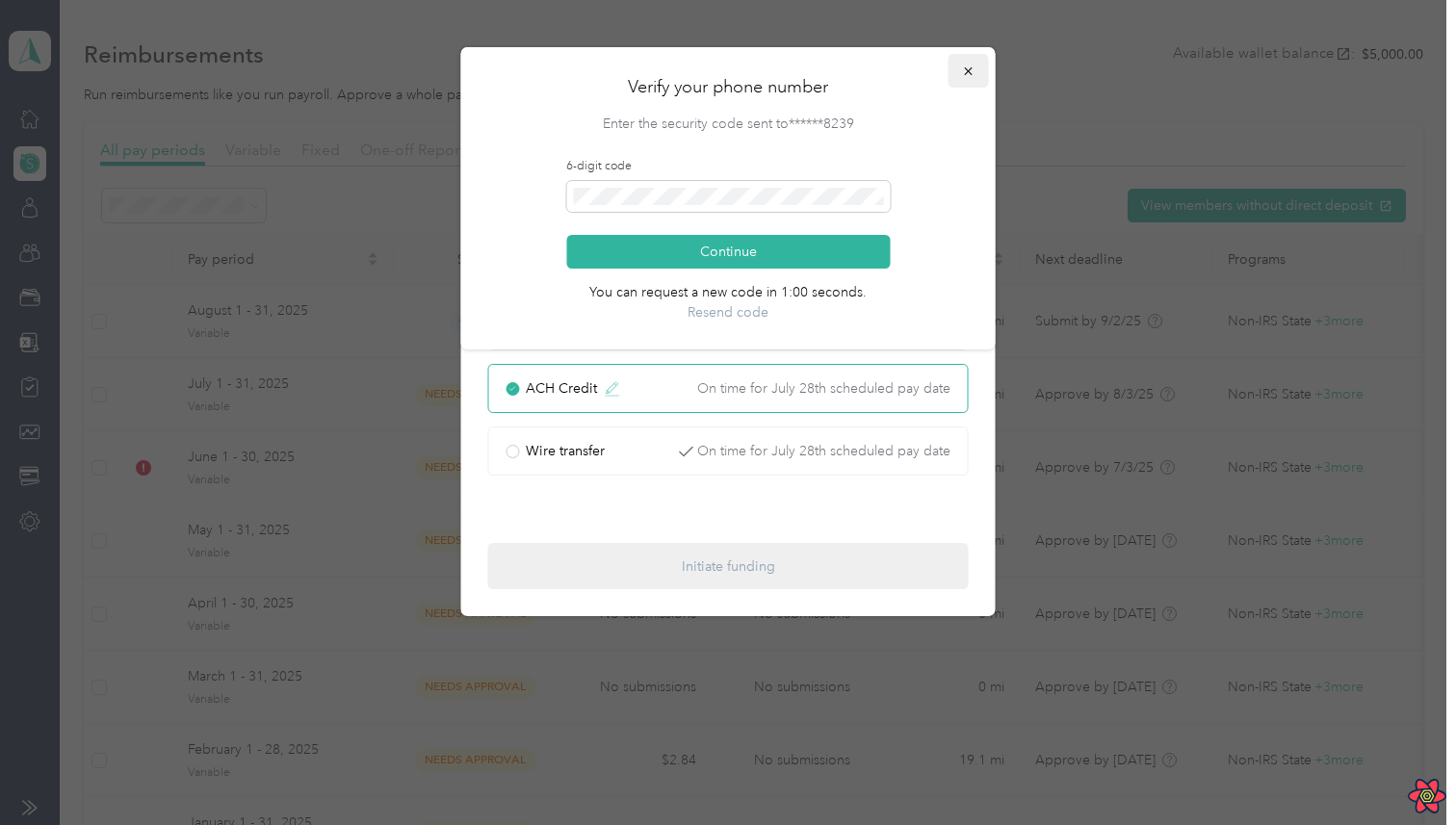 click at bounding box center (969, 70) 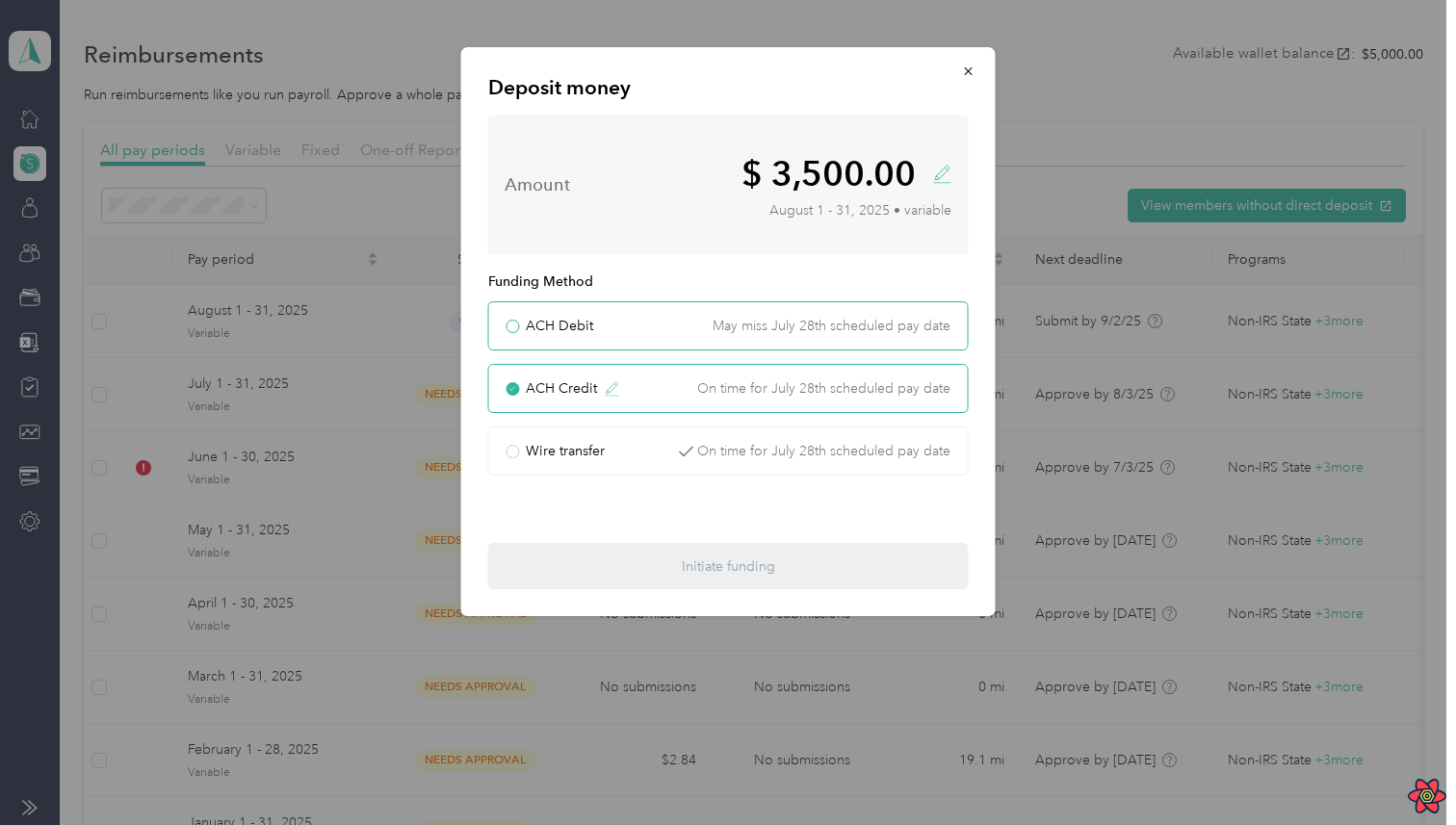 click on "ACH Debit May miss July 28th scheduled pay date" at bounding box center (728, 325) 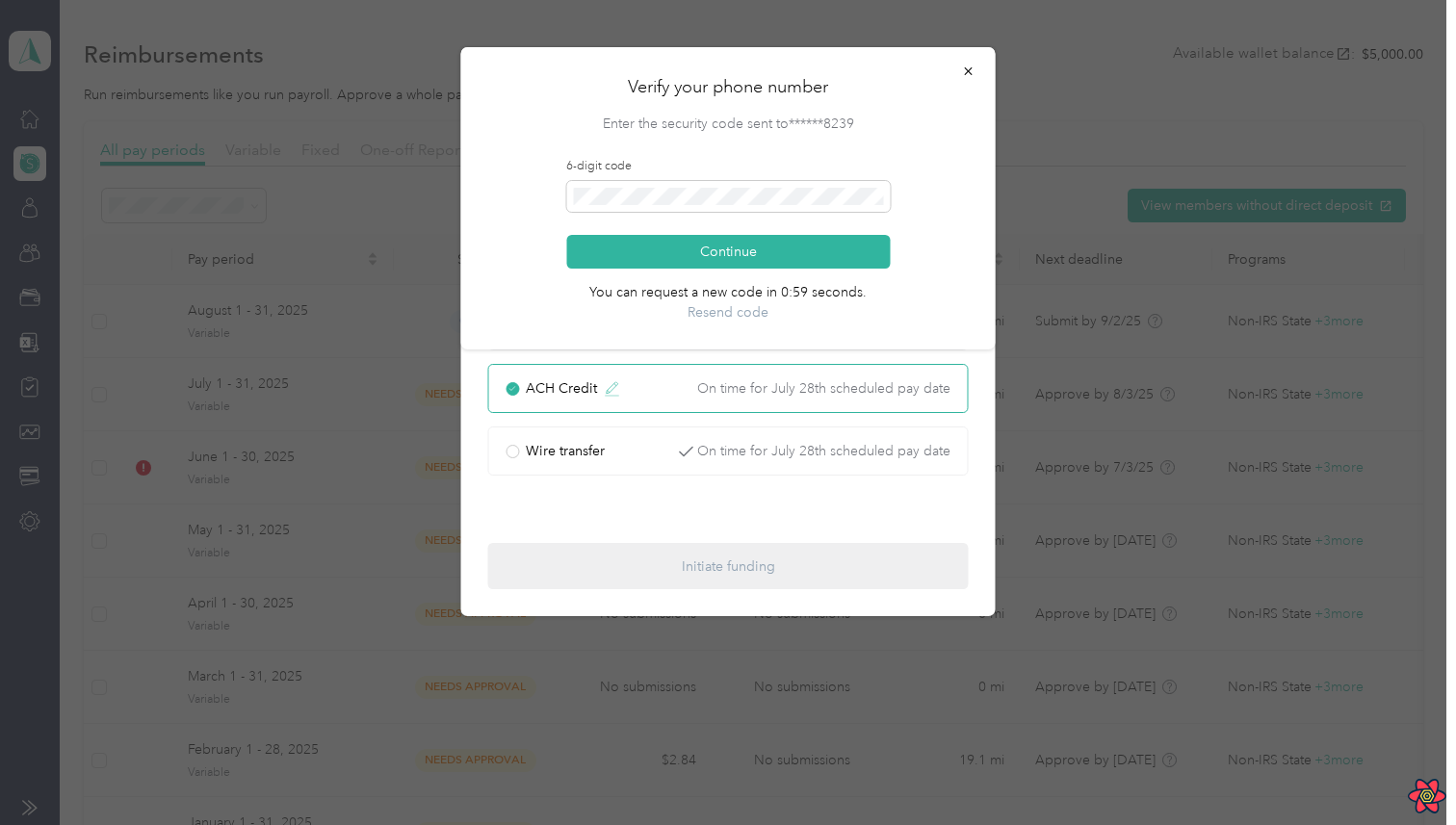click on "Verify your phone number Enter the security code sent to  ******8239 6-digit code   Continue You can request a new code in   0:59   seconds. Resend code" at bounding box center (728, 198) 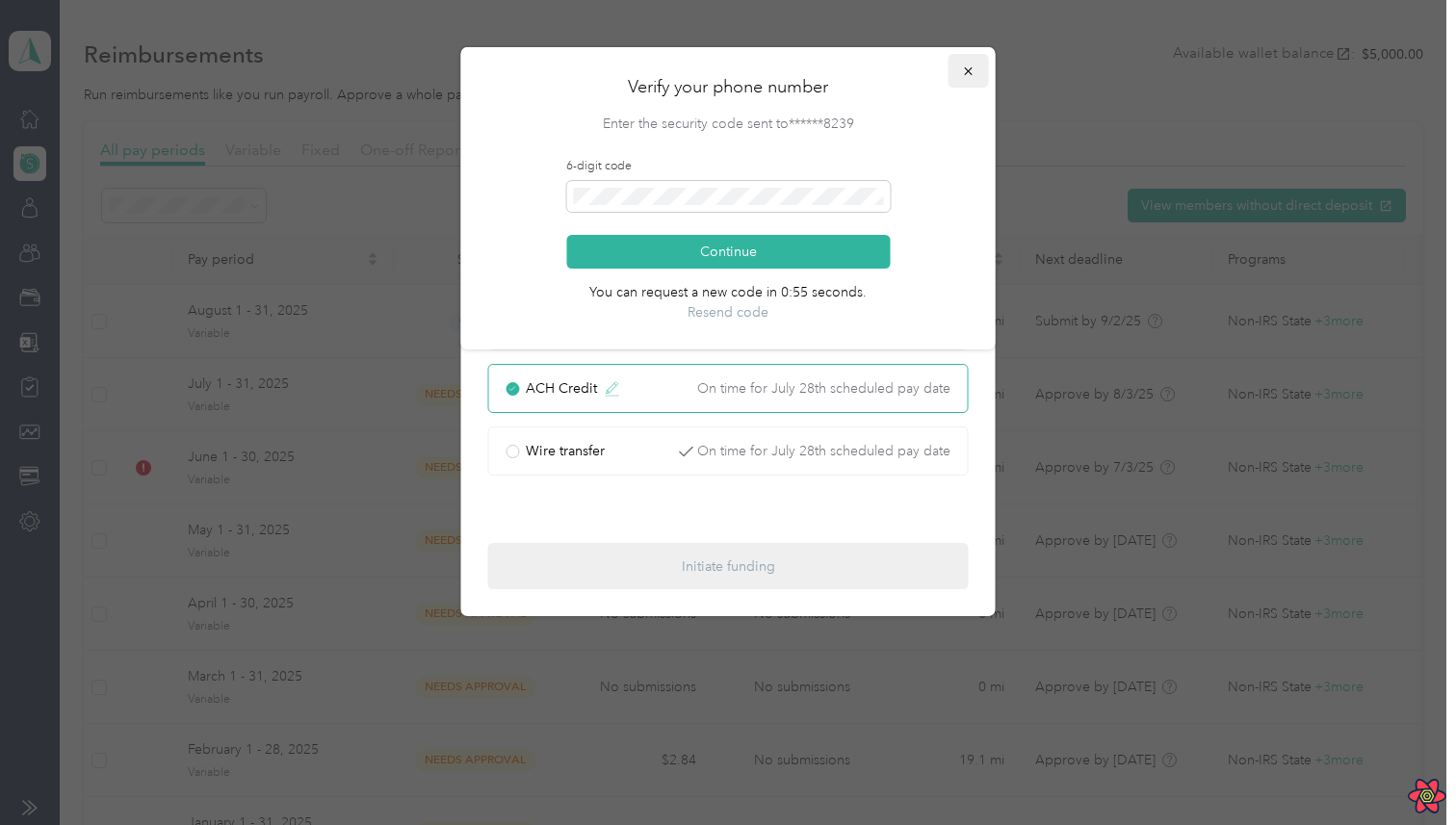 click at bounding box center [969, 70] 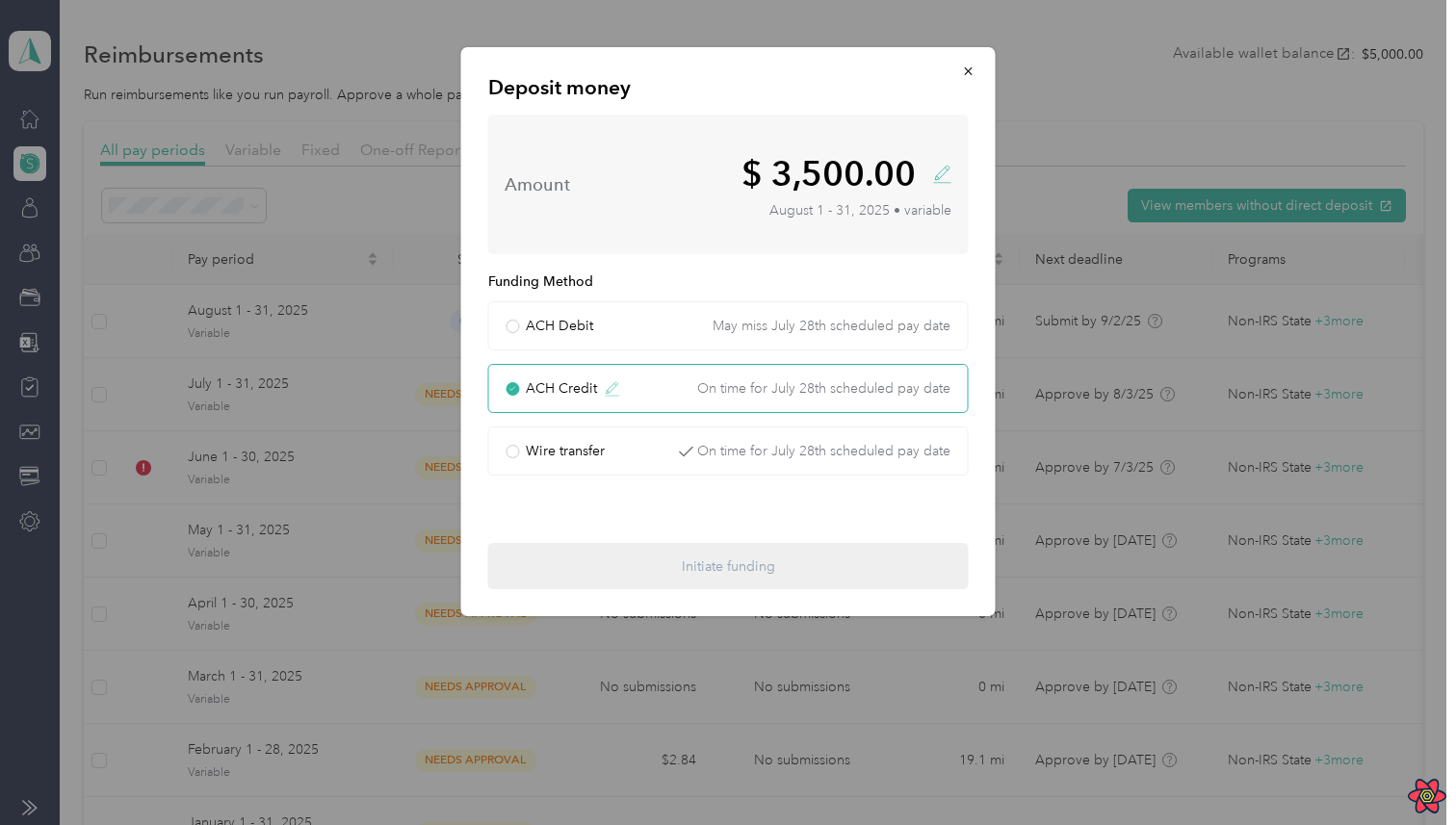 click 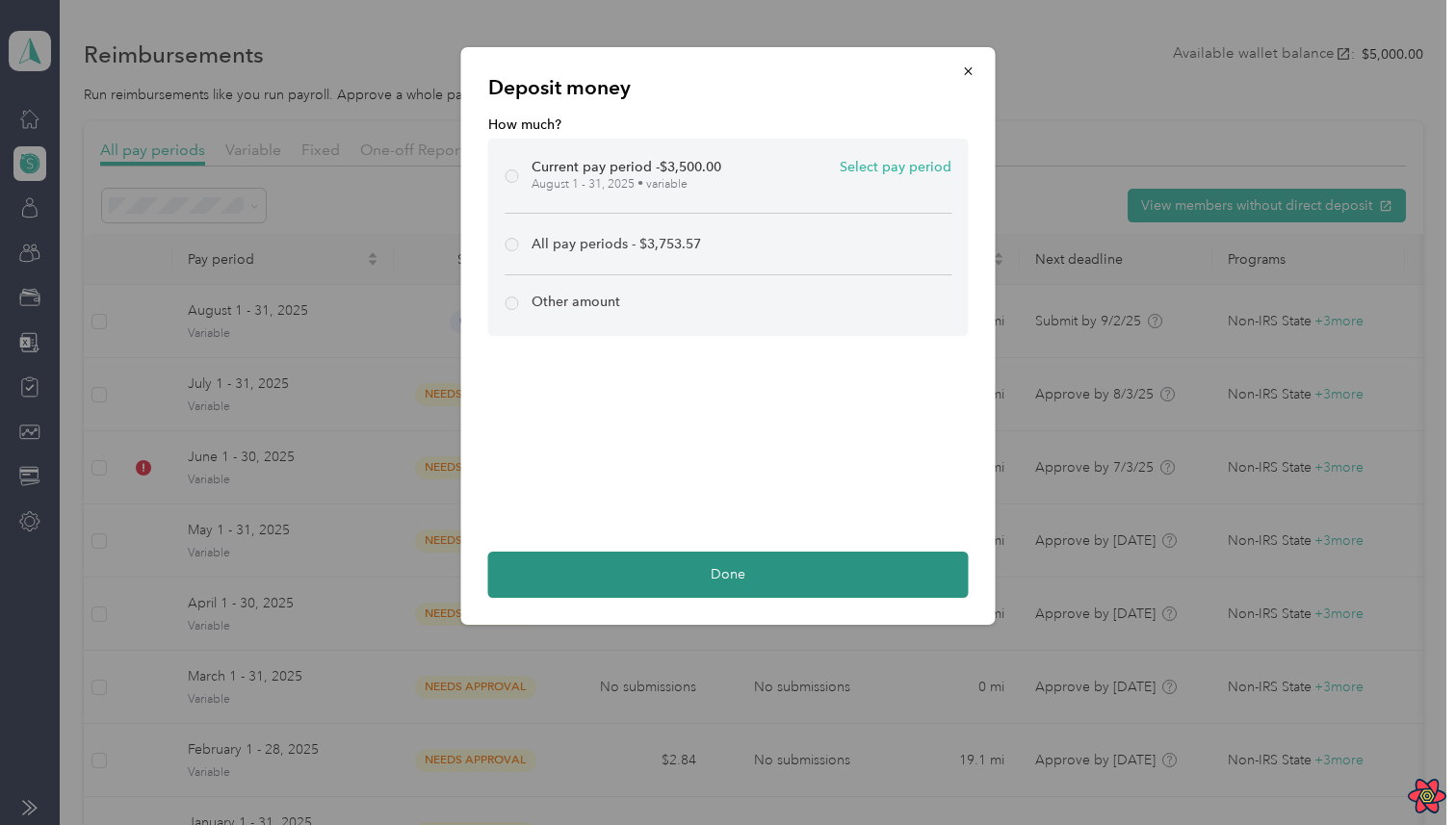 click on "Done" at bounding box center (728, 575) 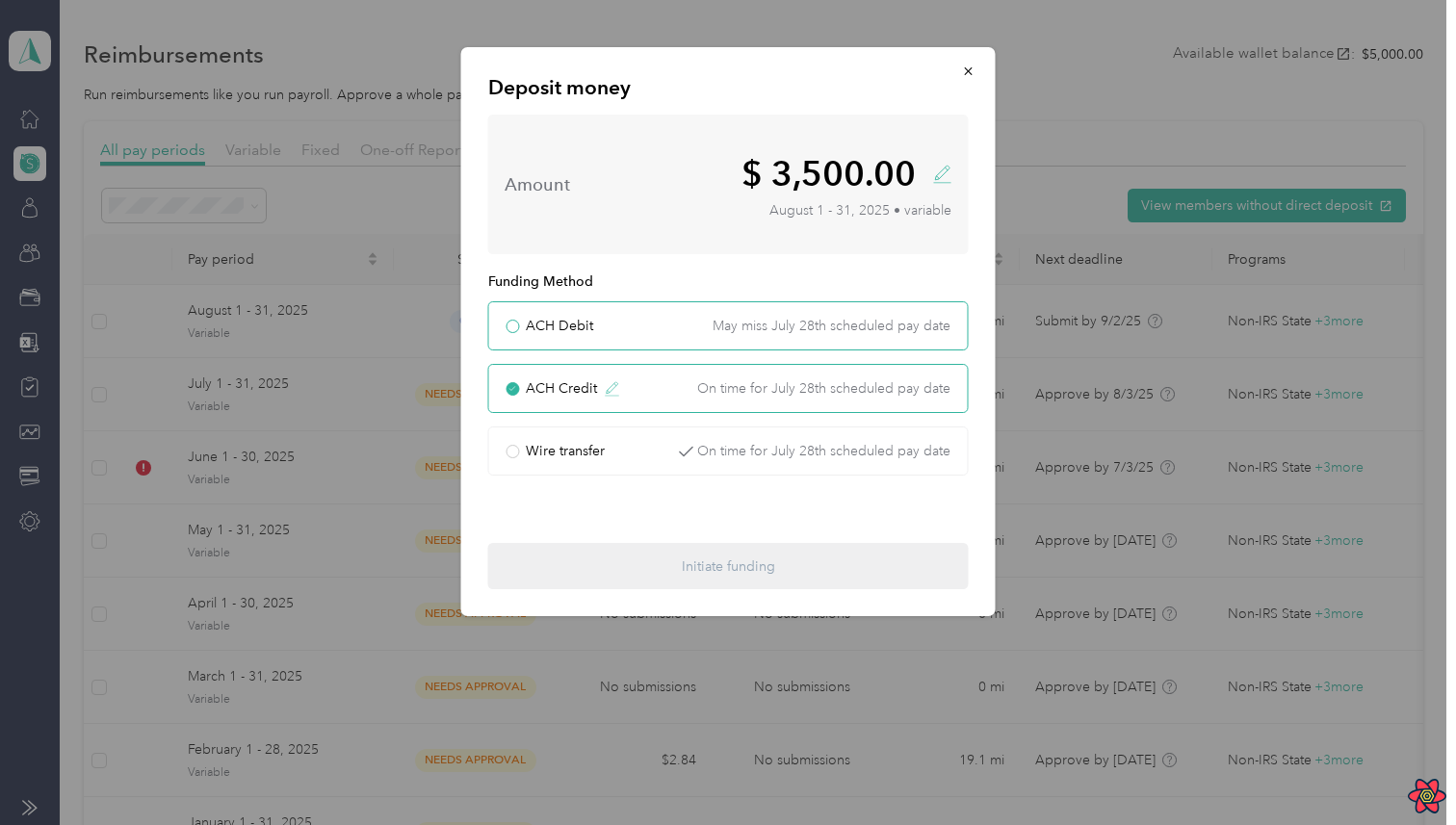 click on "May miss July 28th scheduled pay date" at bounding box center (831, 325) 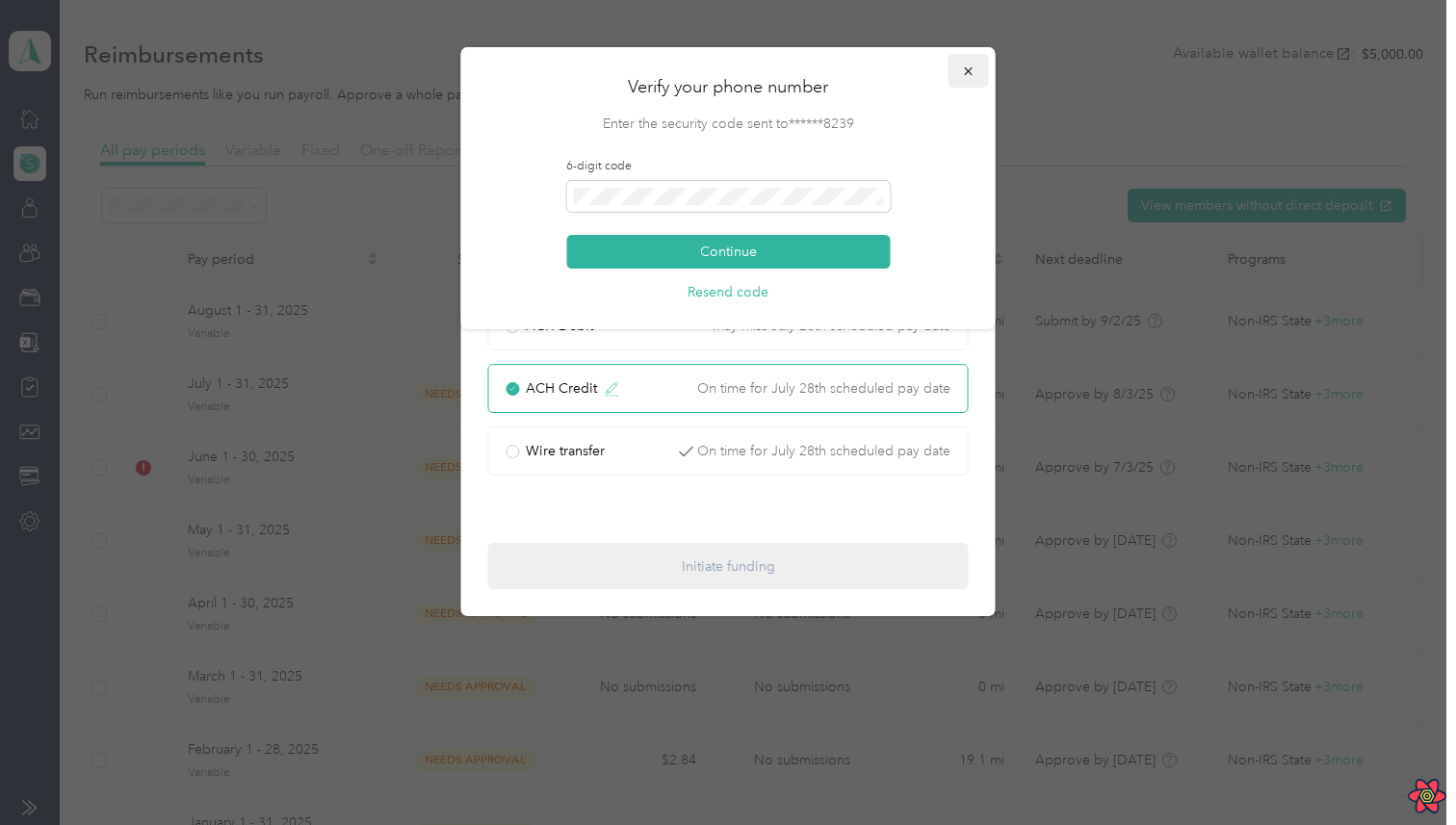 click at bounding box center [969, 70] 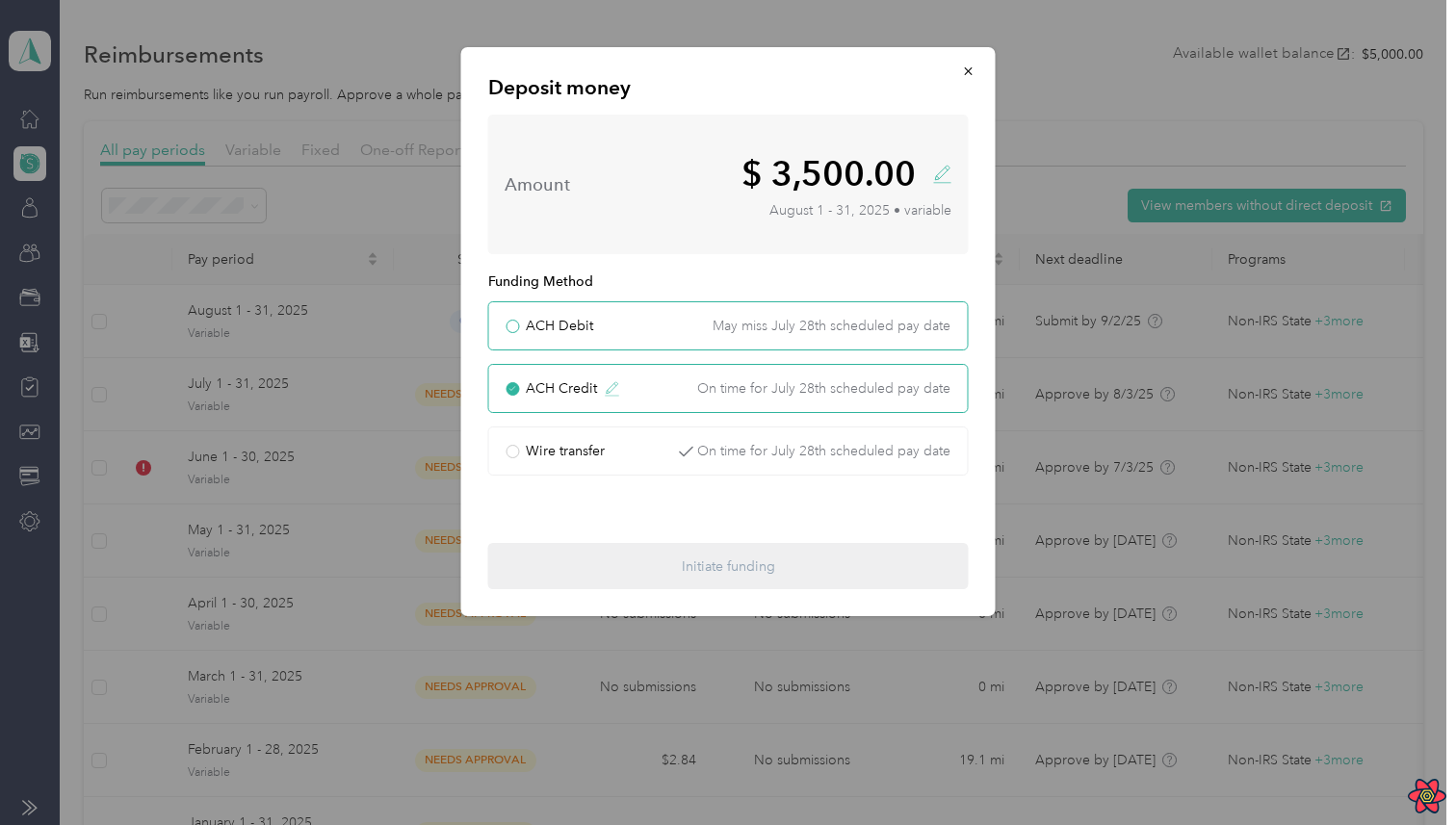 click on "ACH Debit May miss July 28th scheduled pay date" at bounding box center [728, 325] 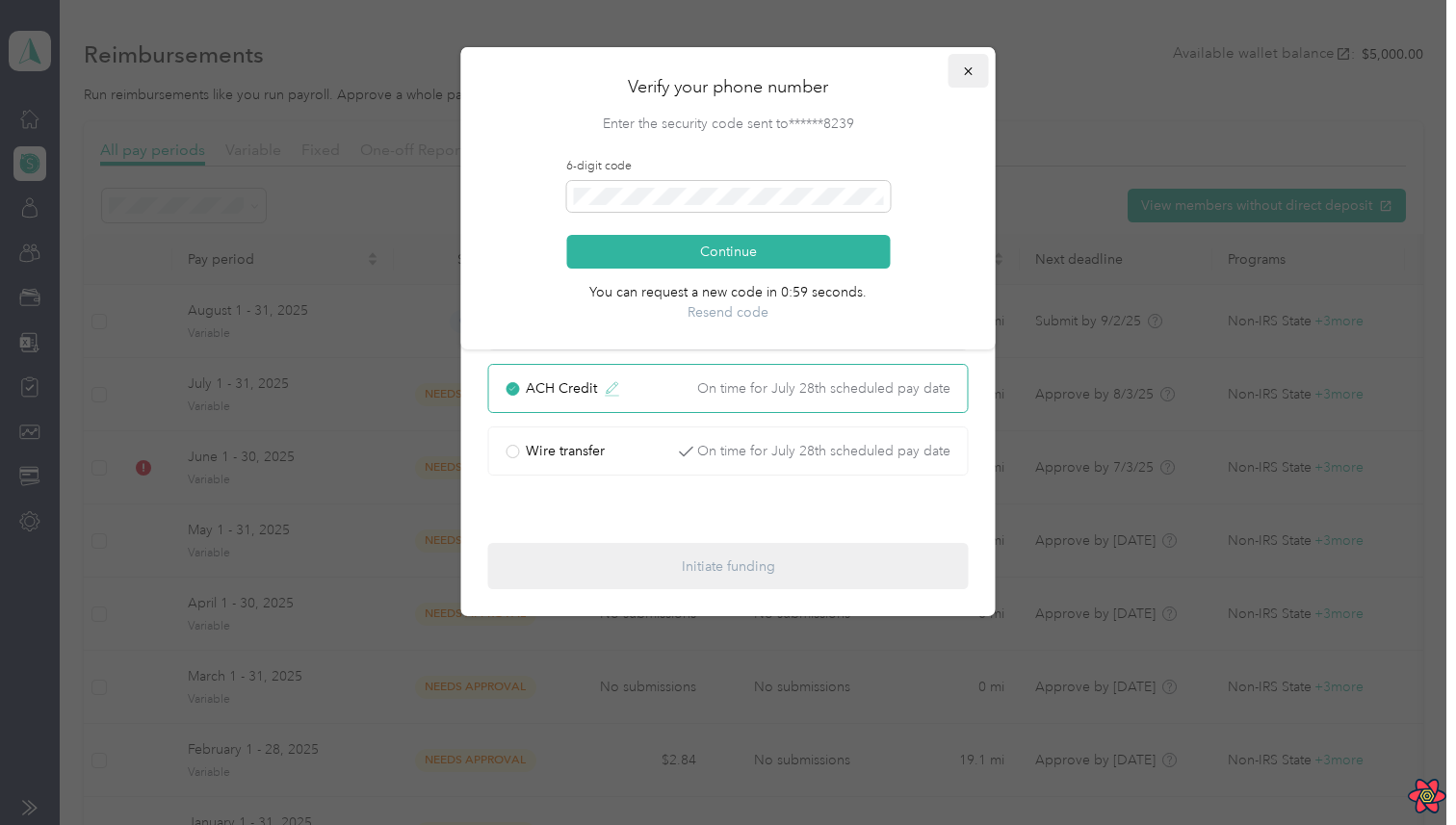 click 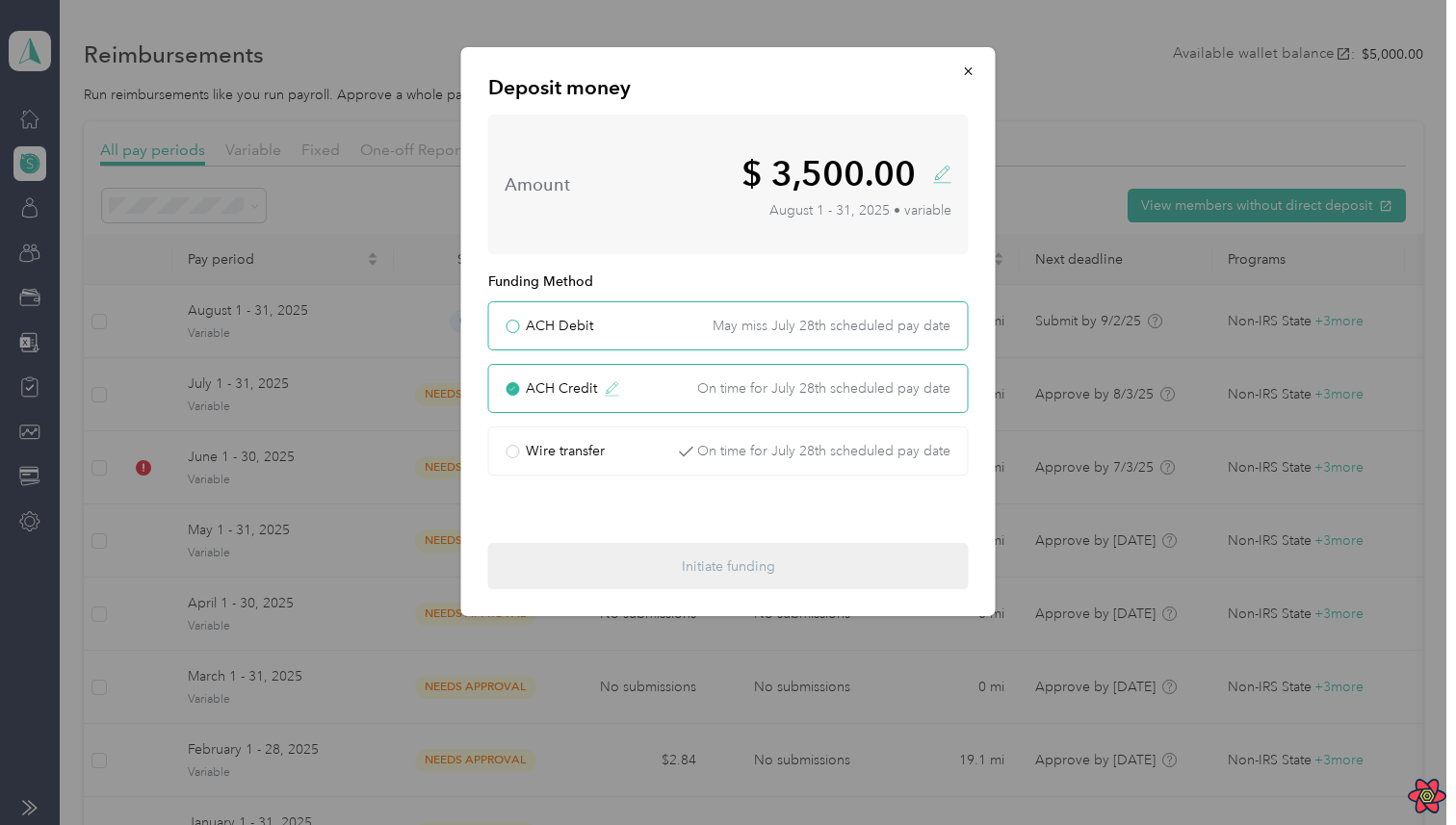 click on "ACH Debit May miss July 28th scheduled pay date" at bounding box center [728, 325] 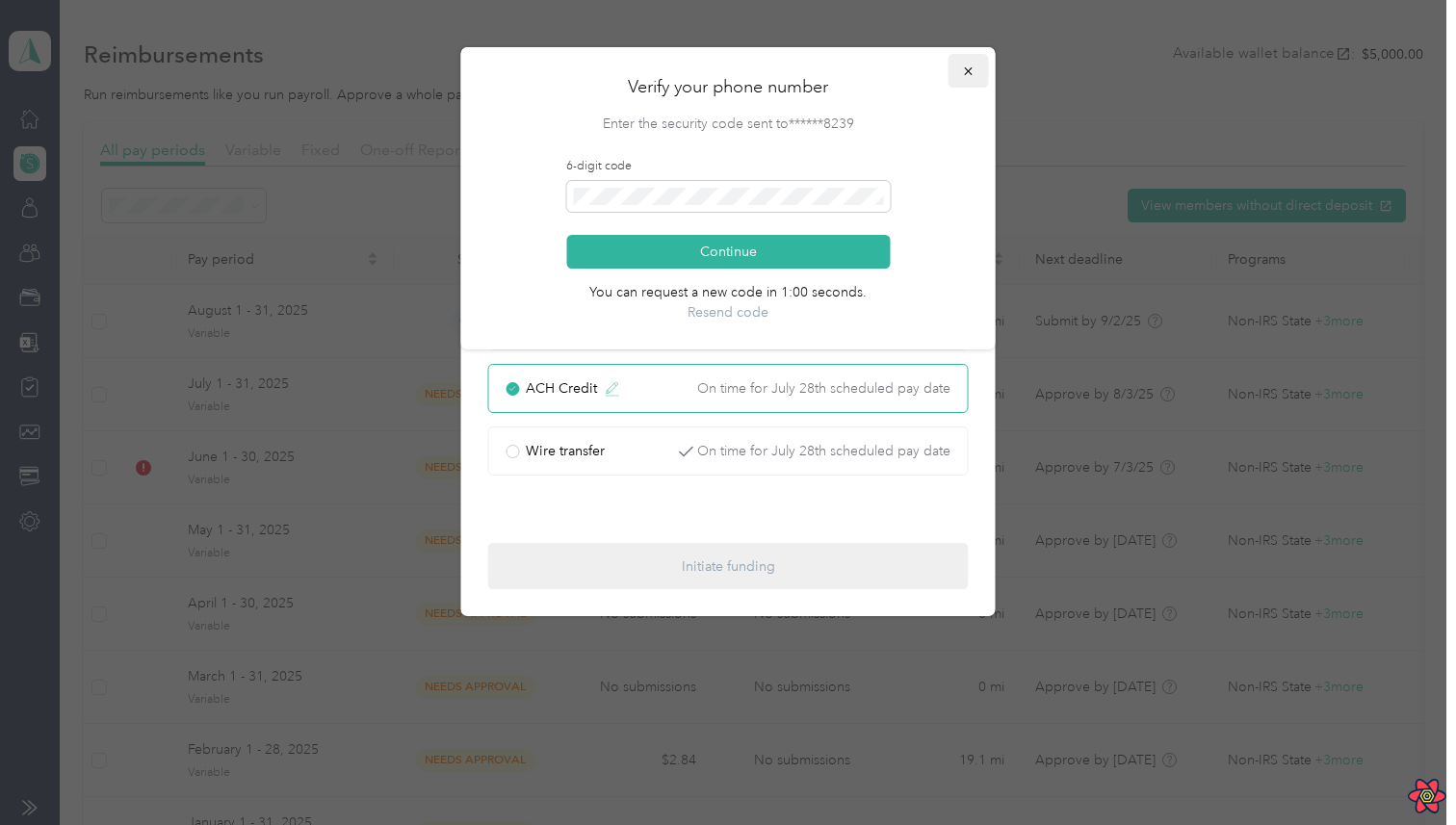 click 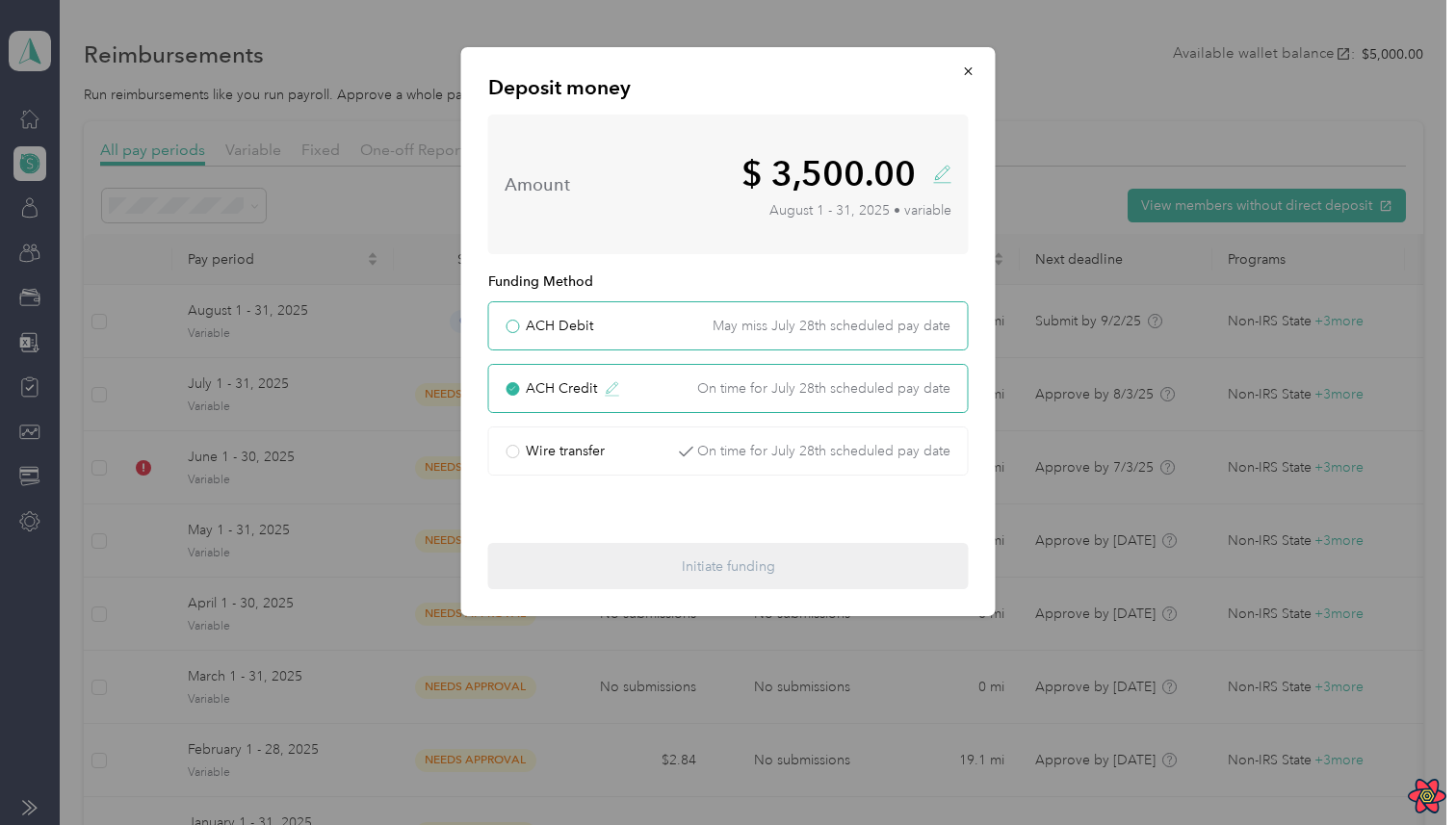 click on "ACH Debit May miss July 28th scheduled pay date" at bounding box center (728, 325) 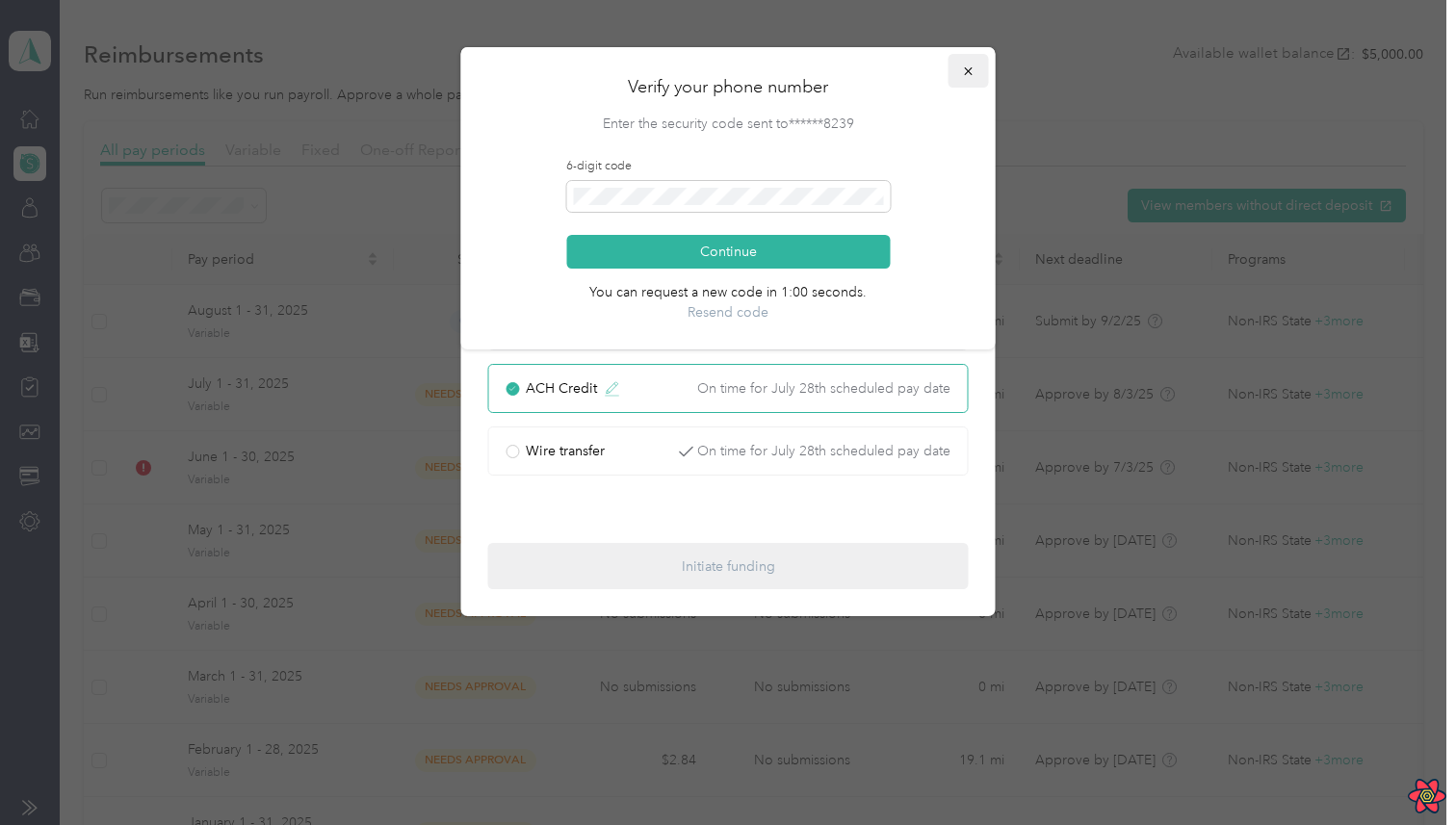 click 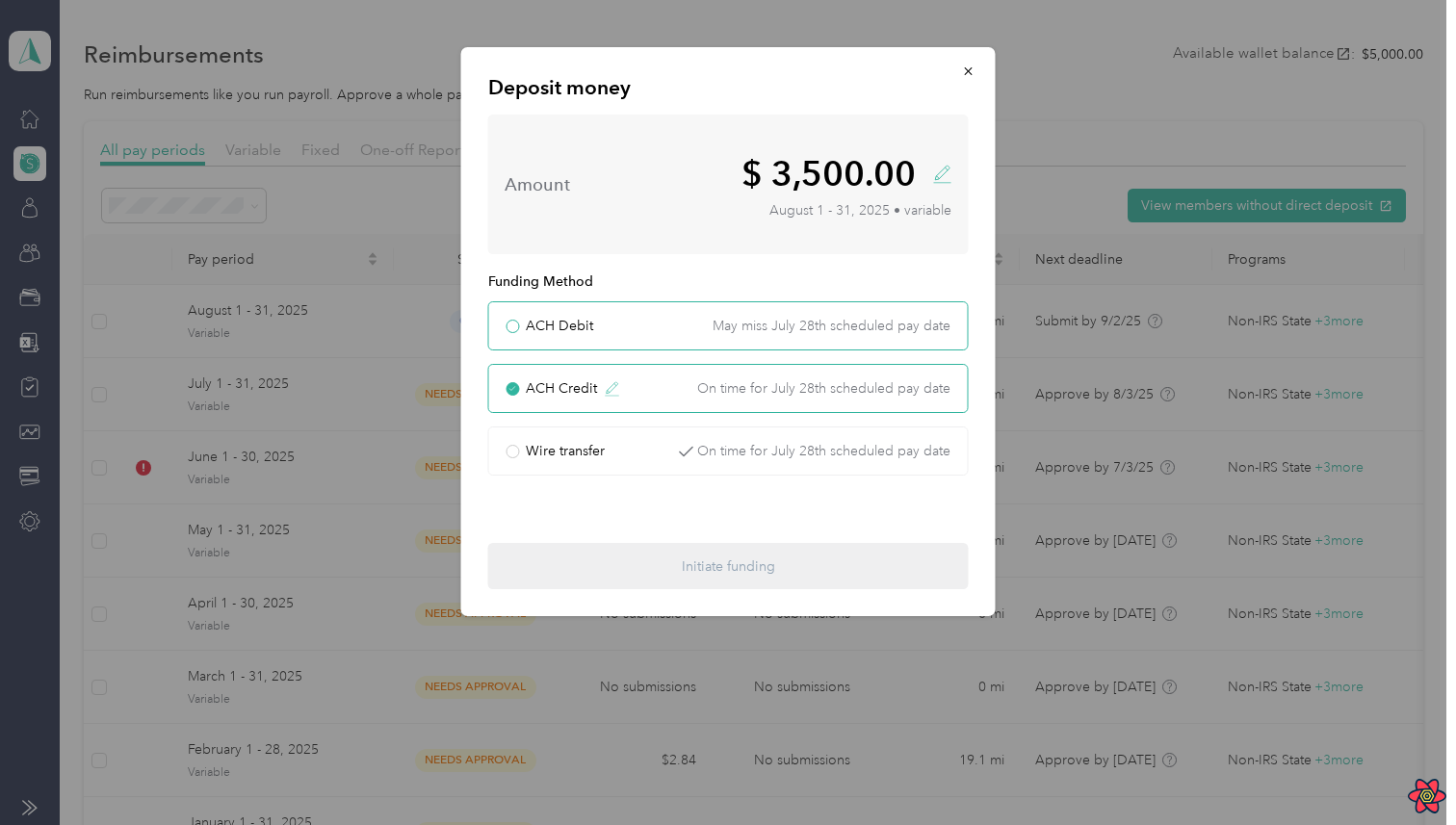 click on "ACH Debit May miss July 28th scheduled pay date" at bounding box center (728, 325) 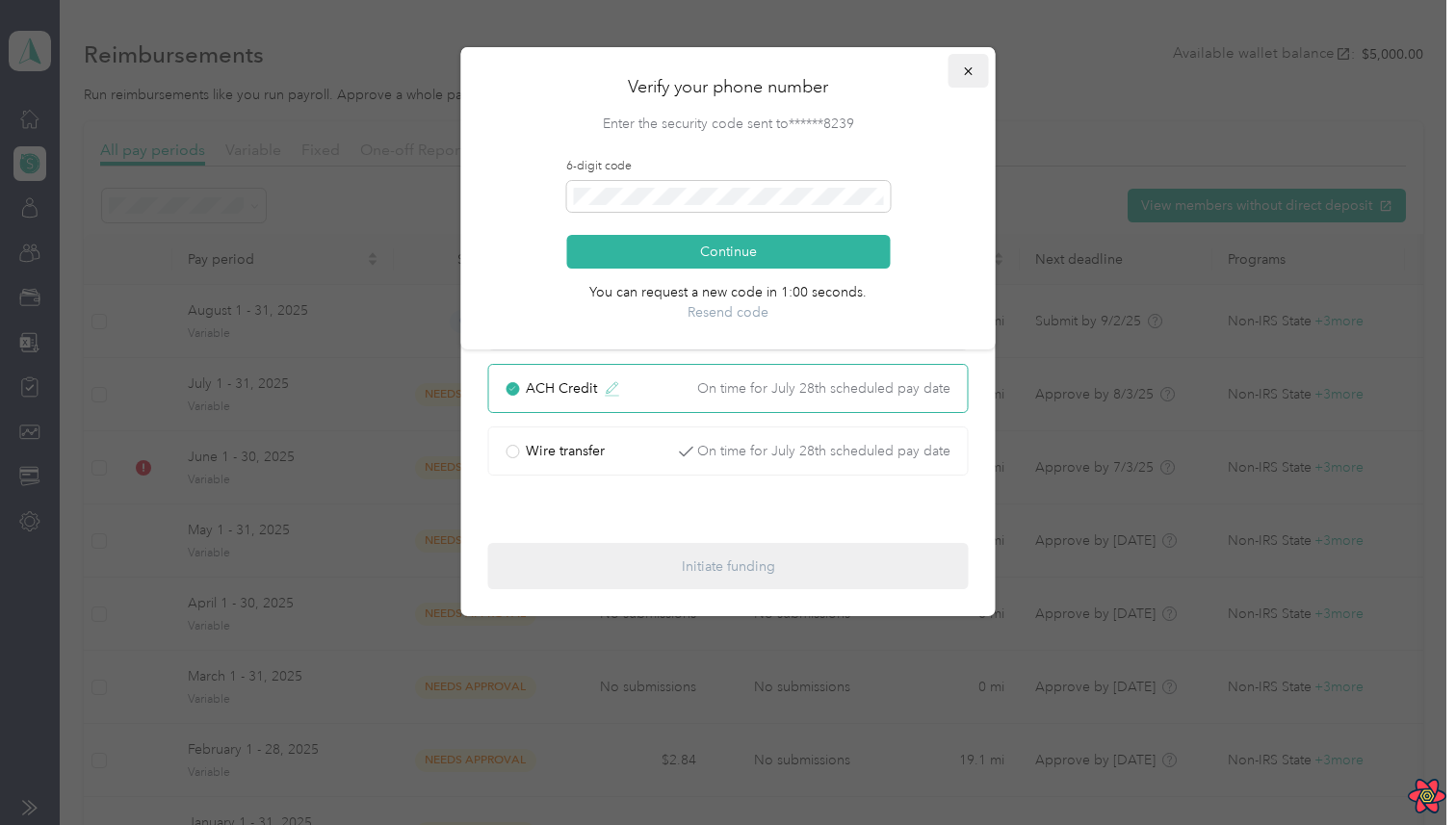 click at bounding box center (969, 70) 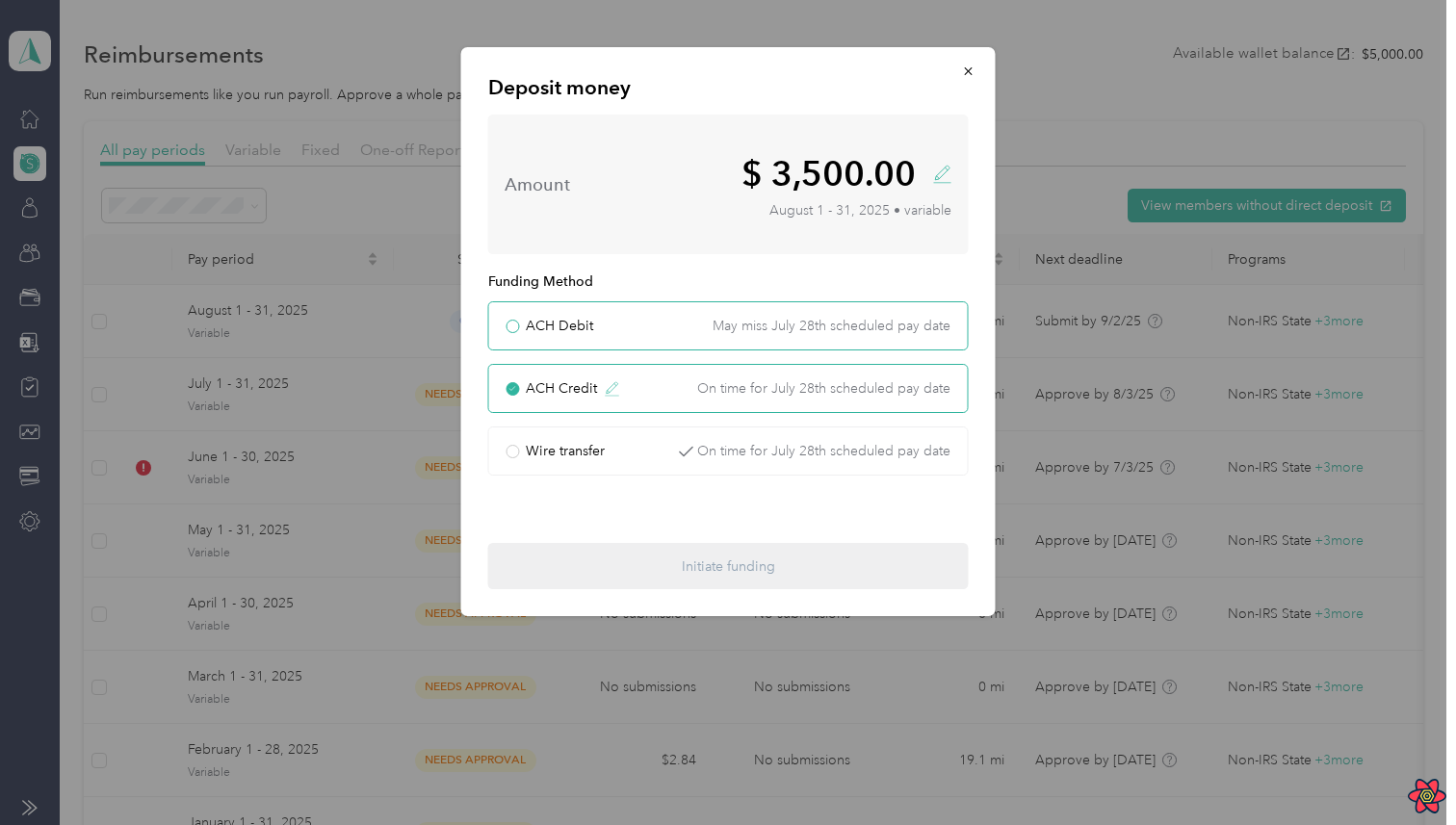 click on "ACH Debit May miss July 28th scheduled pay date" at bounding box center (728, 325) 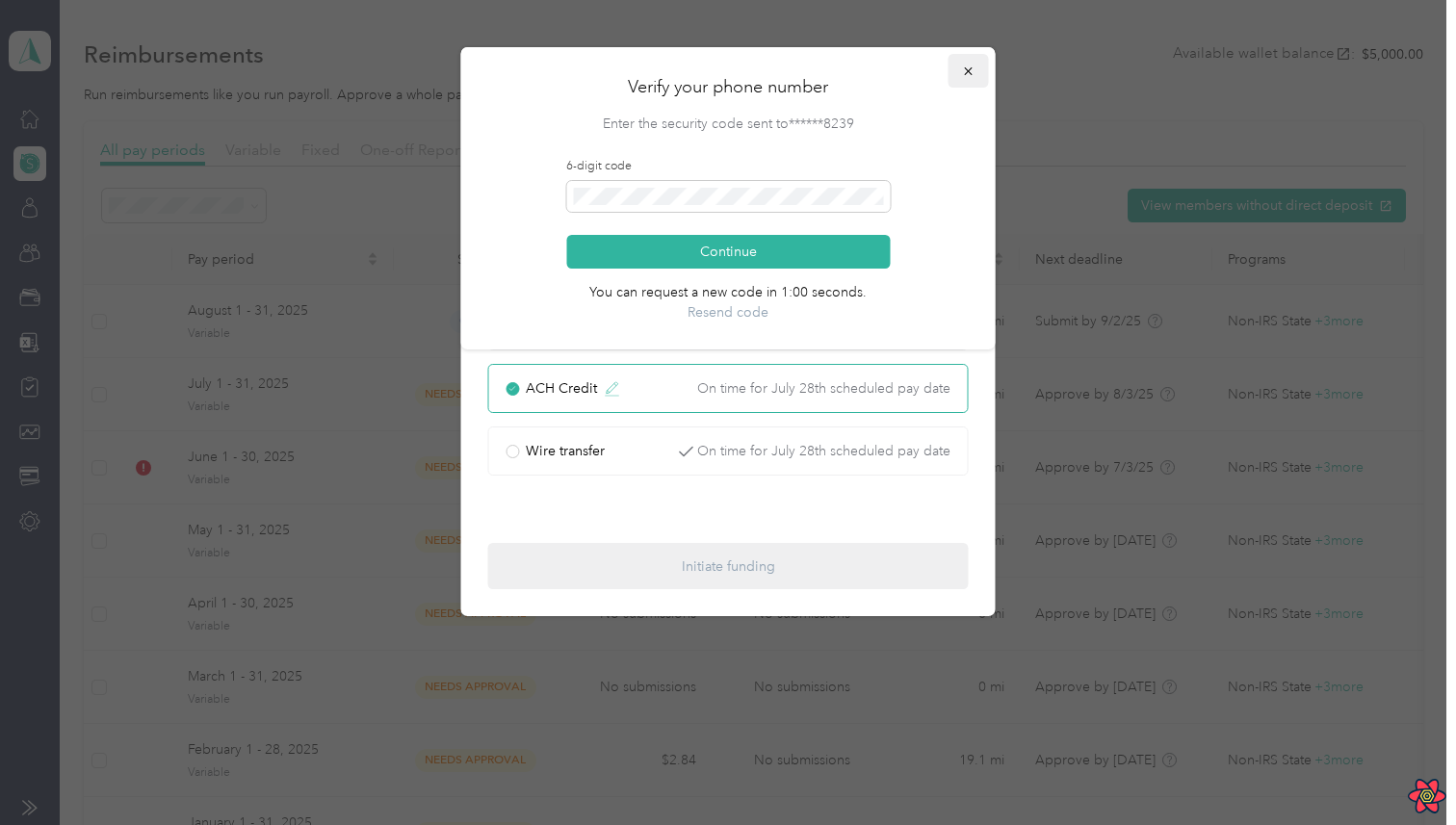 click 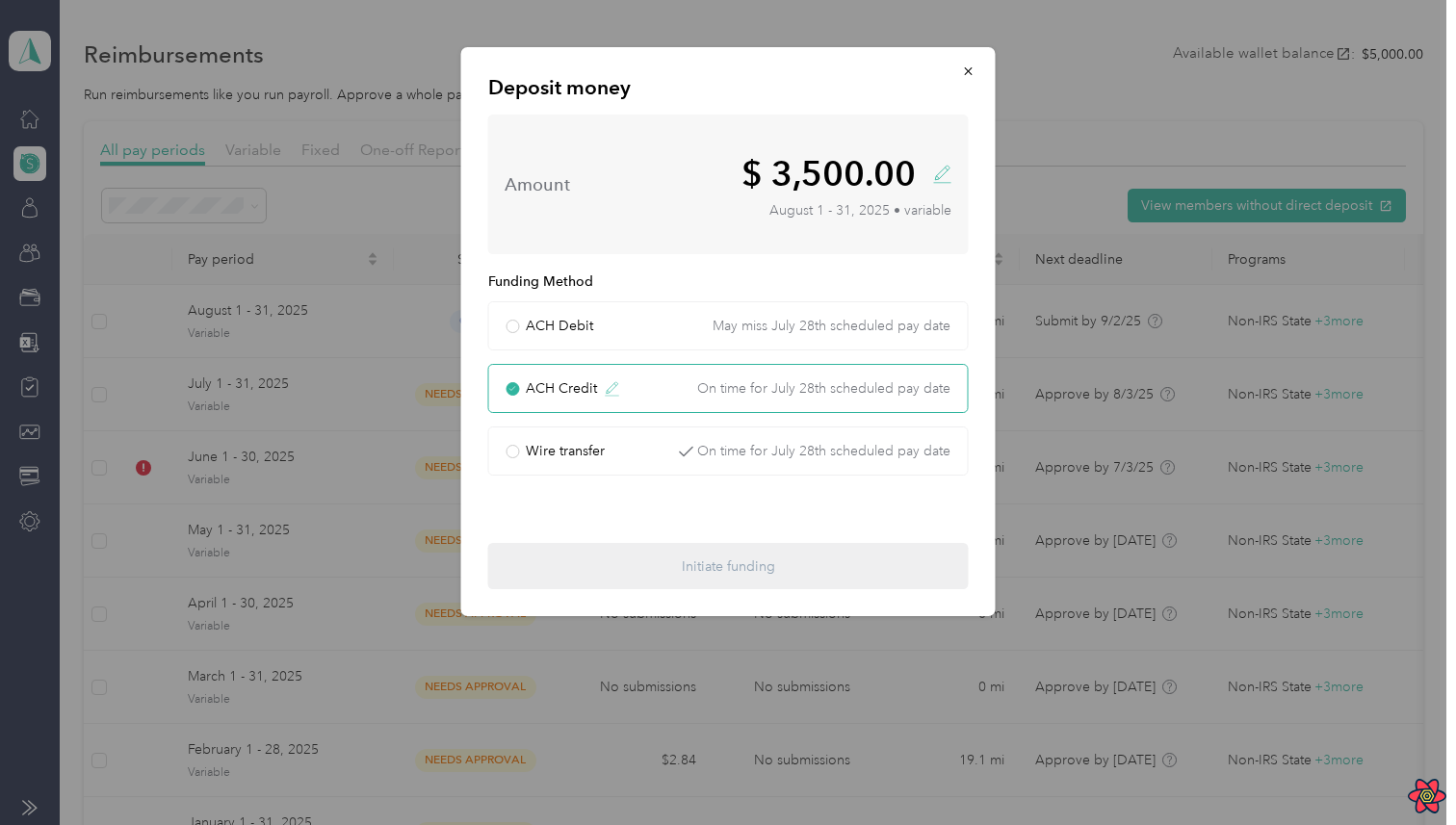 click on "ACH Credit On time for July 28th scheduled pay date" at bounding box center [728, 388] 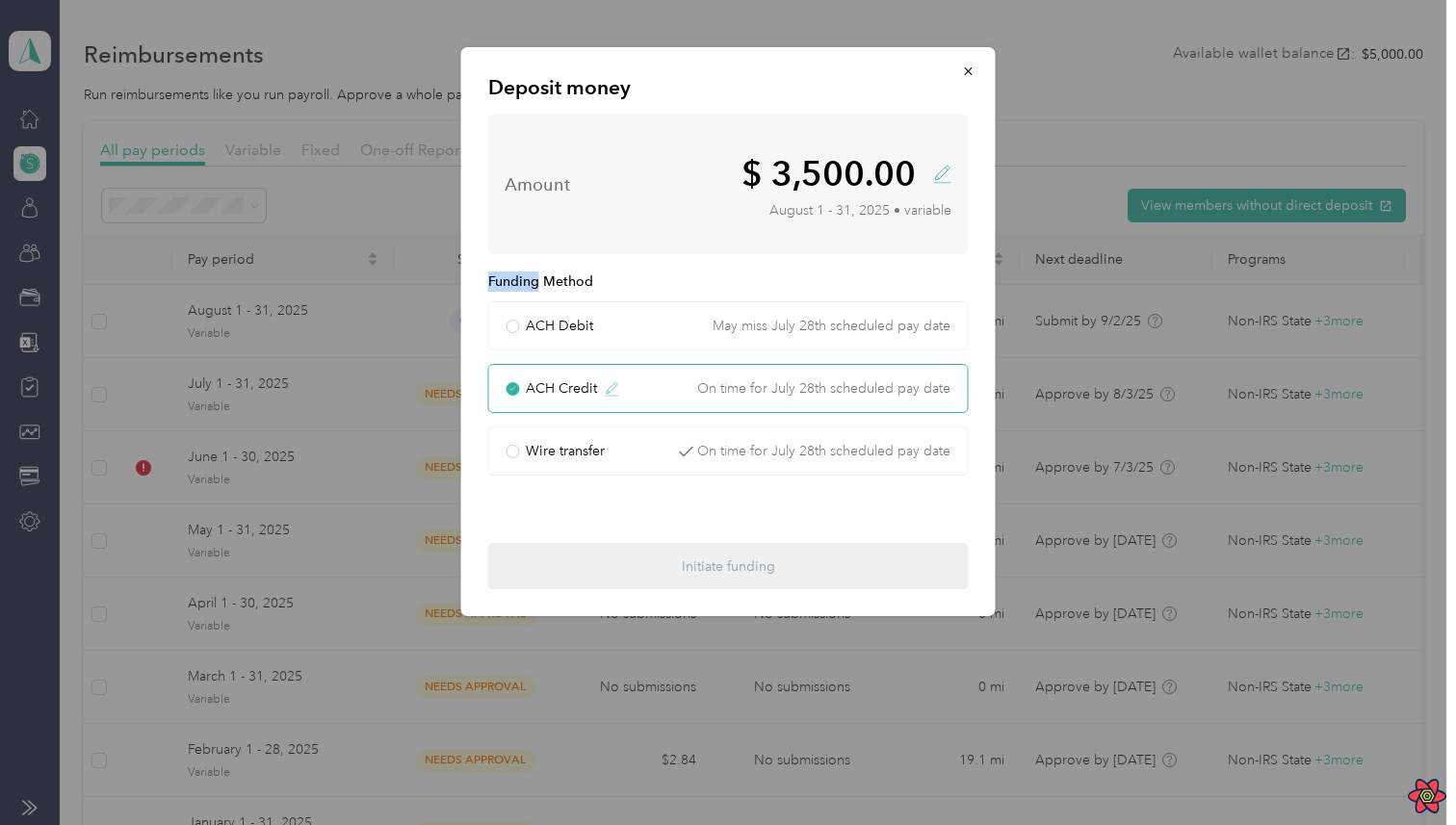 click on "Funding Method" at bounding box center [728, 281] 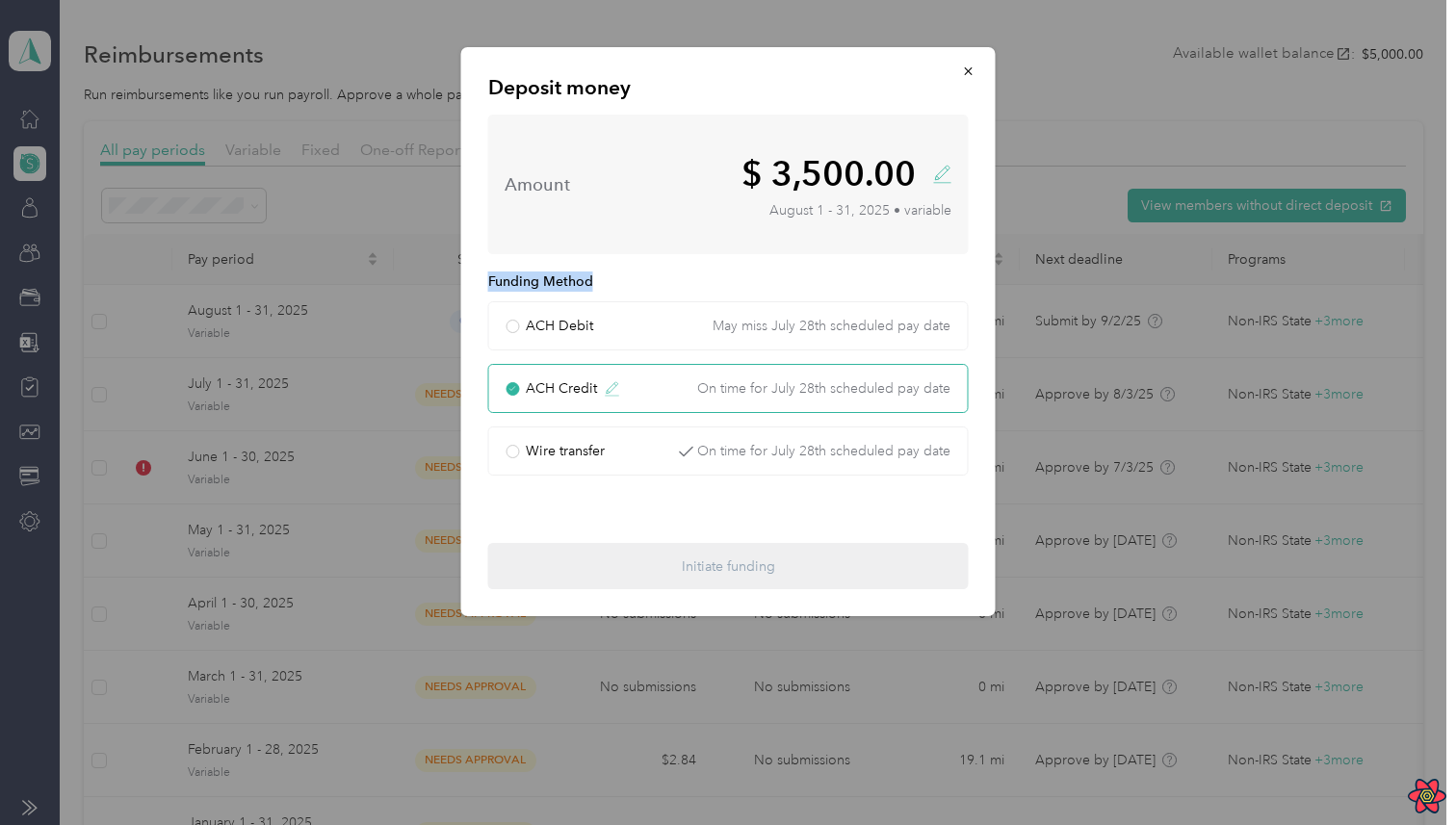 click on "Funding Method" at bounding box center [728, 281] 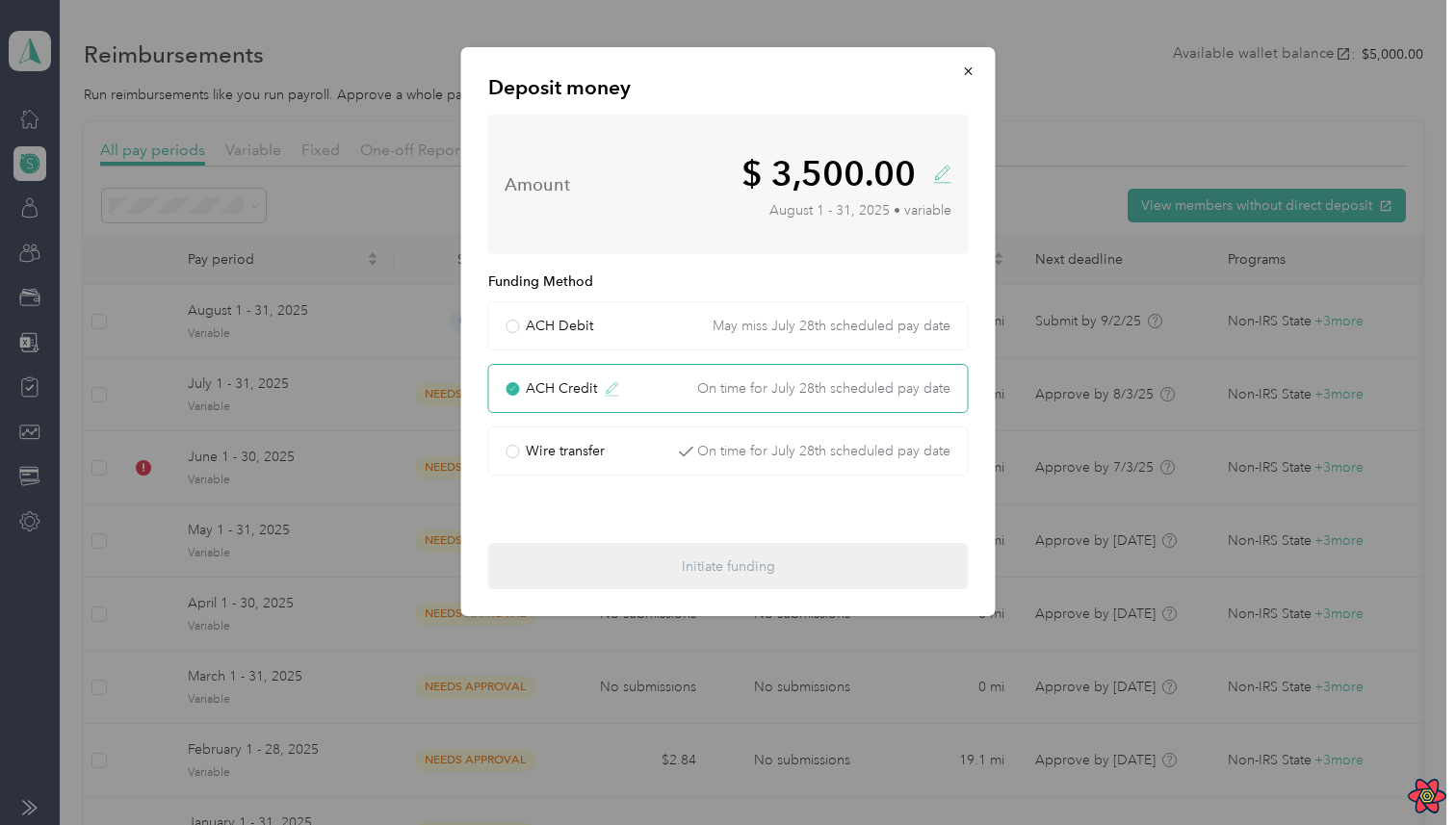 click on "Funding Method" at bounding box center (728, 281) 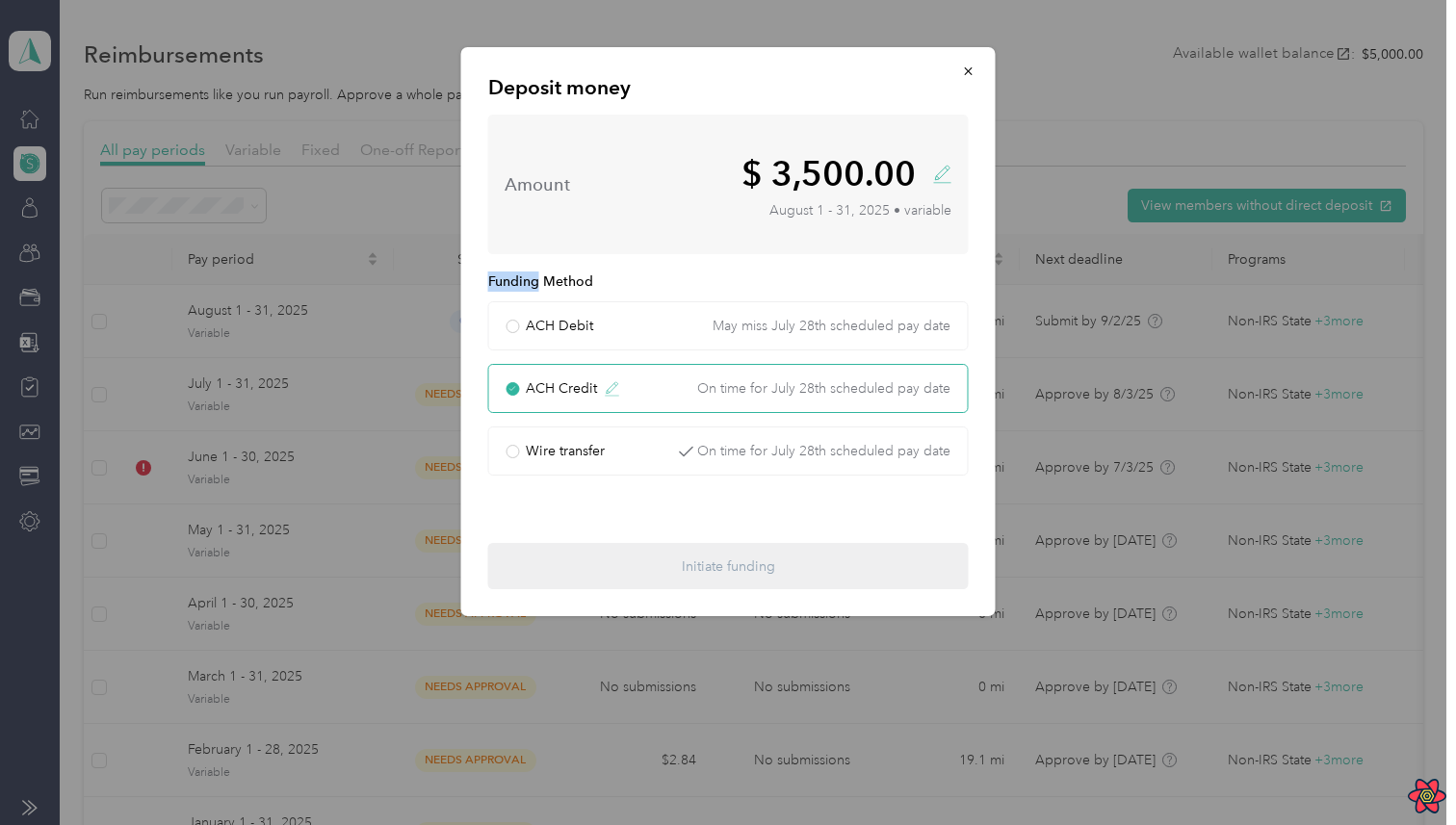 click on "Funding Method" at bounding box center [728, 281] 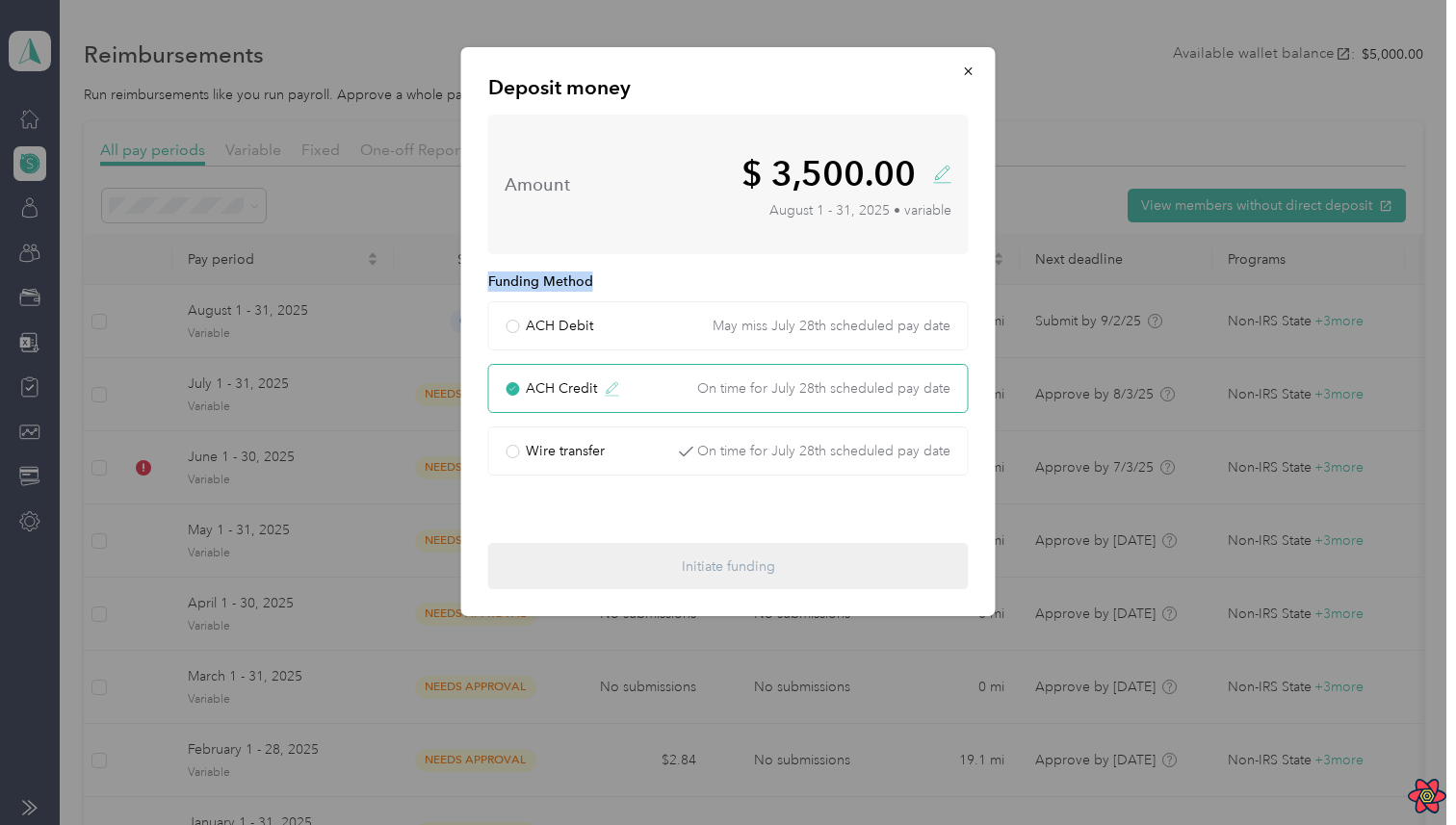 click on "Funding Method" at bounding box center (728, 281) 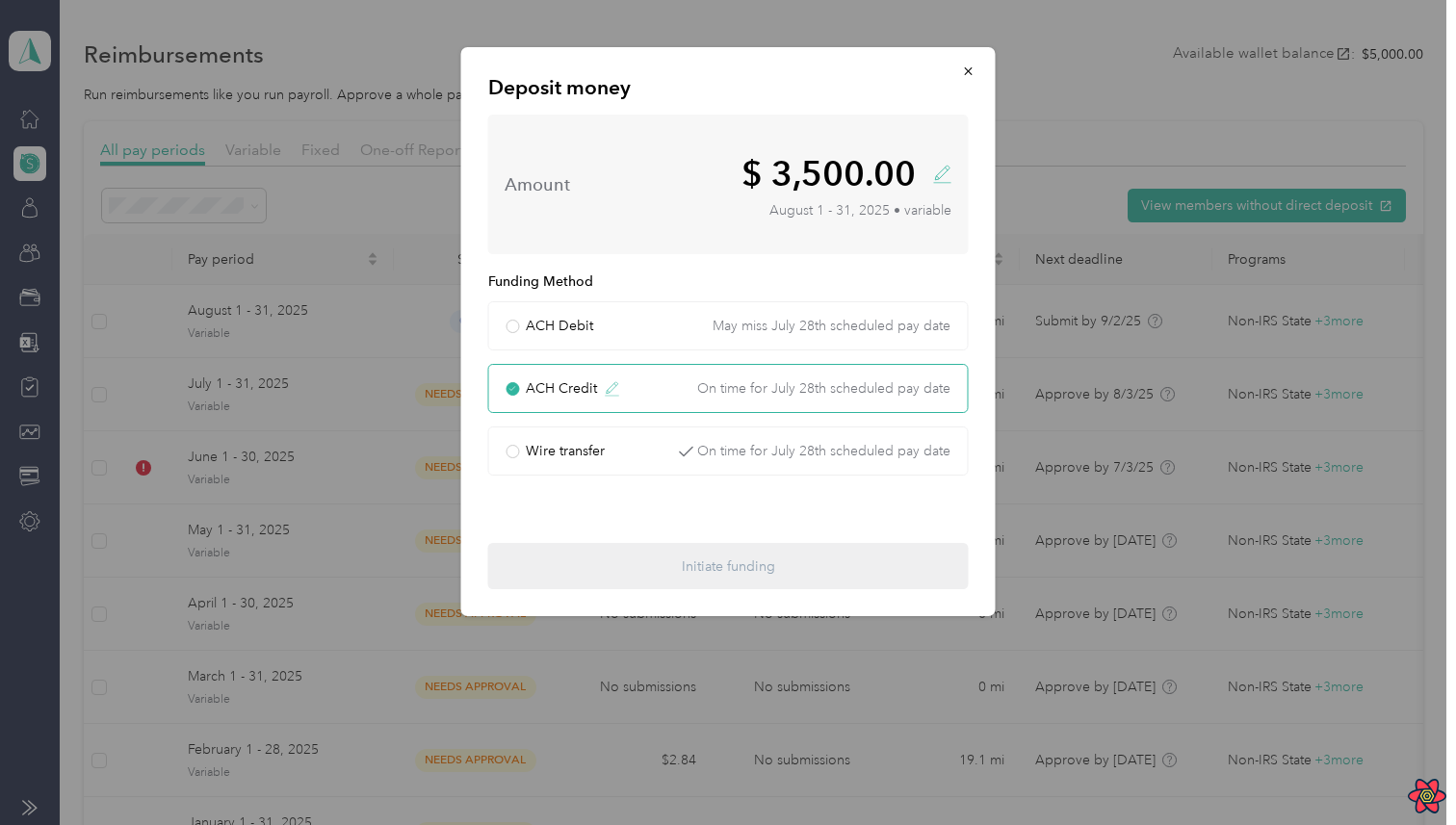 click on "Funding Method" at bounding box center (728, 281) 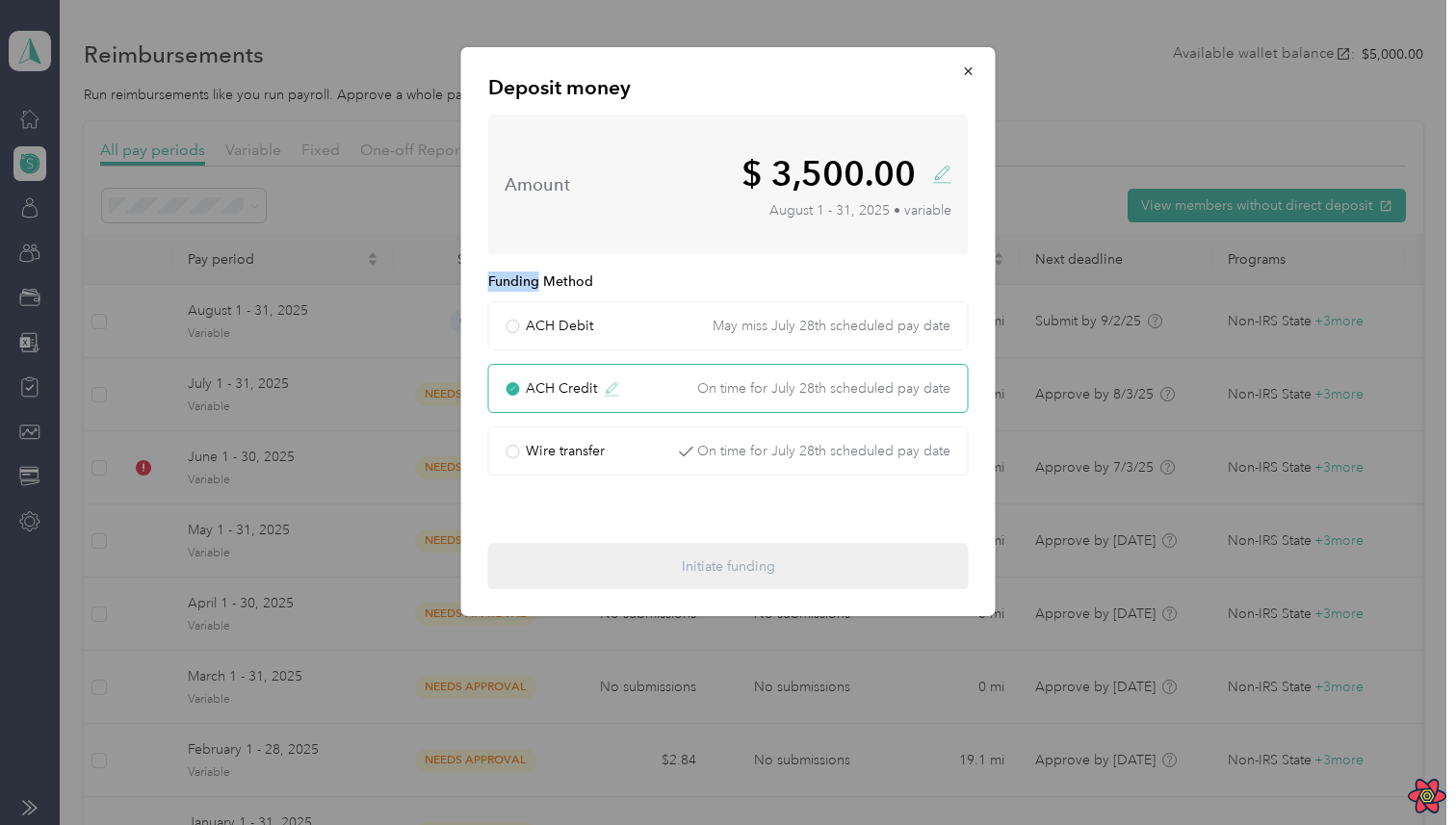 click on "Funding Method" at bounding box center (728, 281) 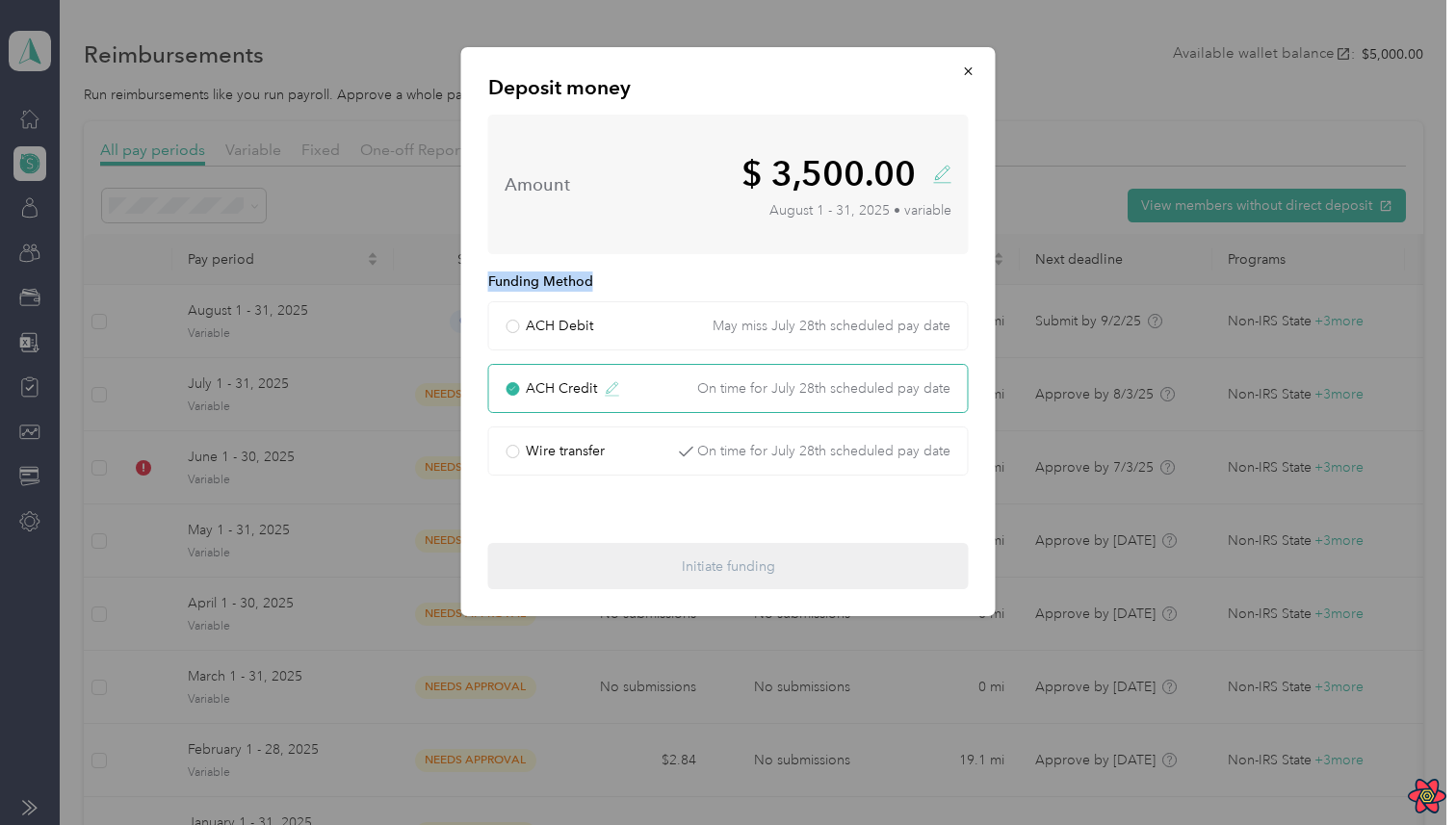 click on "Funding Method" at bounding box center (728, 281) 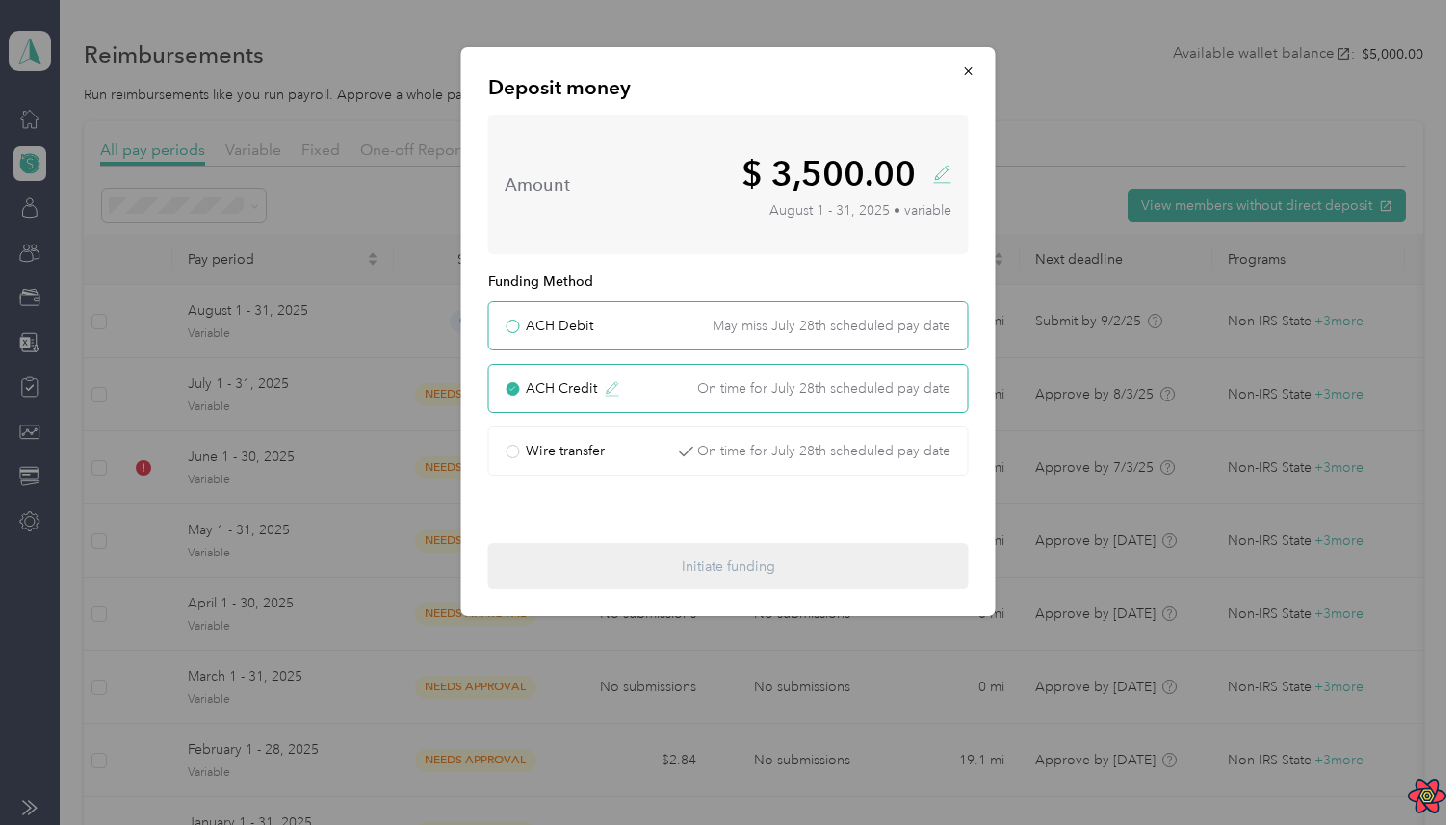 click on "ACH Debit May miss July 28th scheduled pay date" at bounding box center (728, 325) 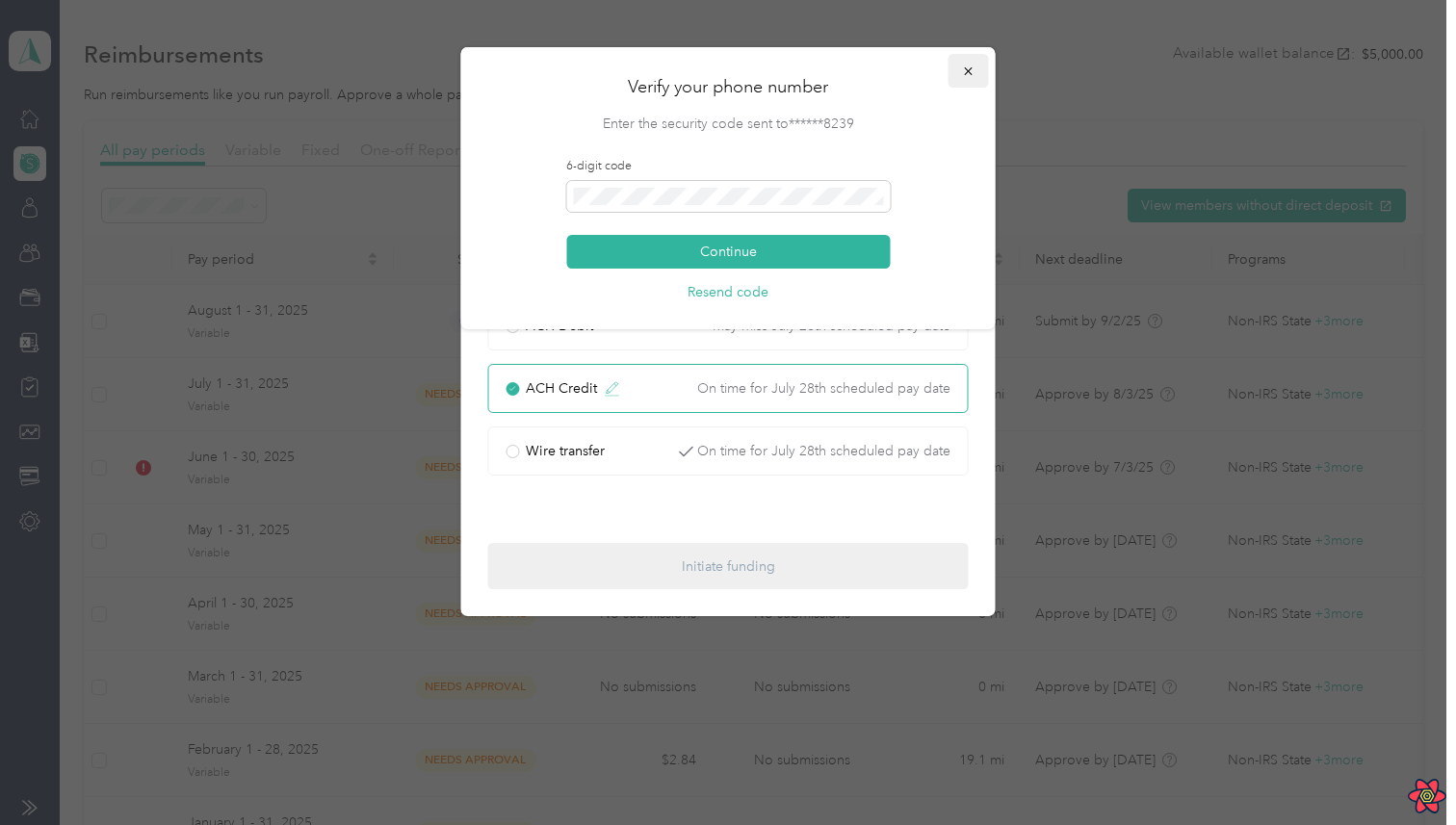 click 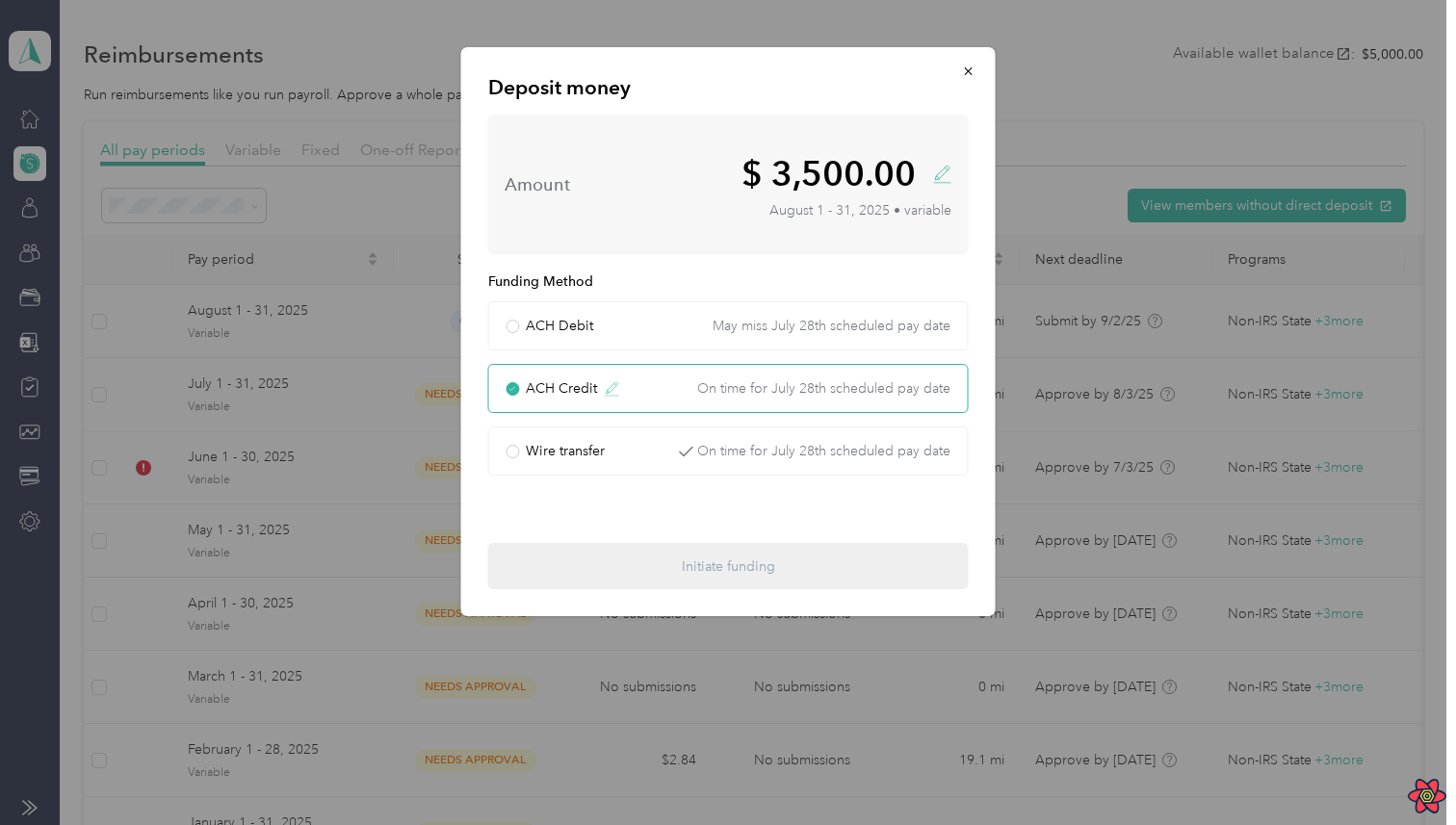 click on "Funding Method" at bounding box center [728, 281] 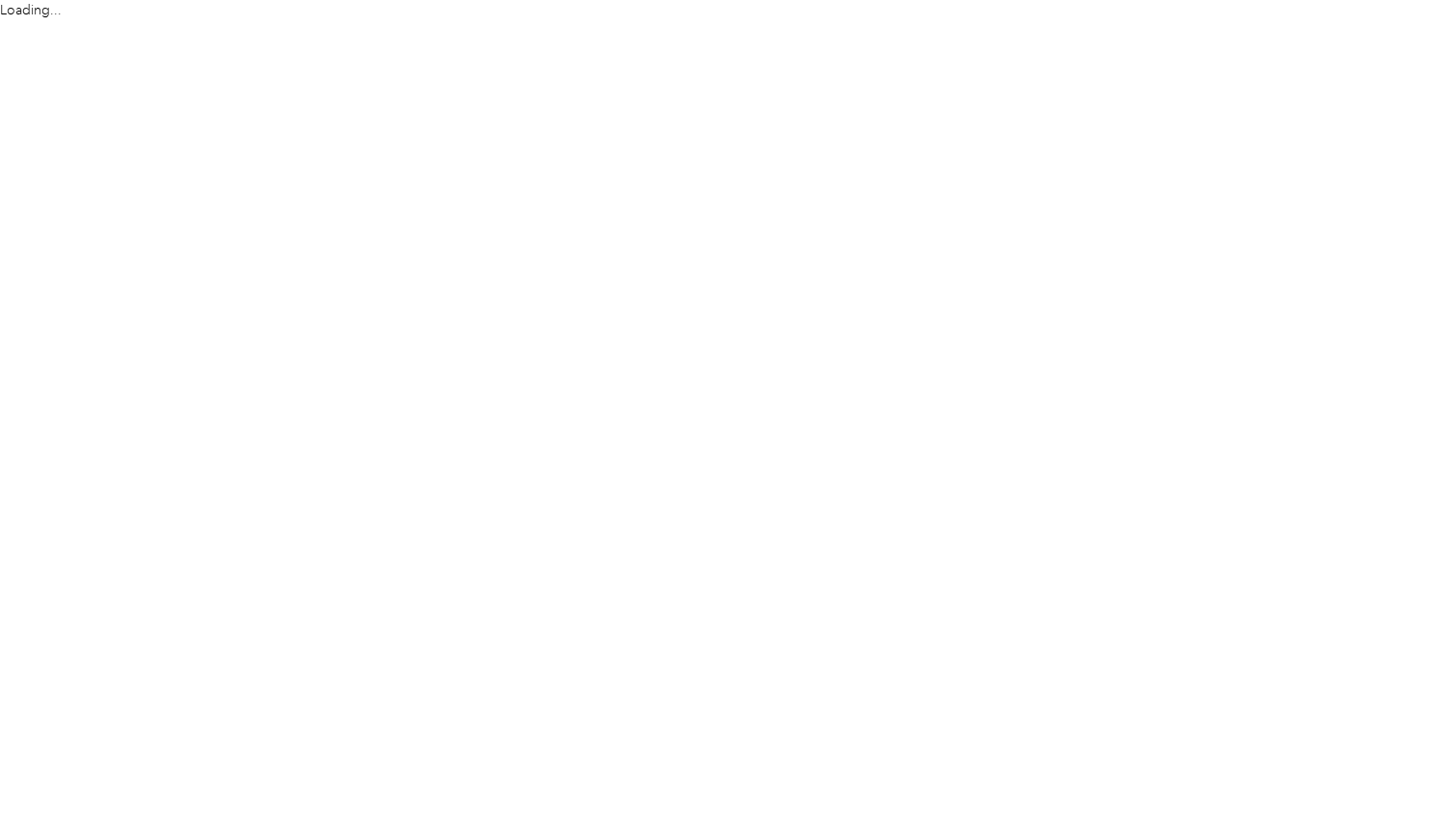 scroll, scrollTop: 0, scrollLeft: 0, axis: both 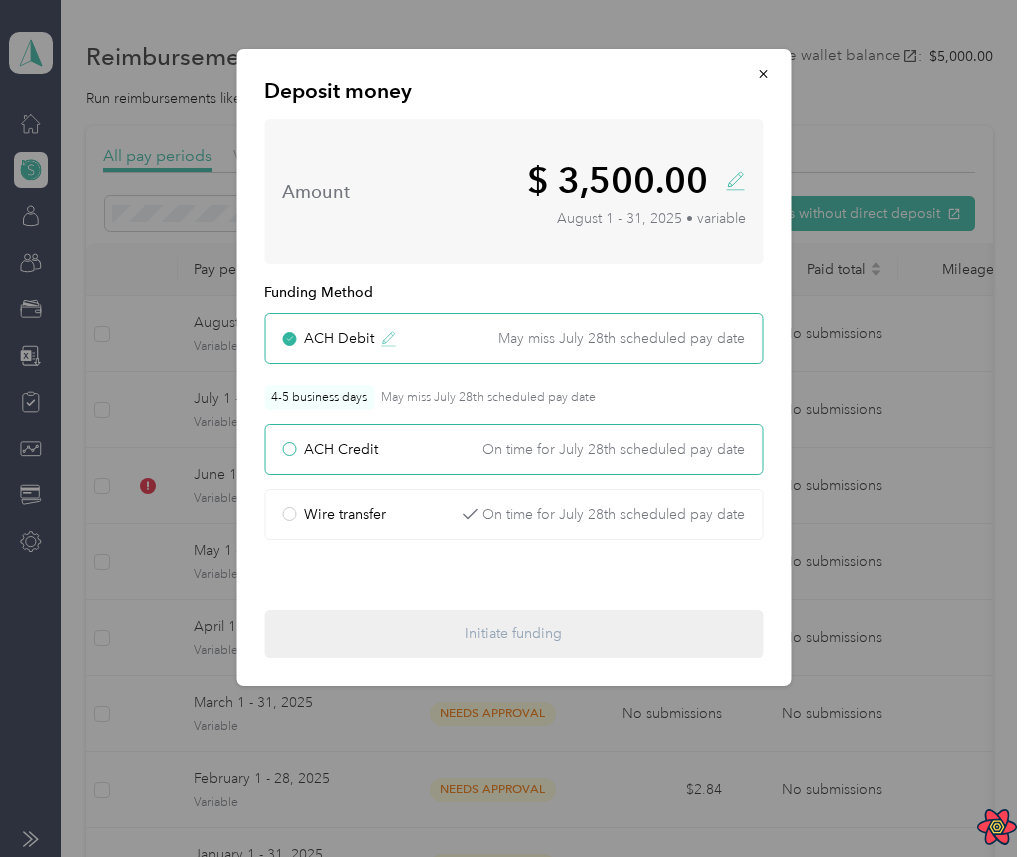 click on "ACH Credit On time for July 28th scheduled pay date" at bounding box center [513, 449] 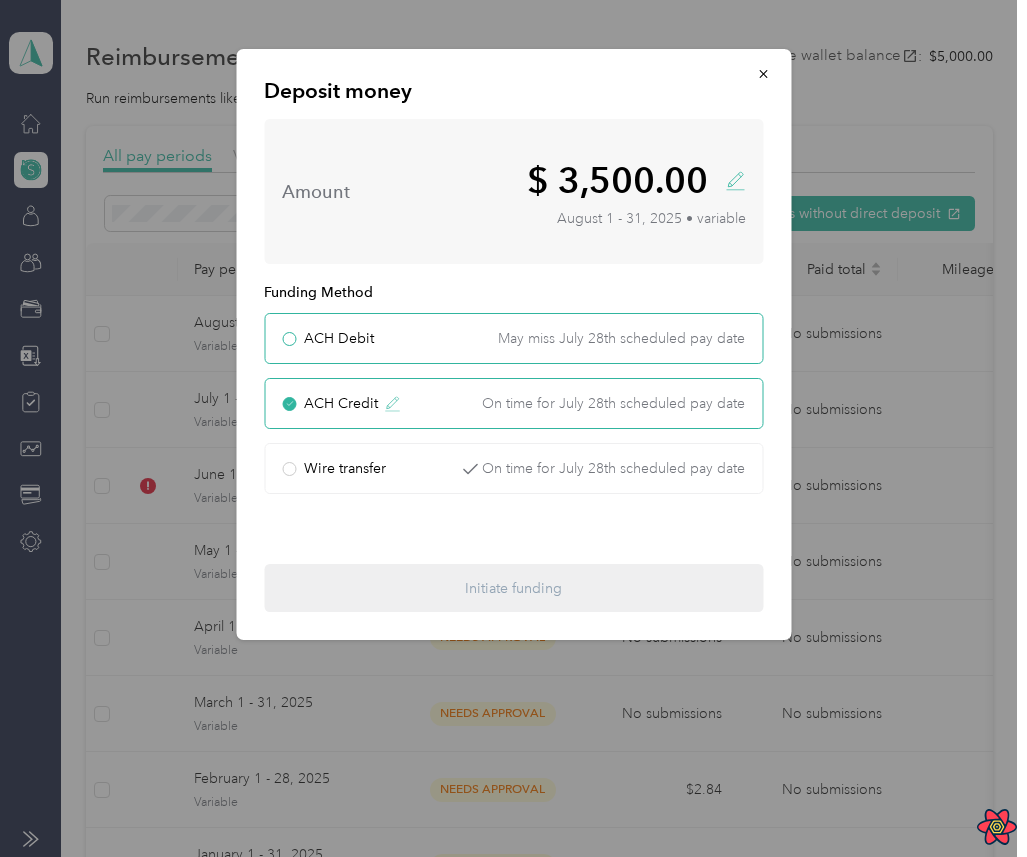 click on "ACH Debit May miss July 28th scheduled pay date" at bounding box center [513, 338] 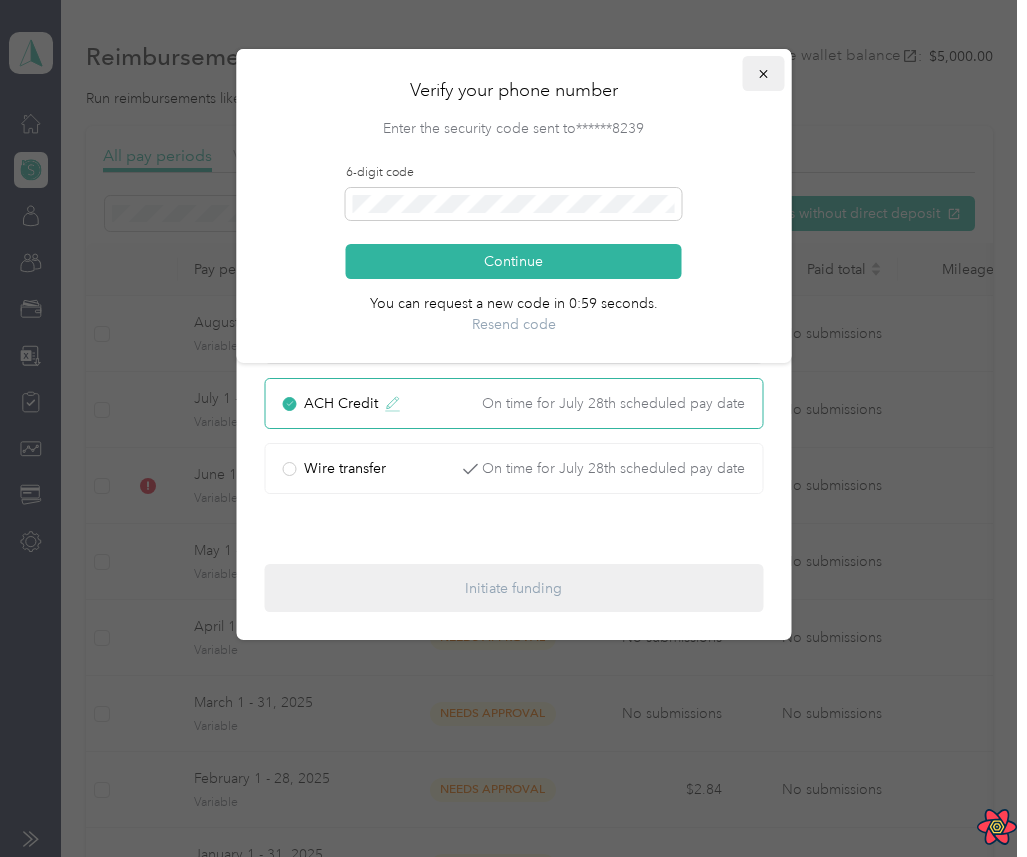 click at bounding box center (763, 73) 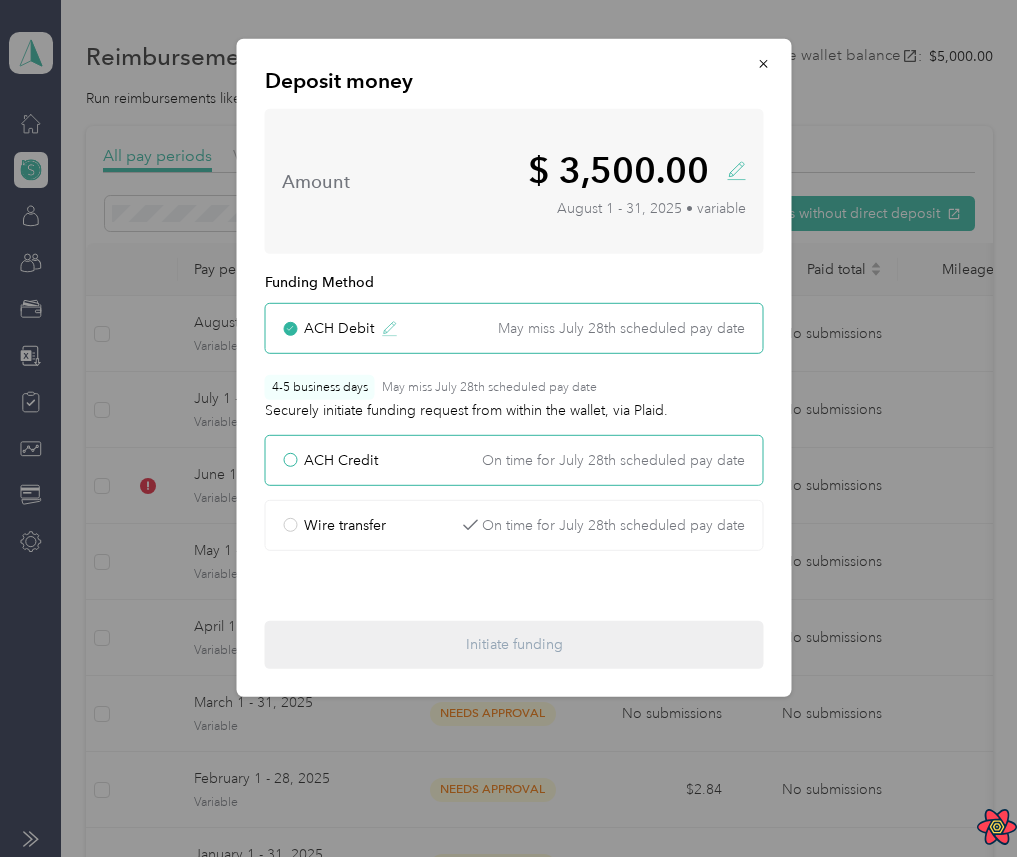 scroll, scrollTop: 0, scrollLeft: 0, axis: both 